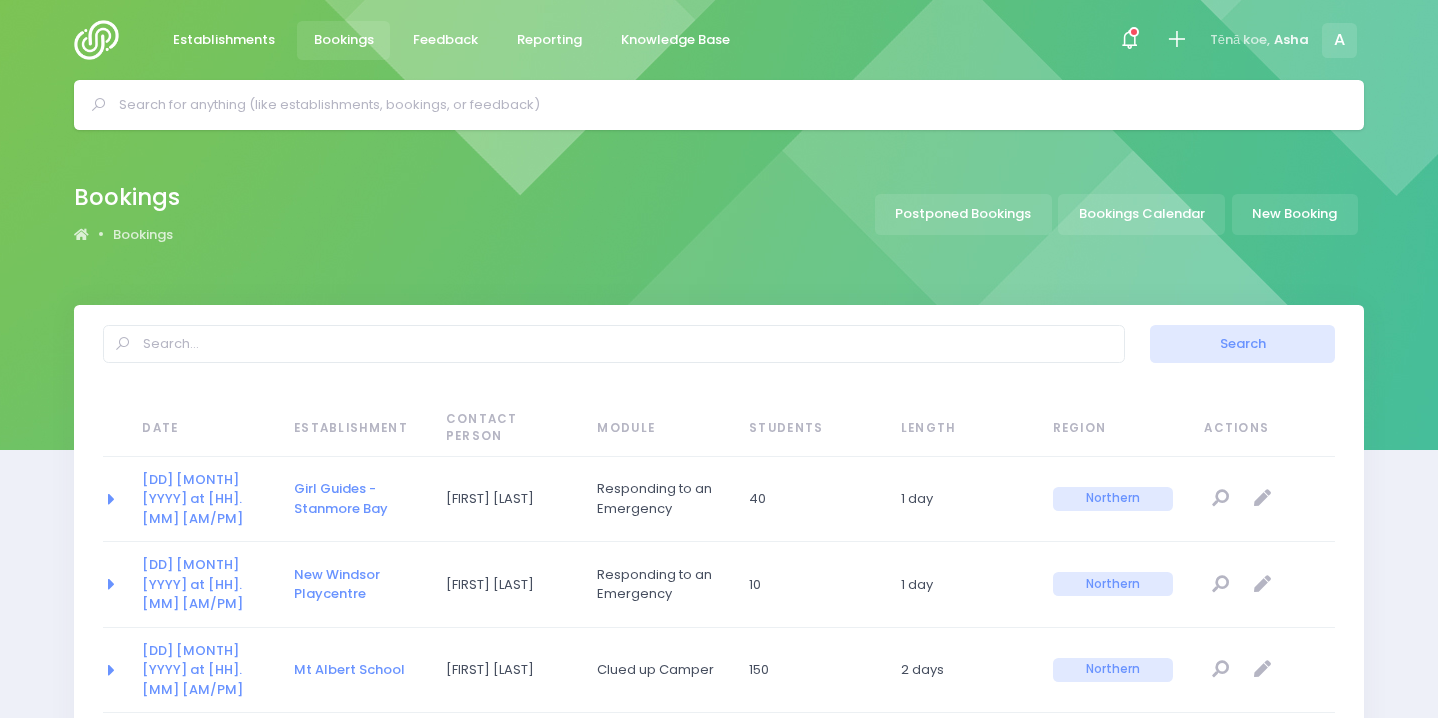 scroll, scrollTop: 0, scrollLeft: 0, axis: both 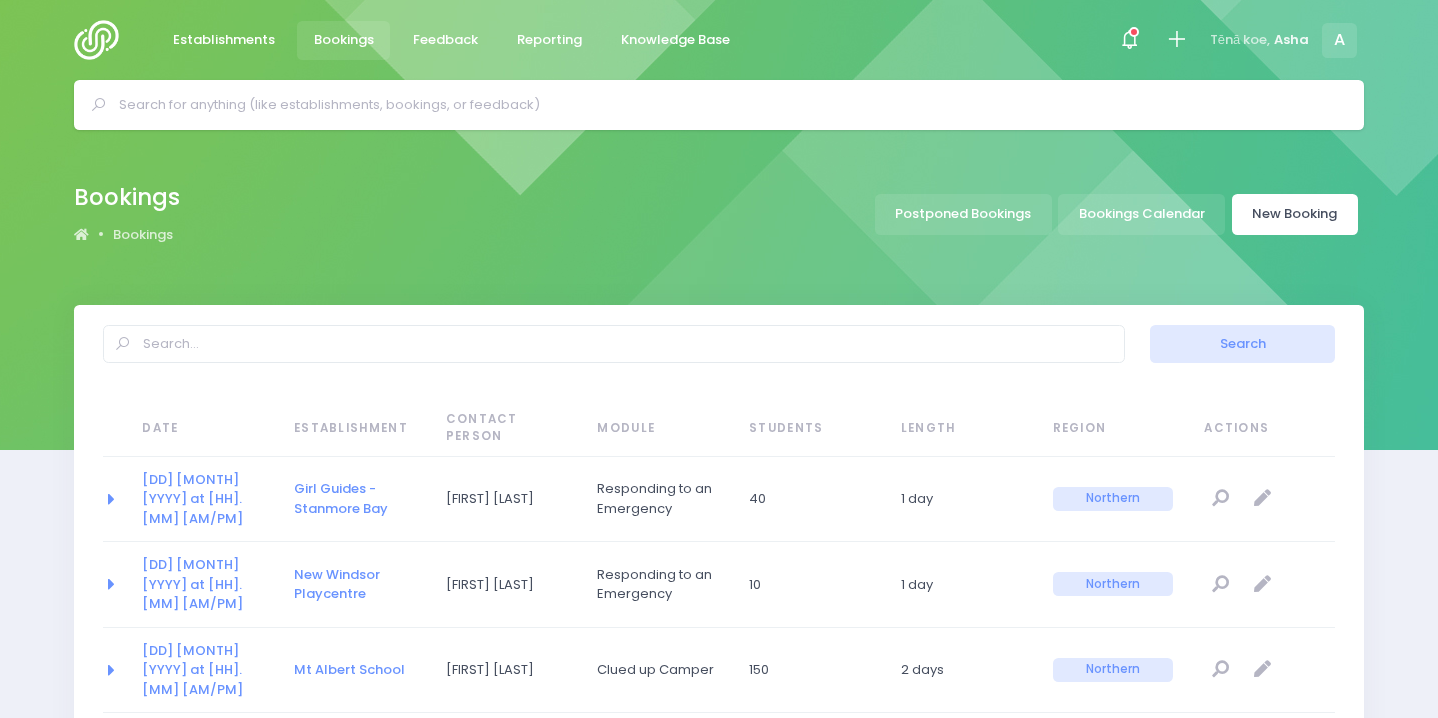 click on "New Booking" at bounding box center [1295, 214] 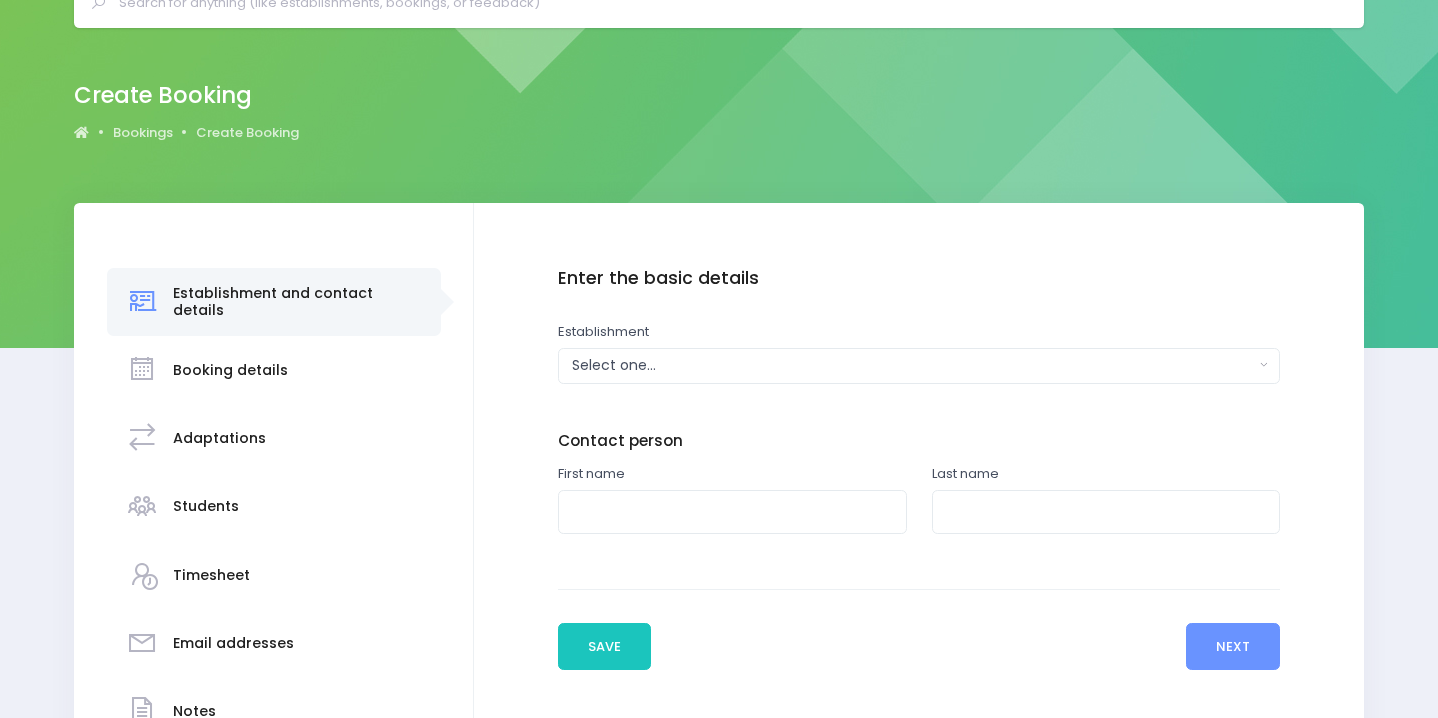 scroll, scrollTop: 112, scrollLeft: 0, axis: vertical 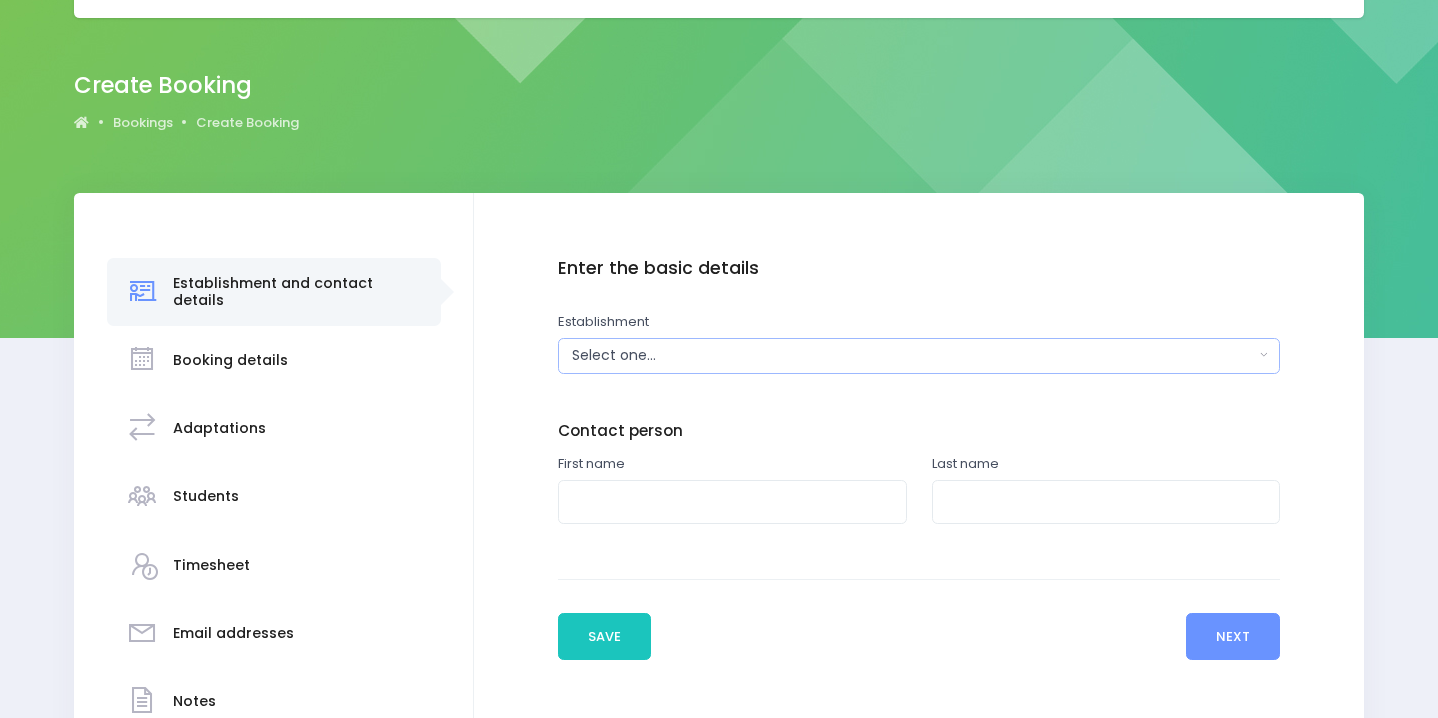 click on "Select one..." at bounding box center (913, 355) 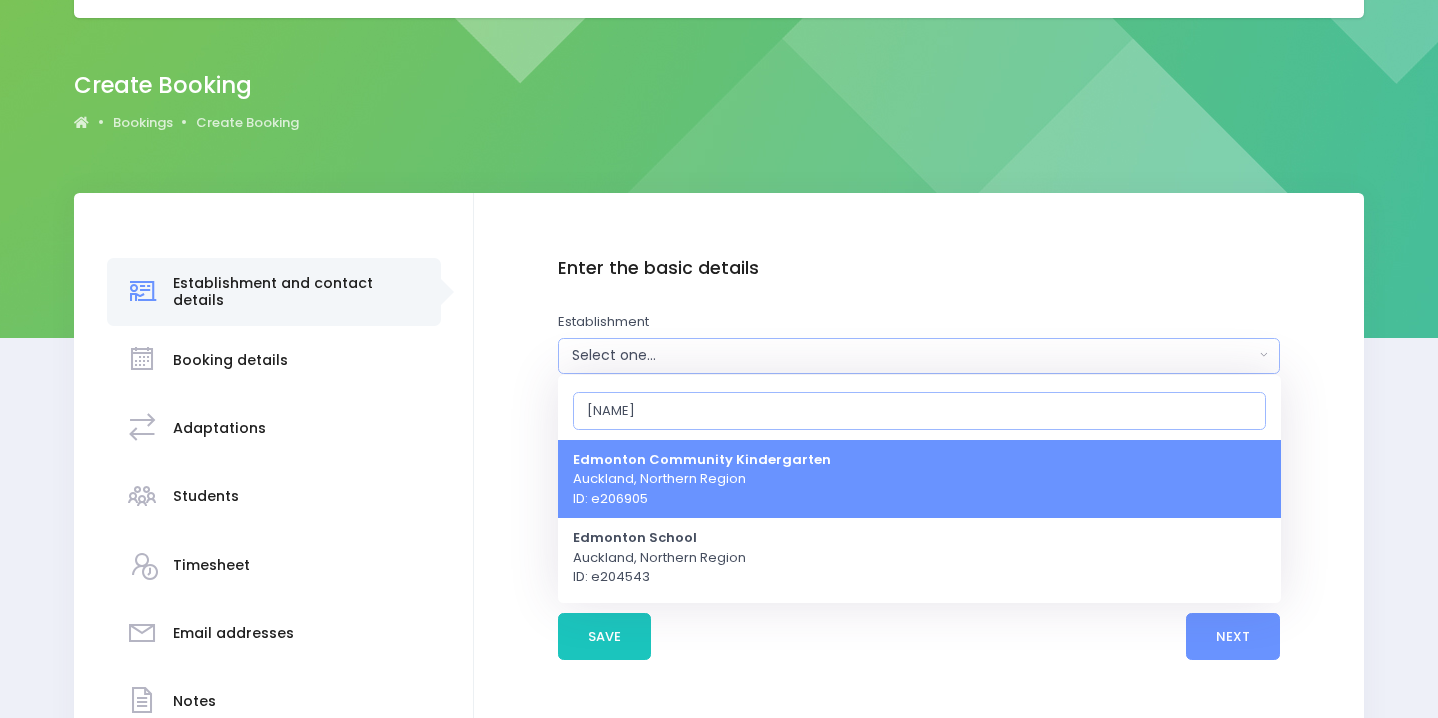 type on "edmont" 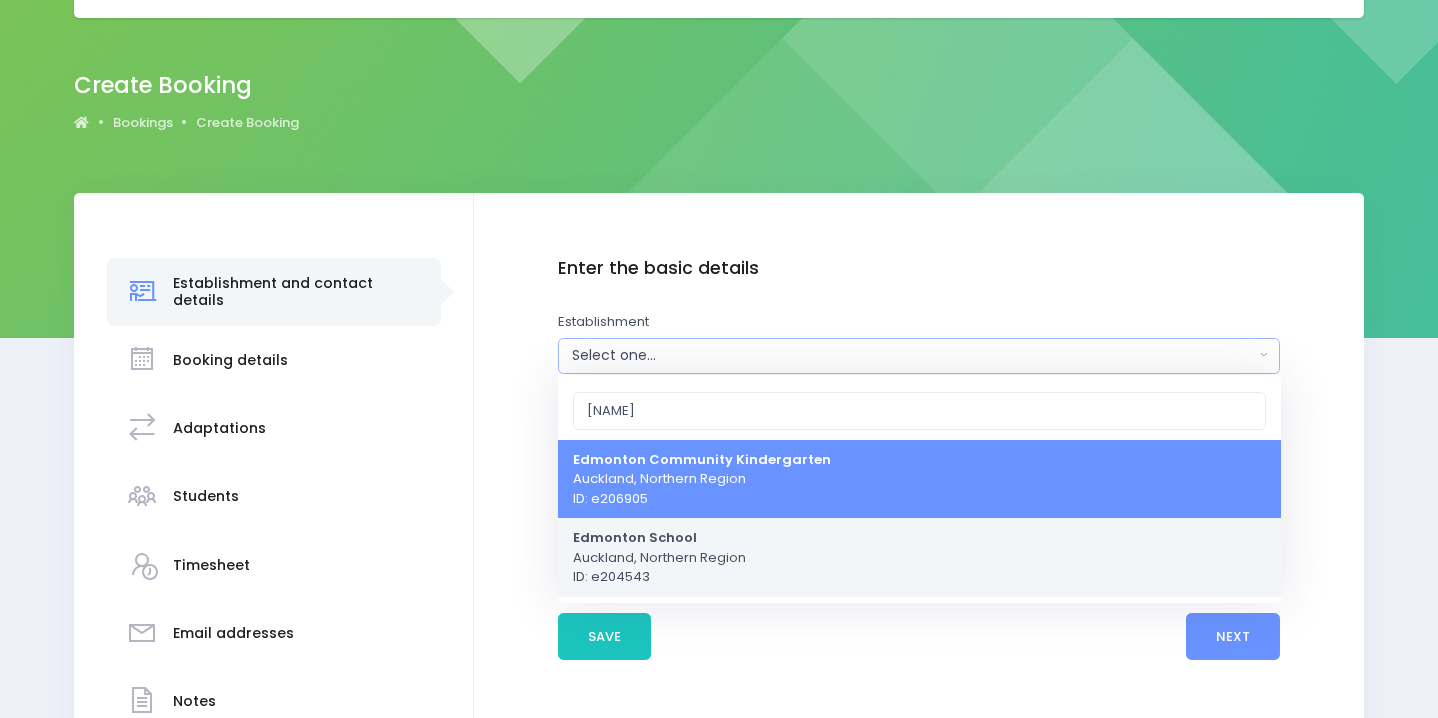 click on "Edmonton School Auckland, Northern Region ID: e204543" at bounding box center (659, 557) 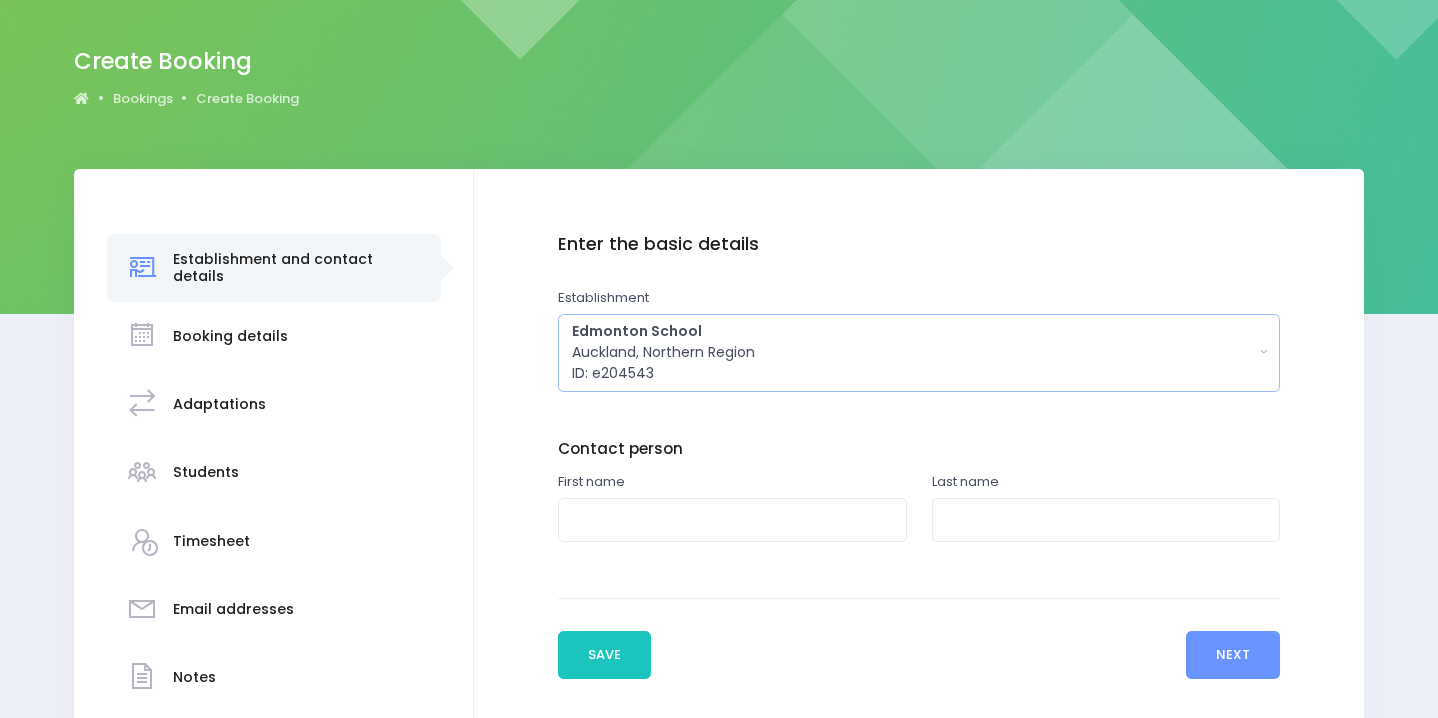 scroll, scrollTop: 140, scrollLeft: 0, axis: vertical 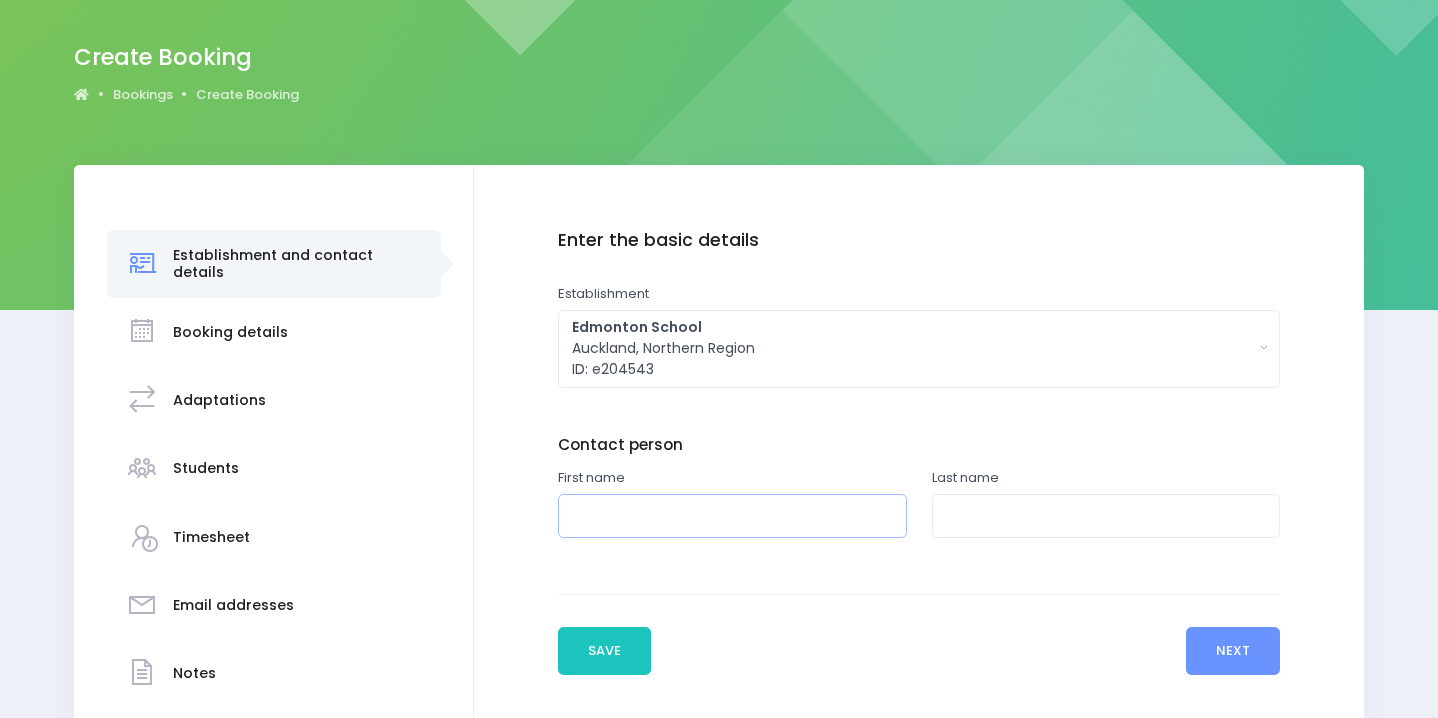 click at bounding box center (732, 516) 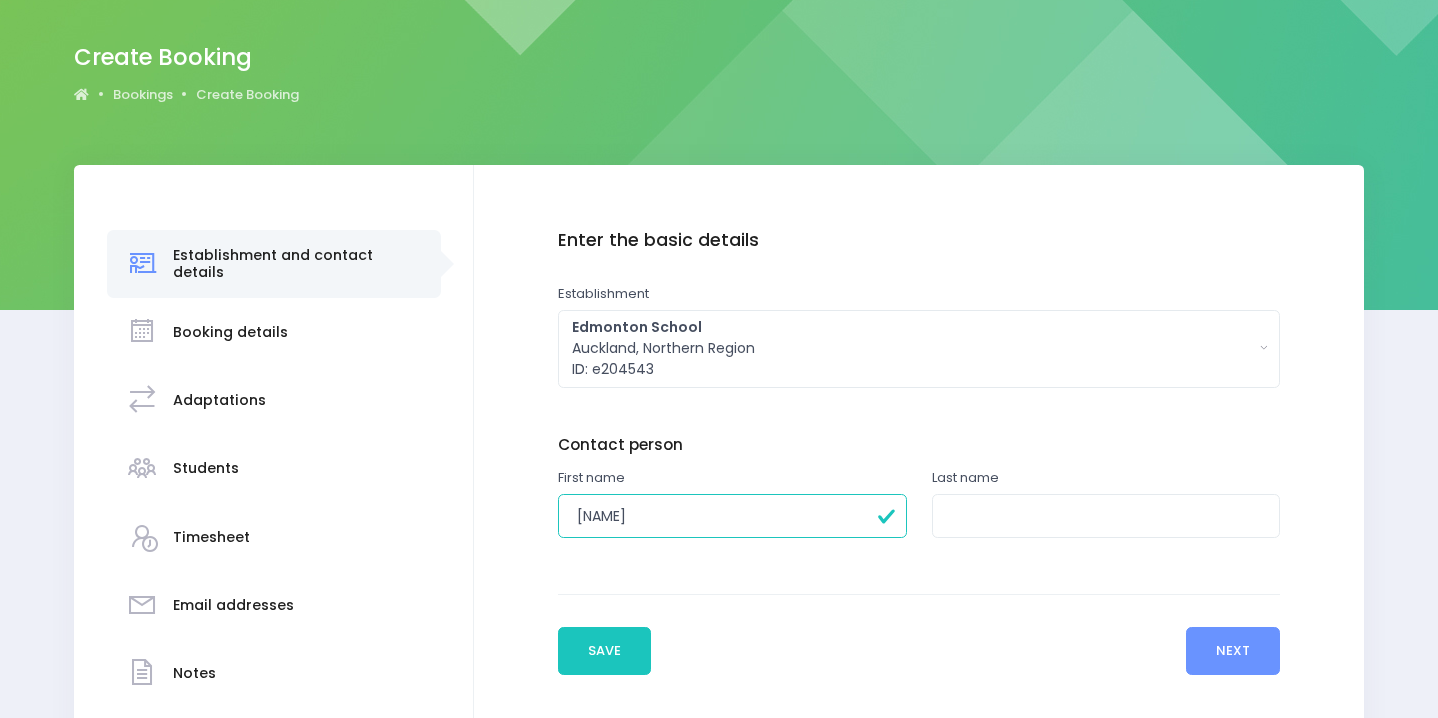 type on "Margaret" 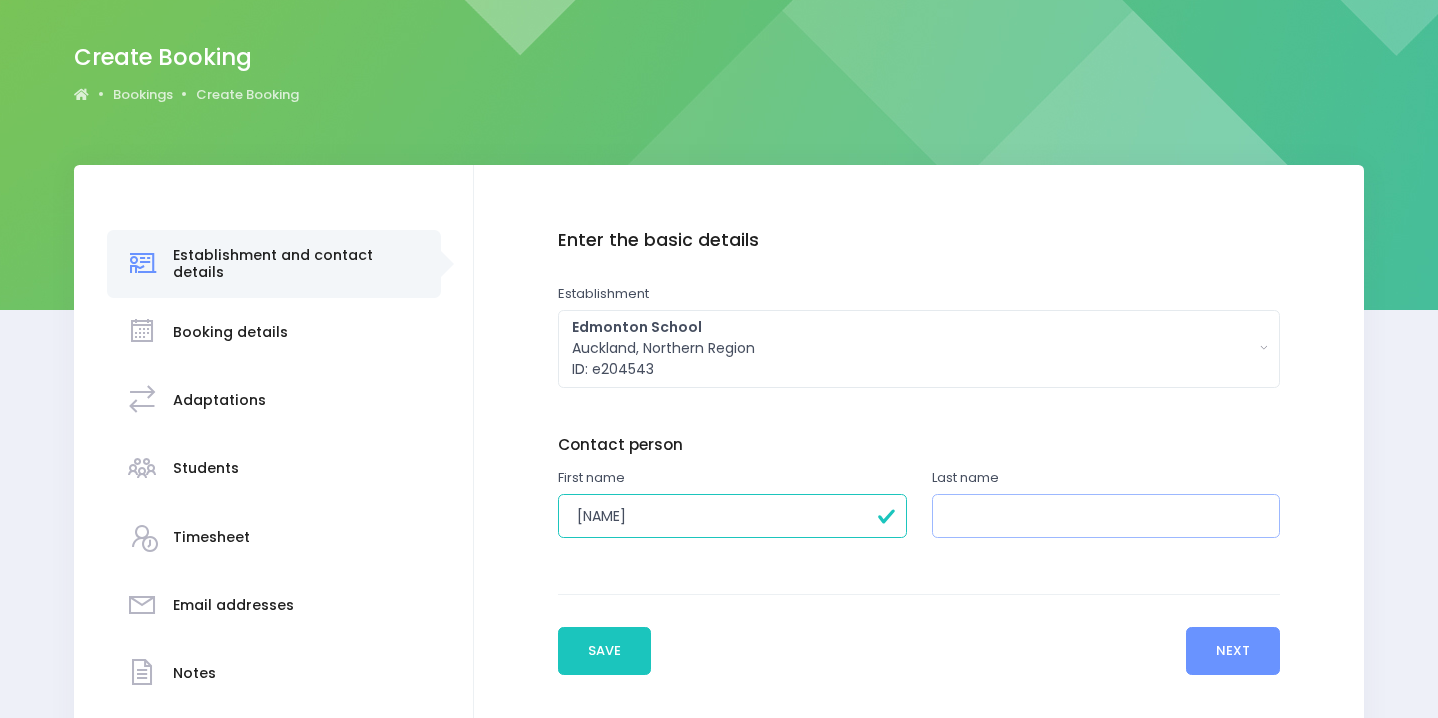 click at bounding box center [1106, 516] 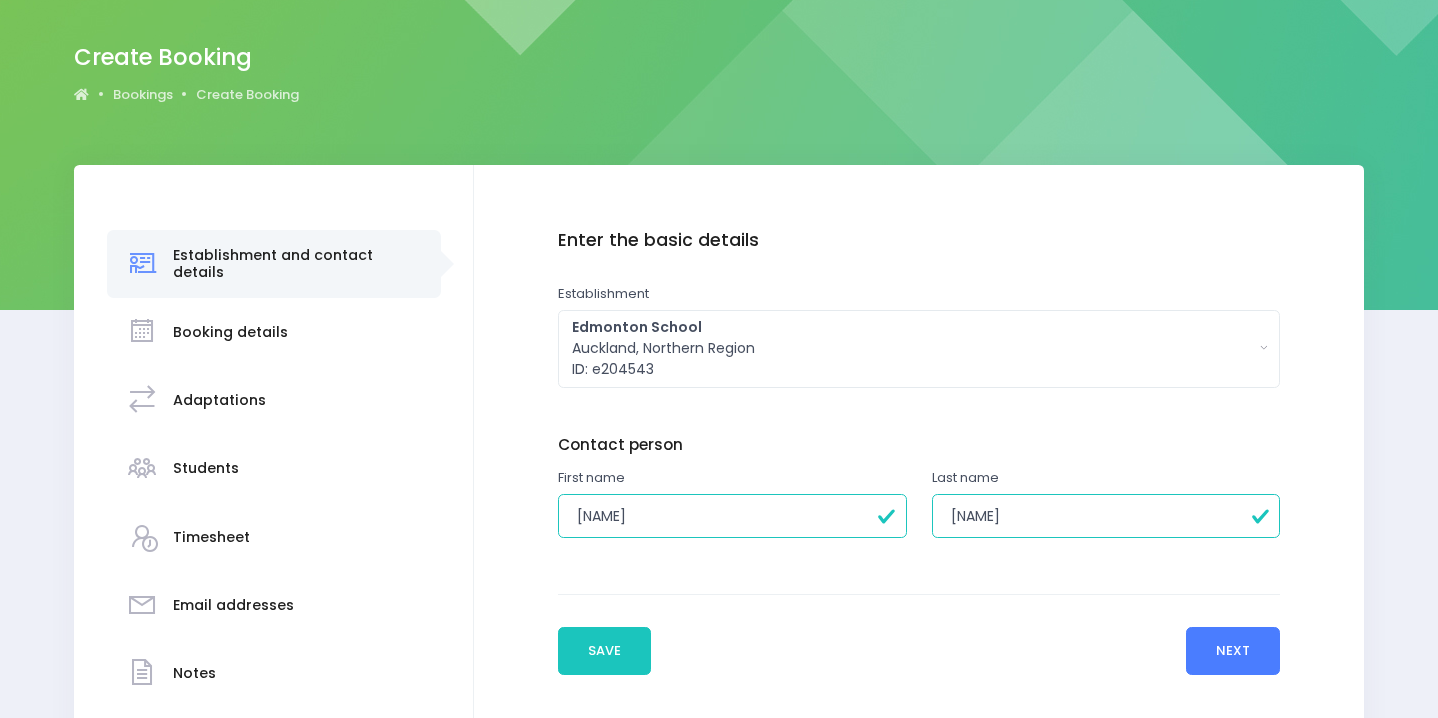 type on "Samson" 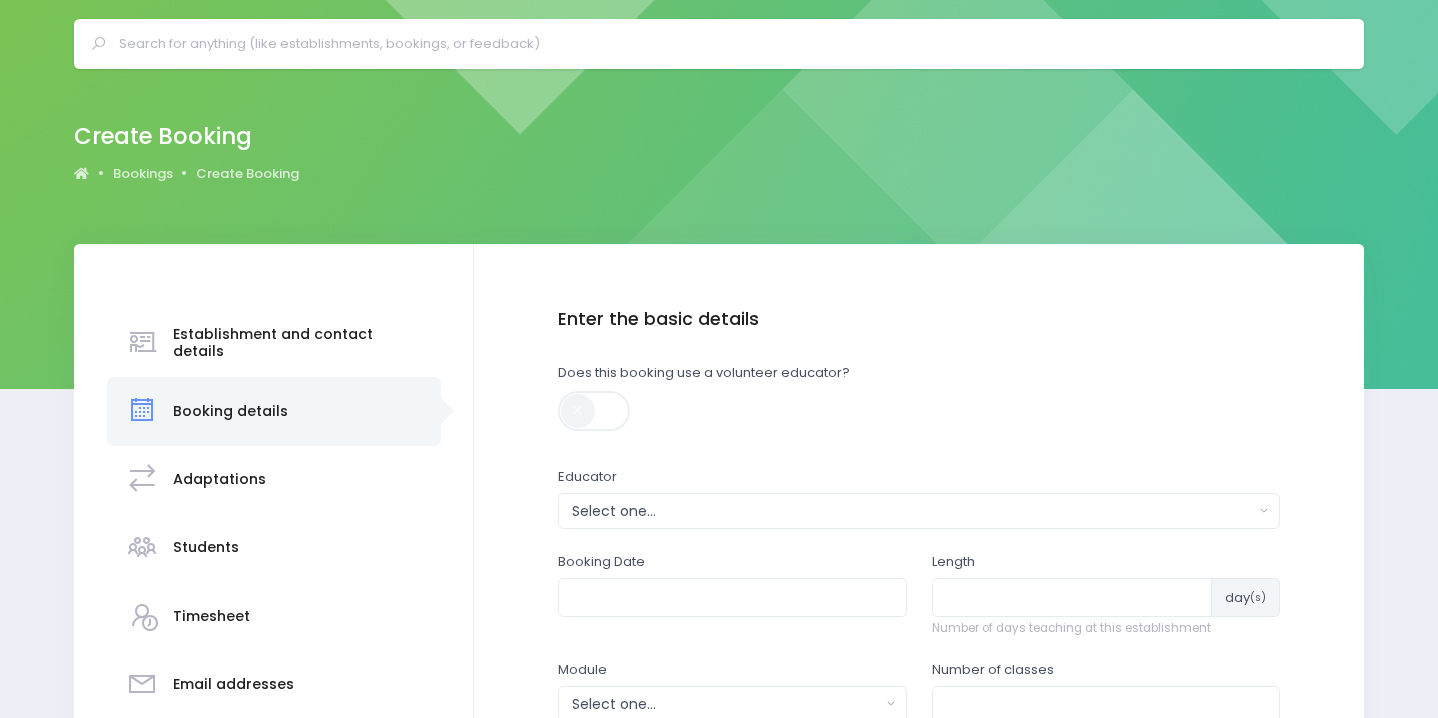 scroll, scrollTop: 75, scrollLeft: 0, axis: vertical 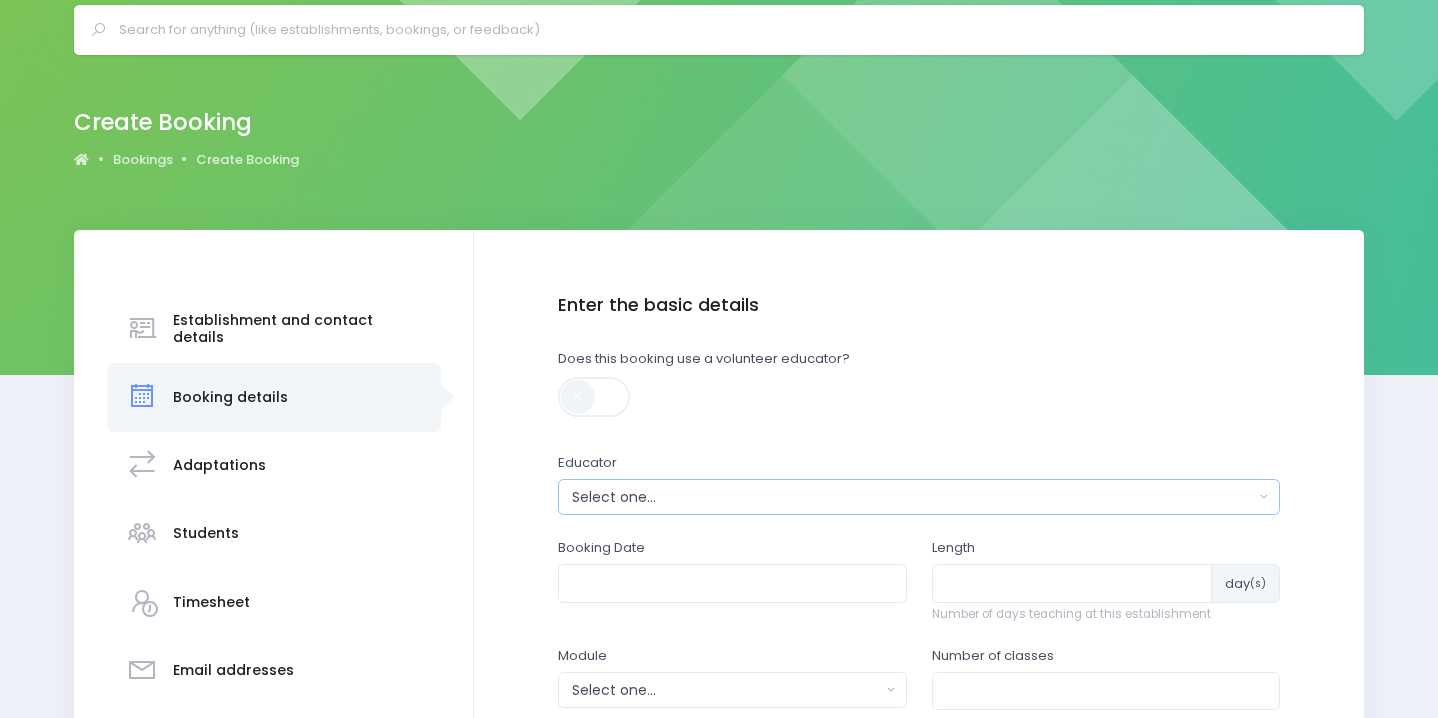 click on "Select one..." at bounding box center (913, 497) 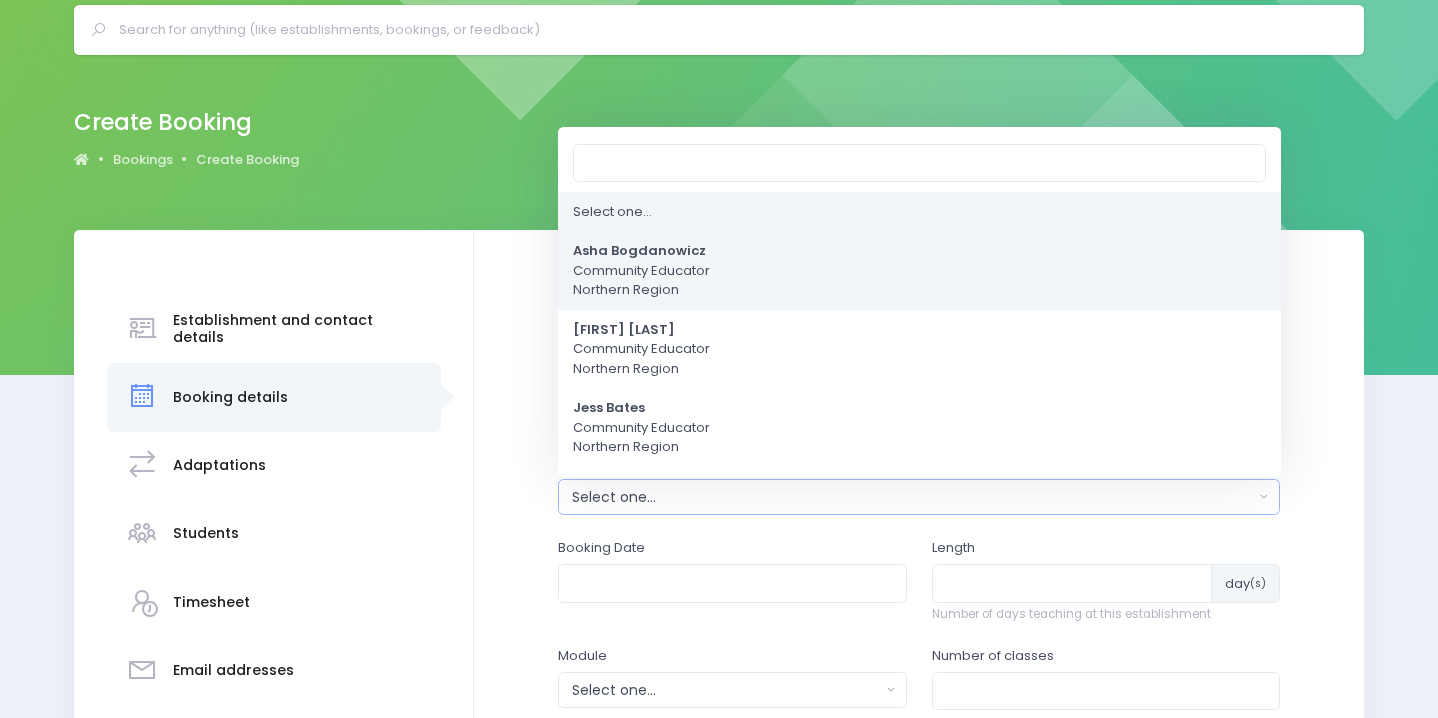 click on "Asha Bogdanowicz Community Educator Northern Region" at bounding box center [919, 271] 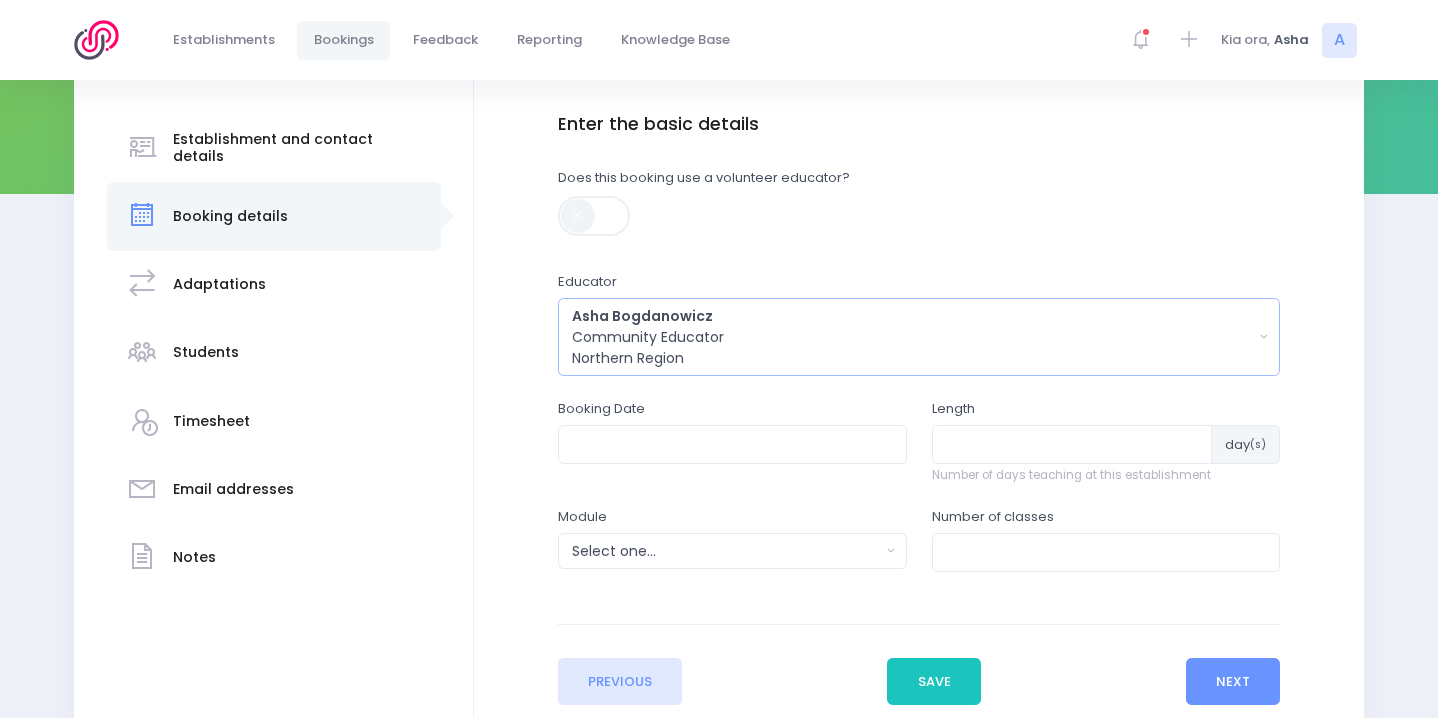 scroll, scrollTop: 398, scrollLeft: 0, axis: vertical 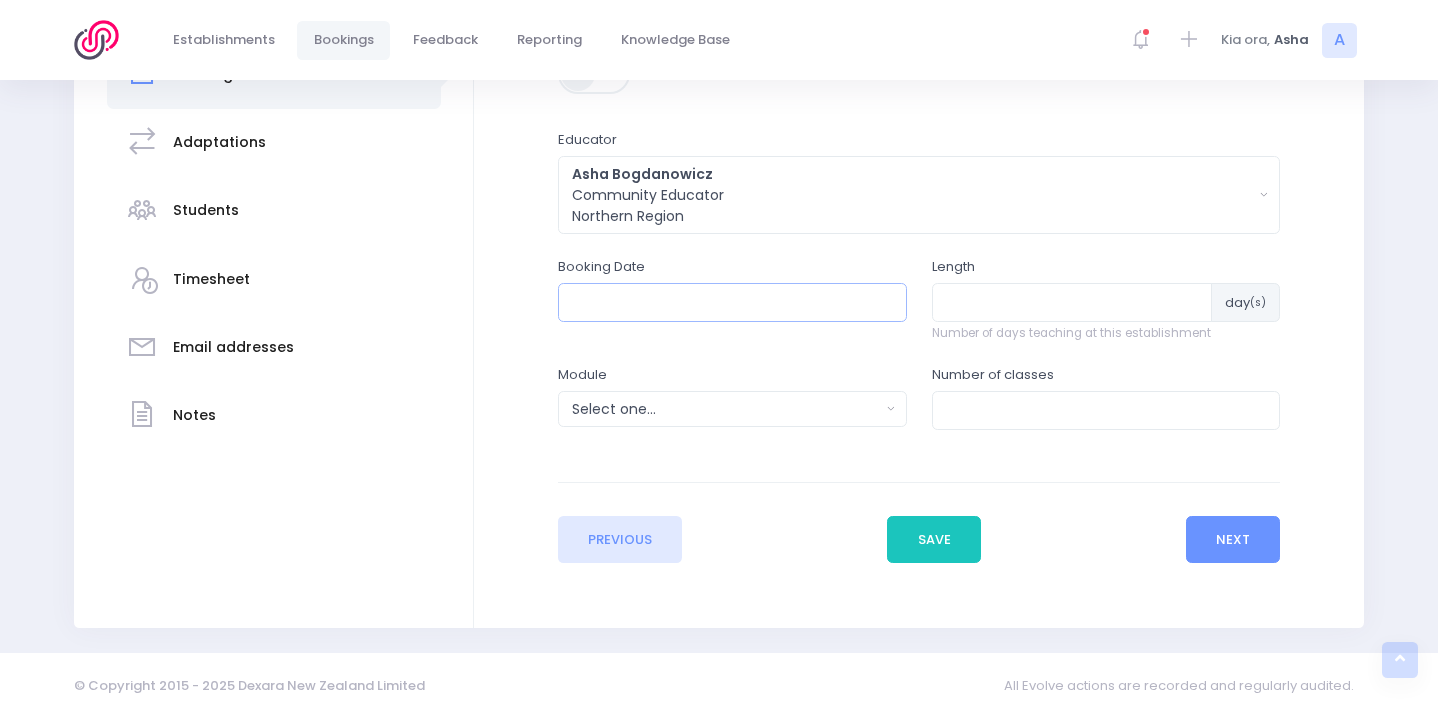 click at bounding box center [732, 302] 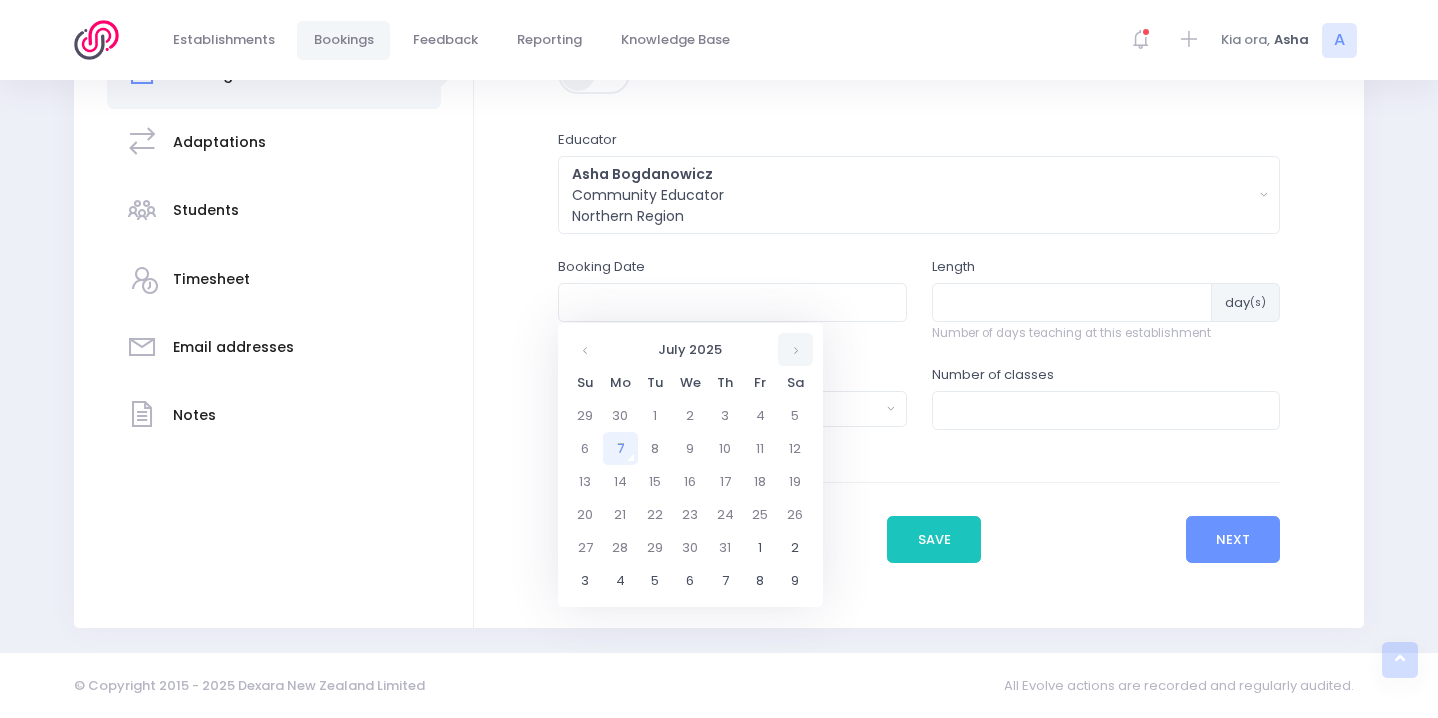 click at bounding box center (795, 349) 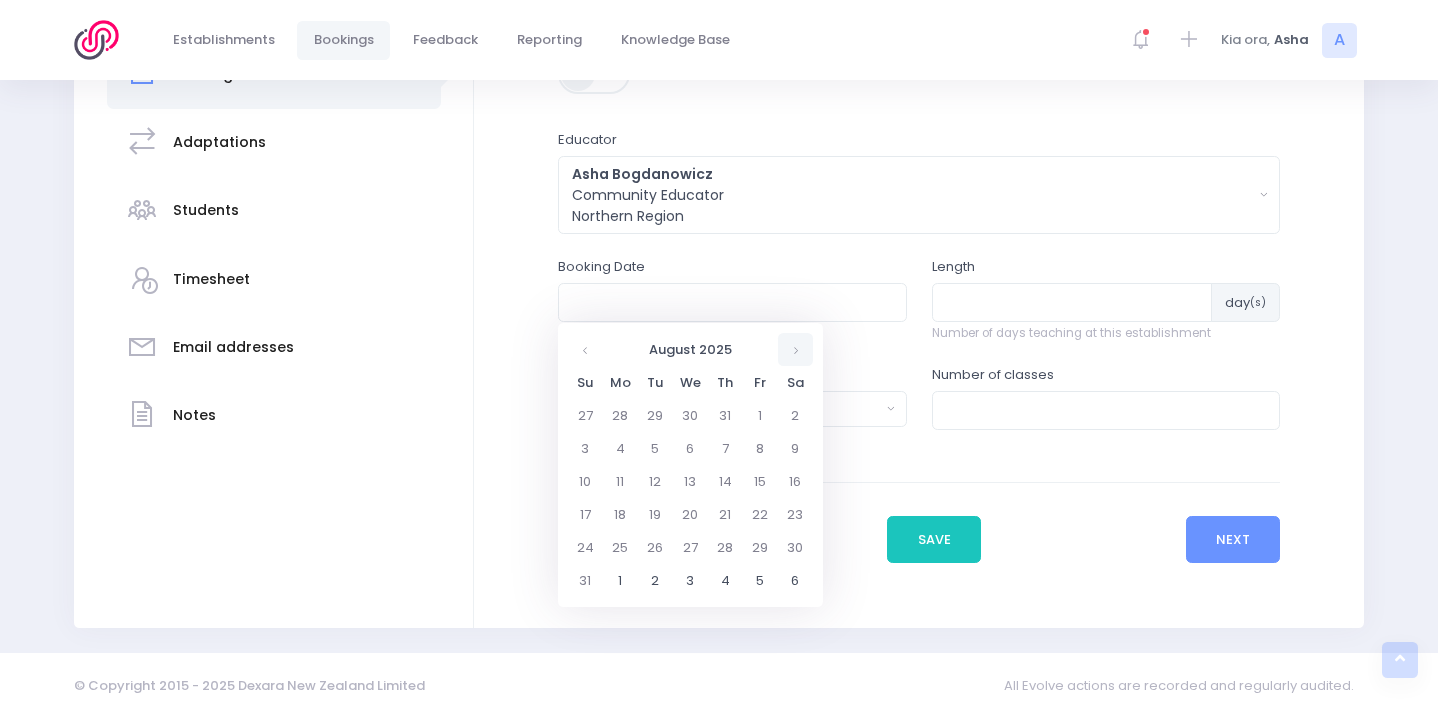 click at bounding box center (795, 349) 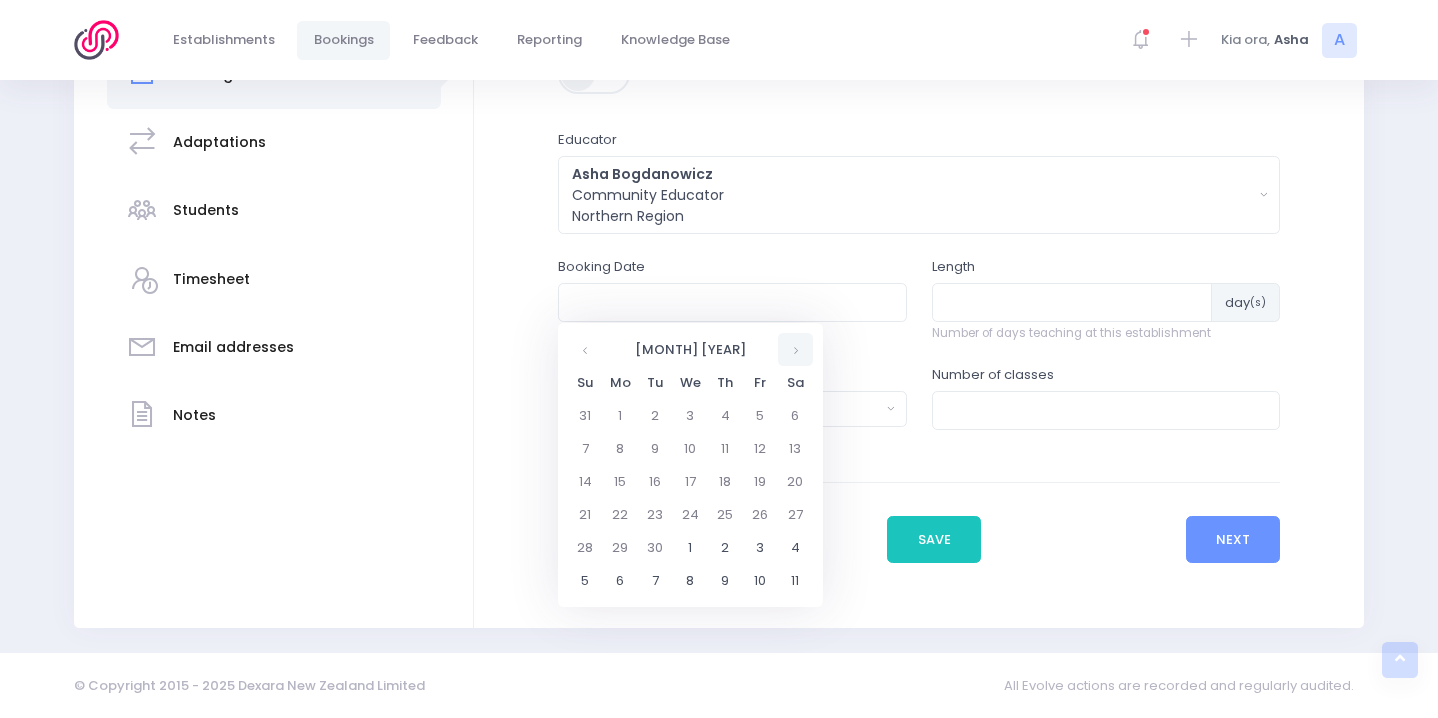 click at bounding box center (795, 349) 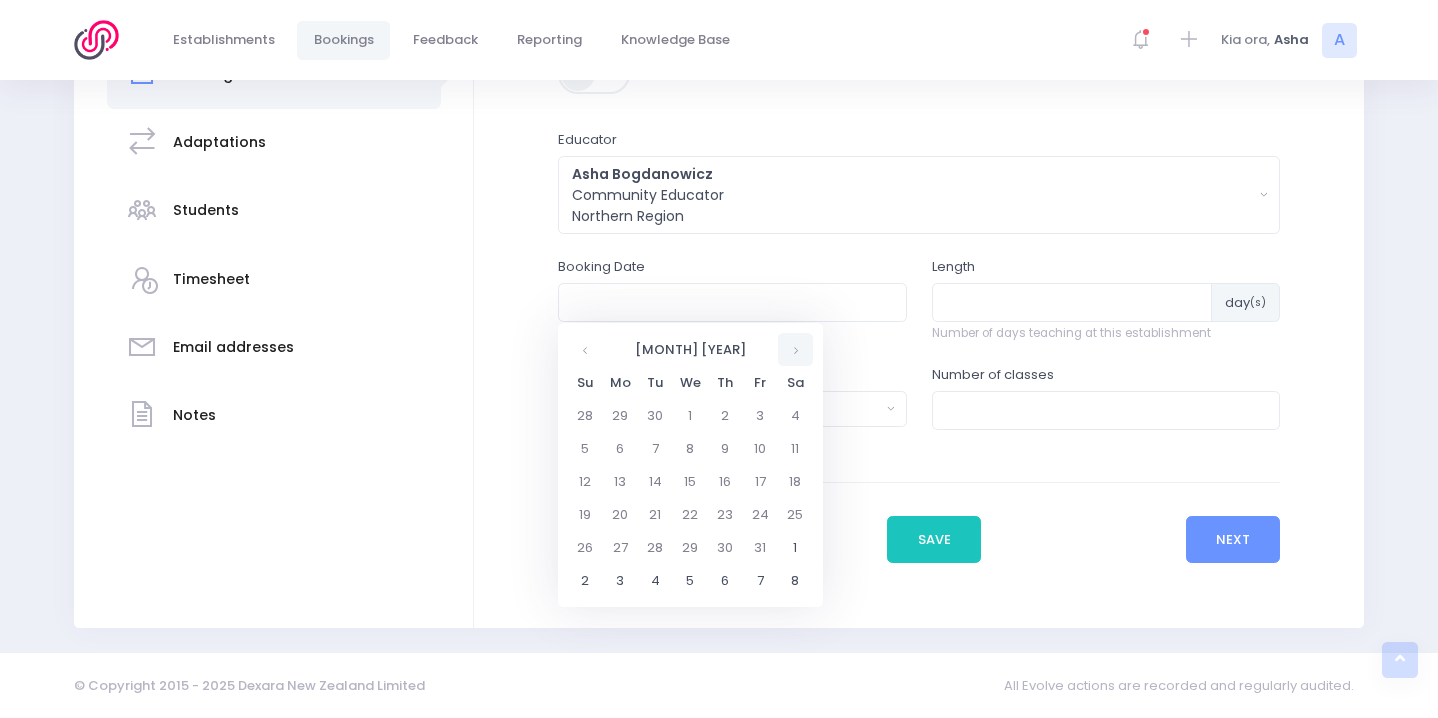click at bounding box center (795, 349) 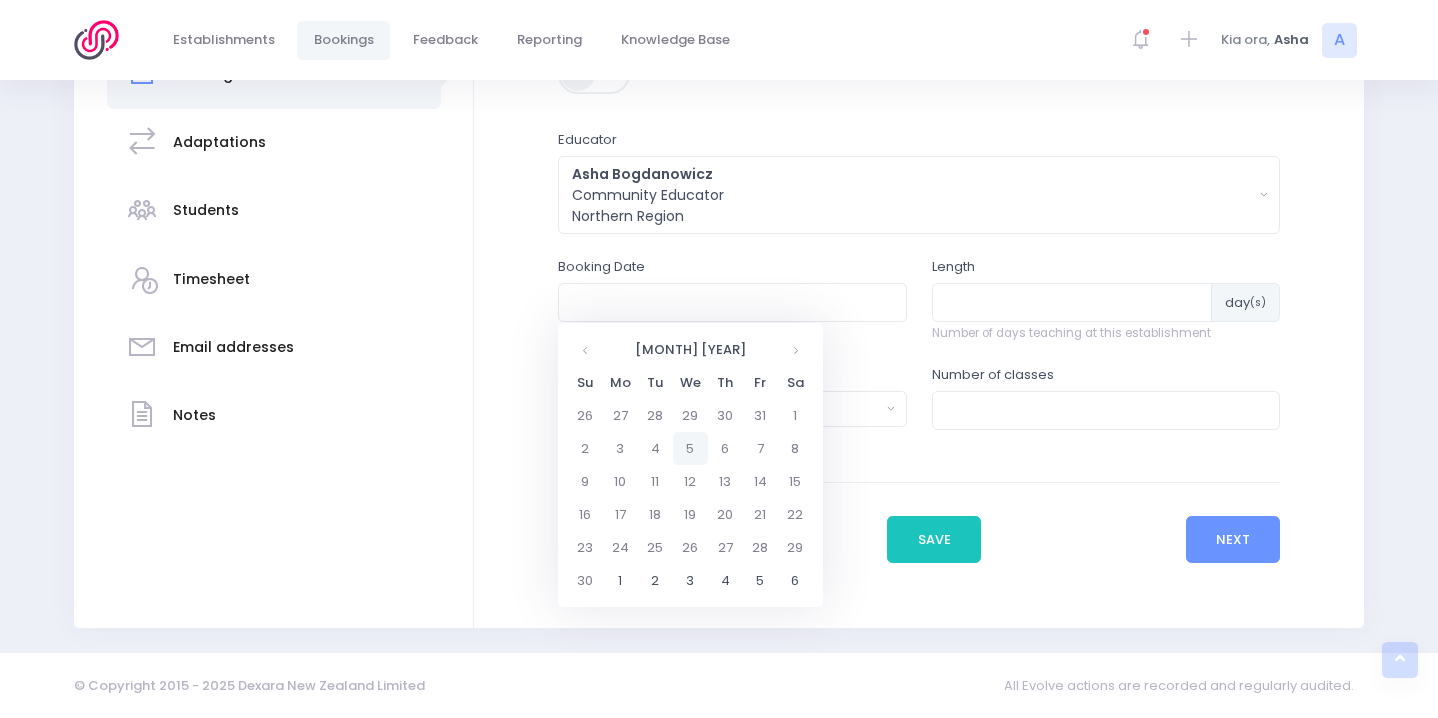 click on "5" at bounding box center (690, 415) 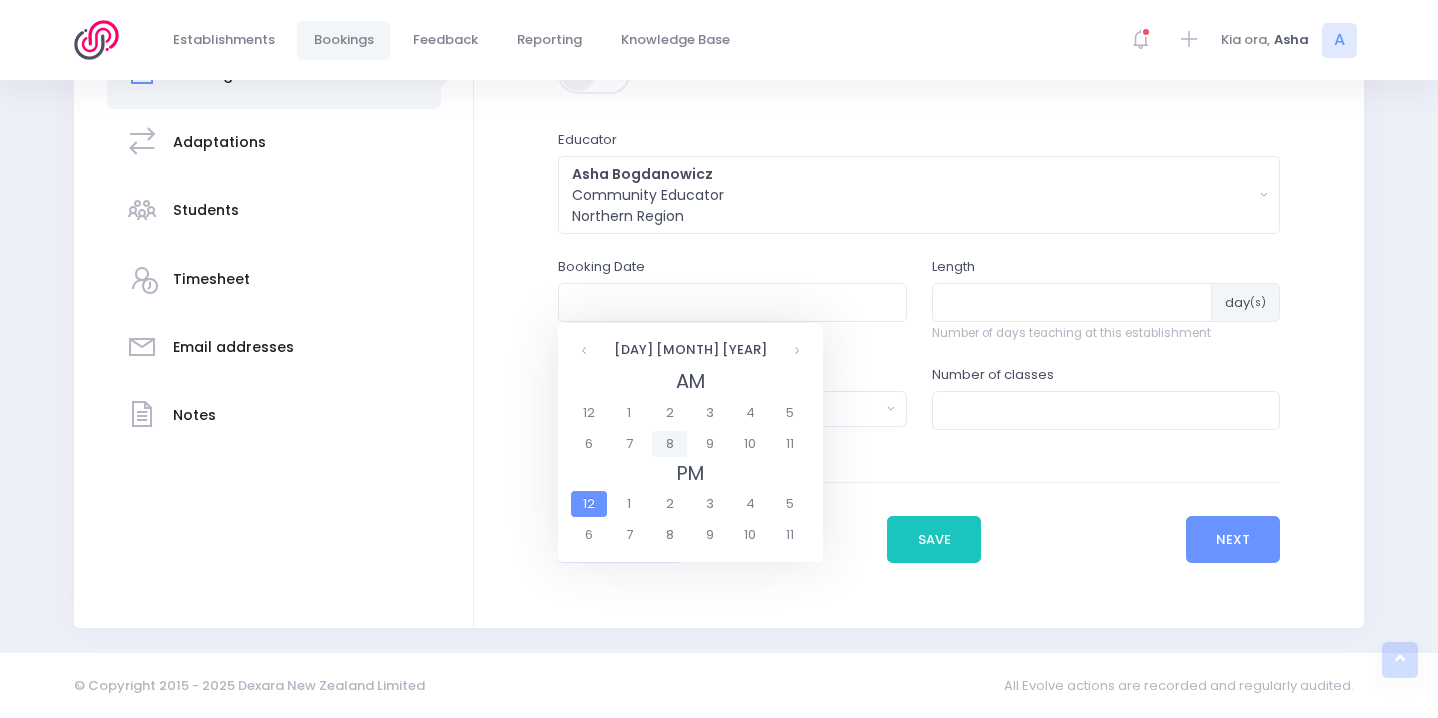 click on "8" at bounding box center [669, 444] 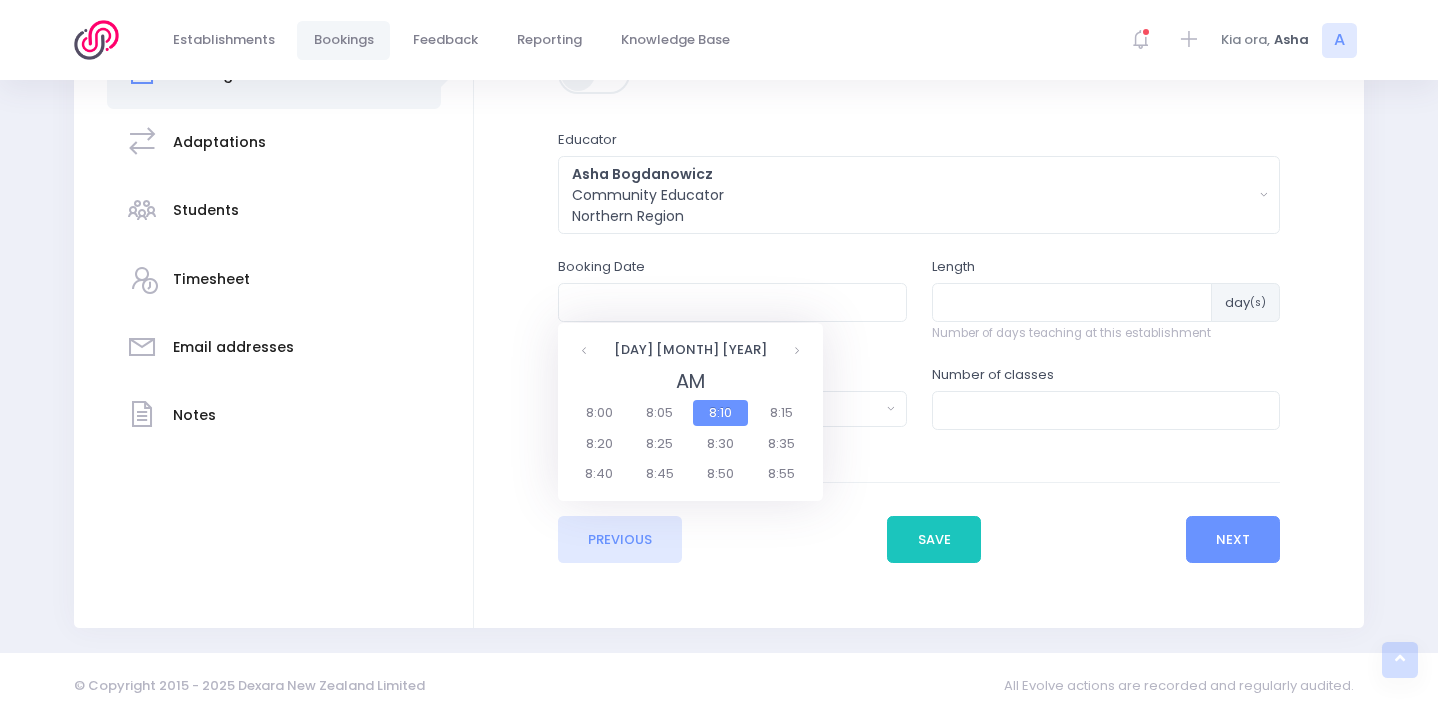 click on "8:55" at bounding box center (781, 474) 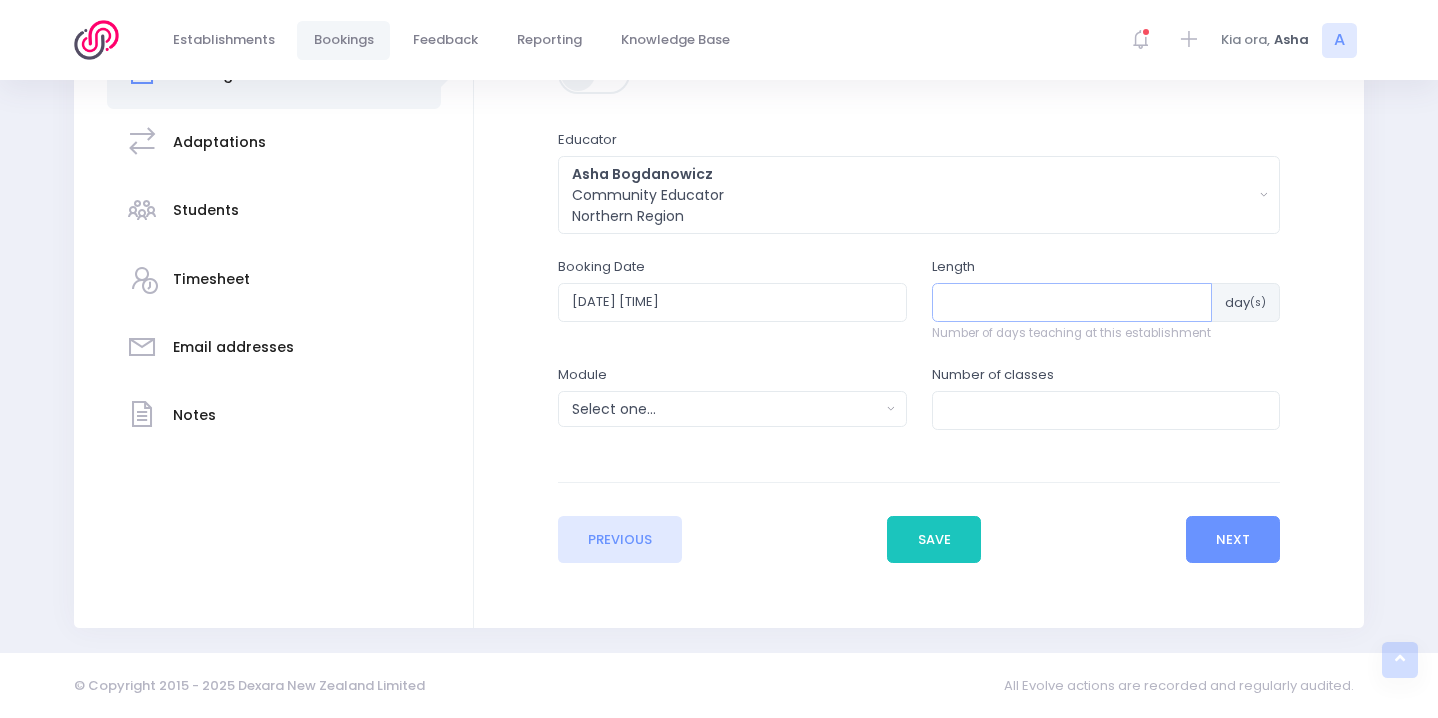 click at bounding box center [1072, 302] 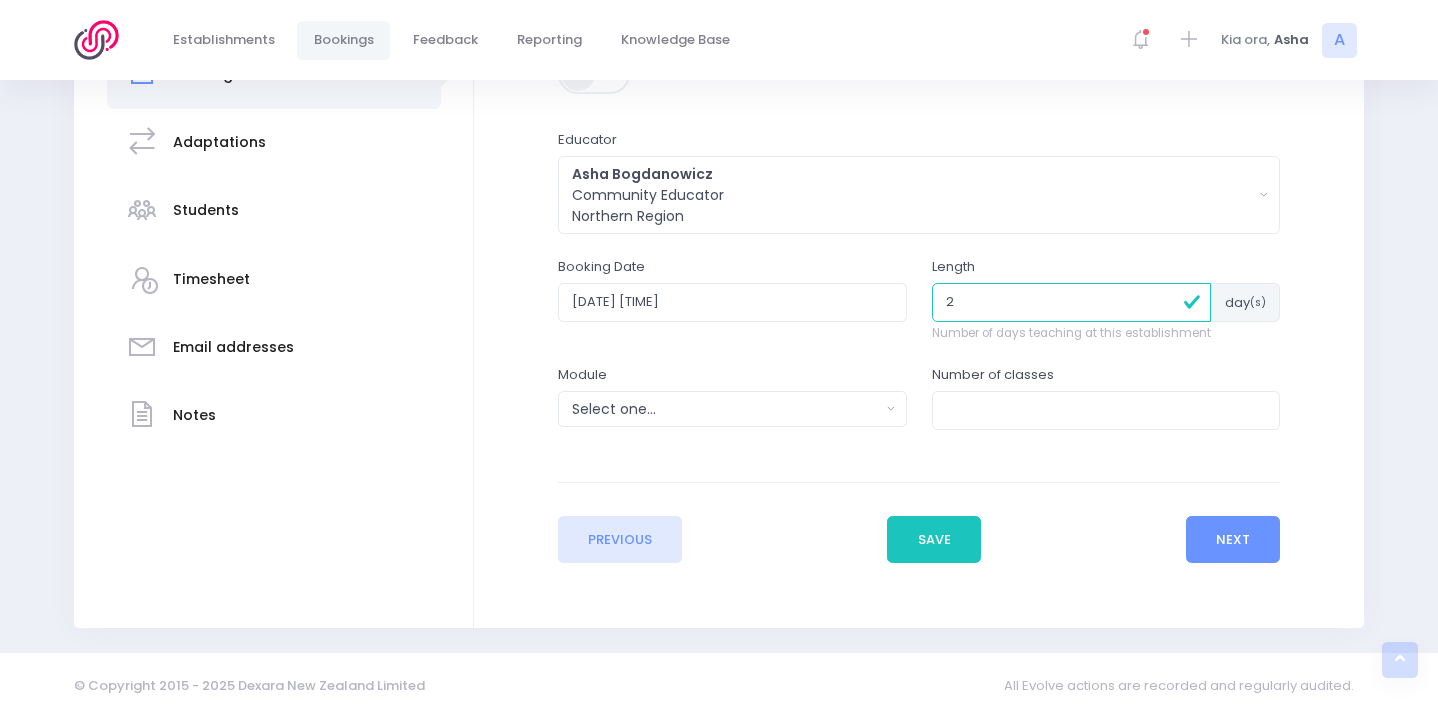 type on "2" 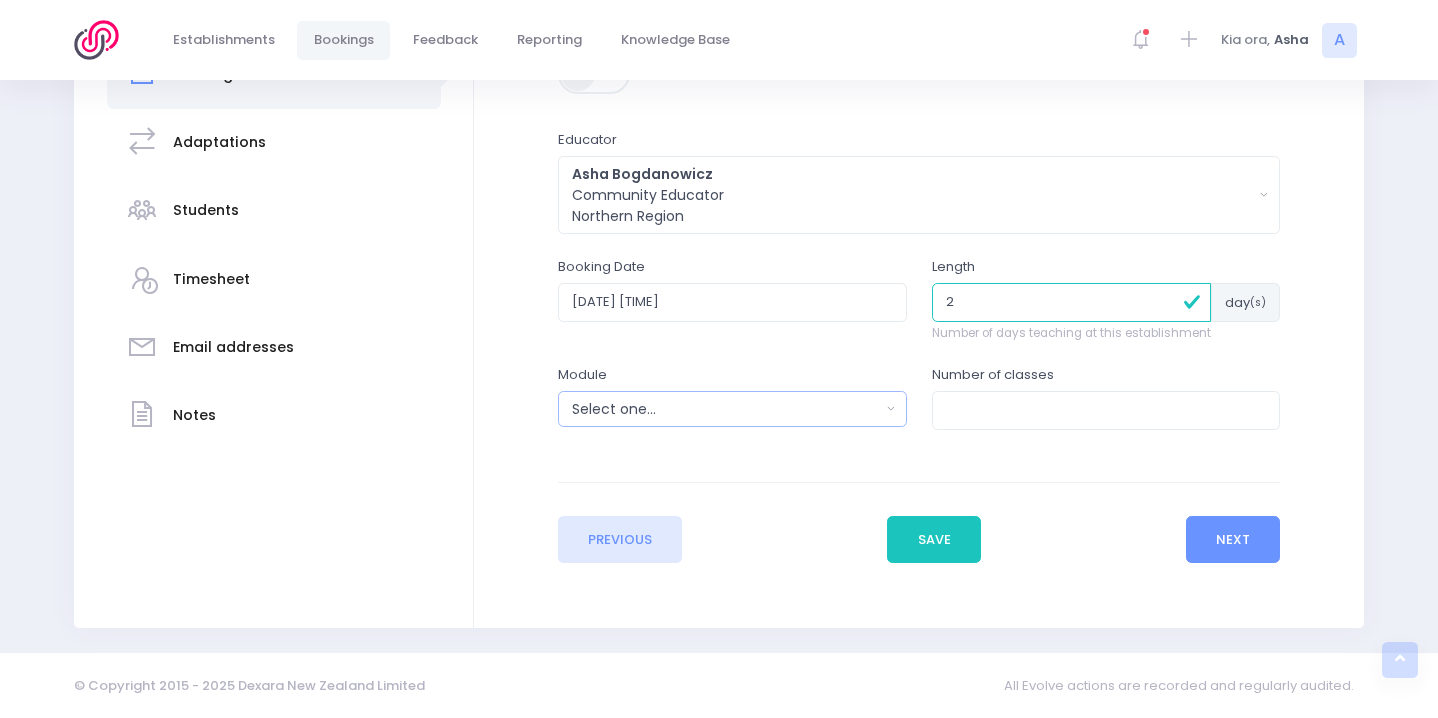 click on "Select one..." at bounding box center [726, 409] 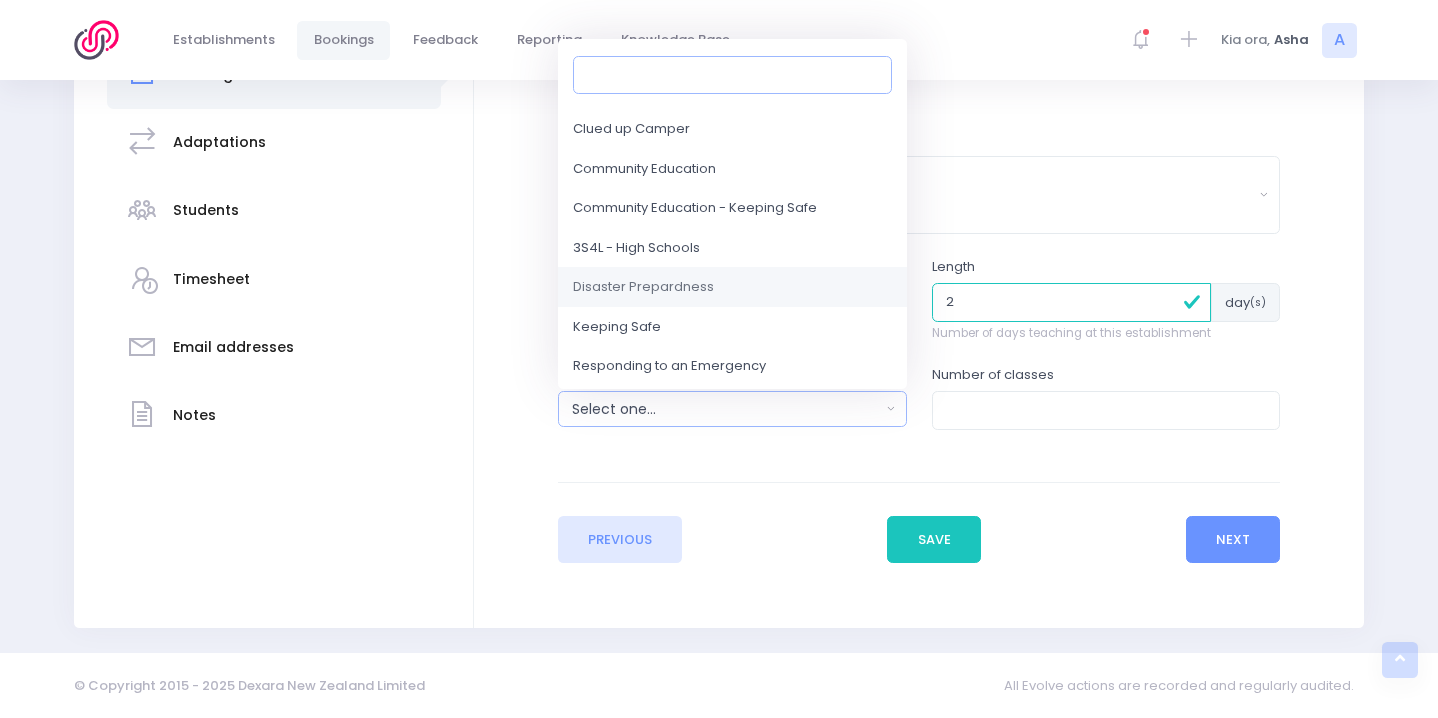scroll, scrollTop: 76, scrollLeft: 0, axis: vertical 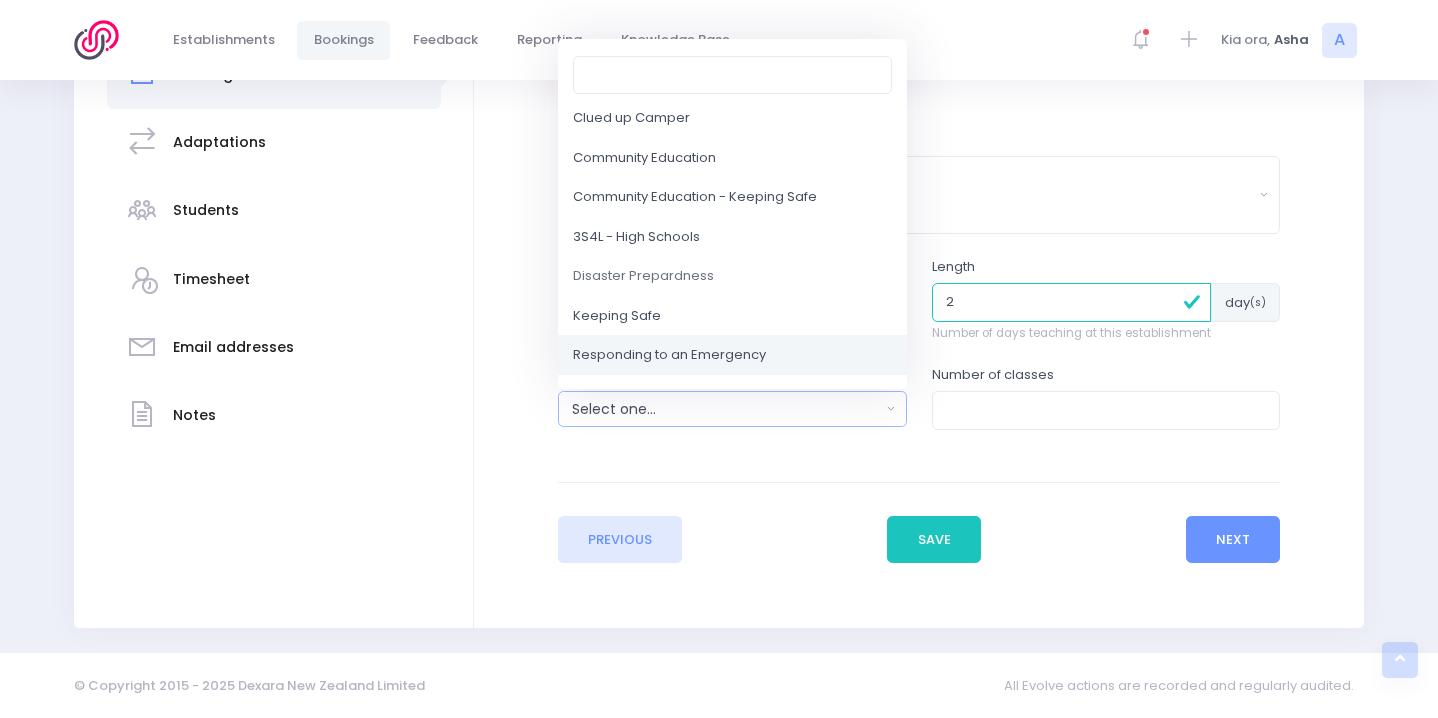 click on "Responding to an Emergency" at bounding box center (669, 356) 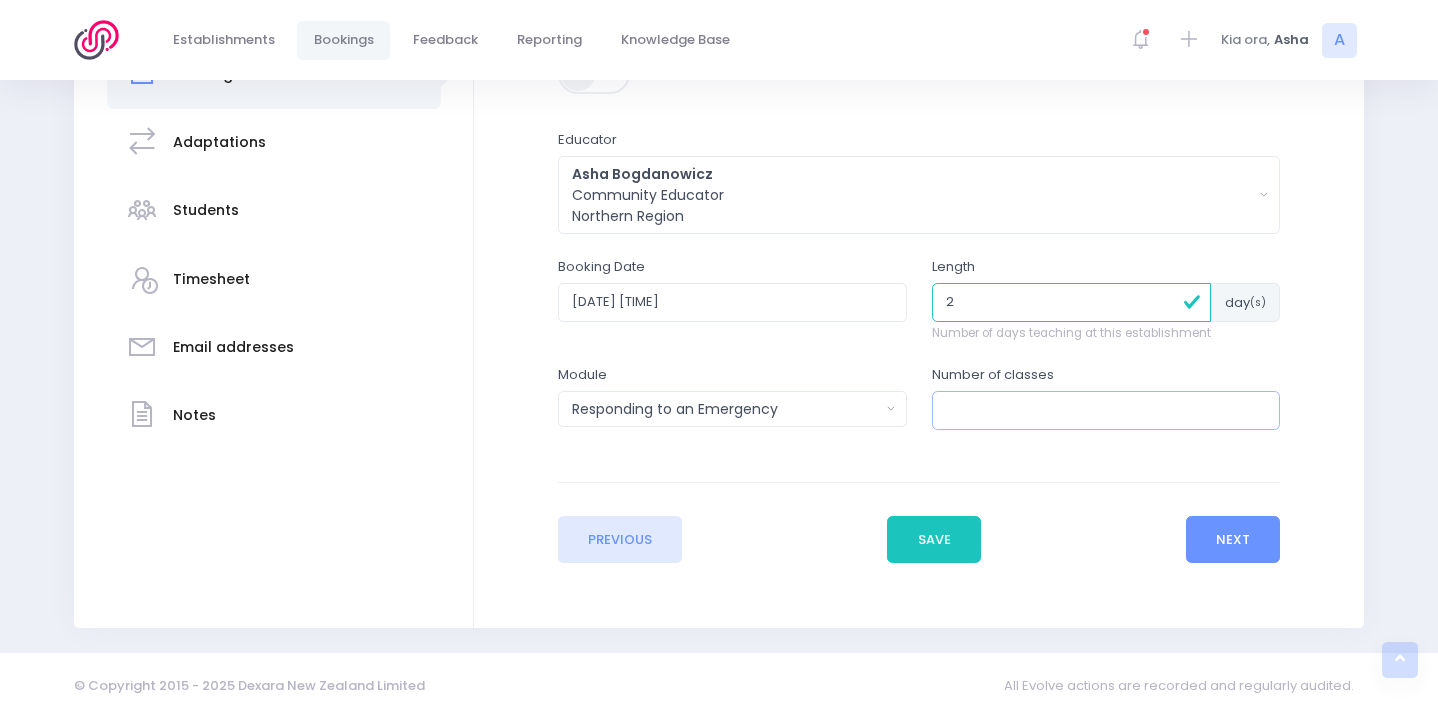 click at bounding box center (1106, 410) 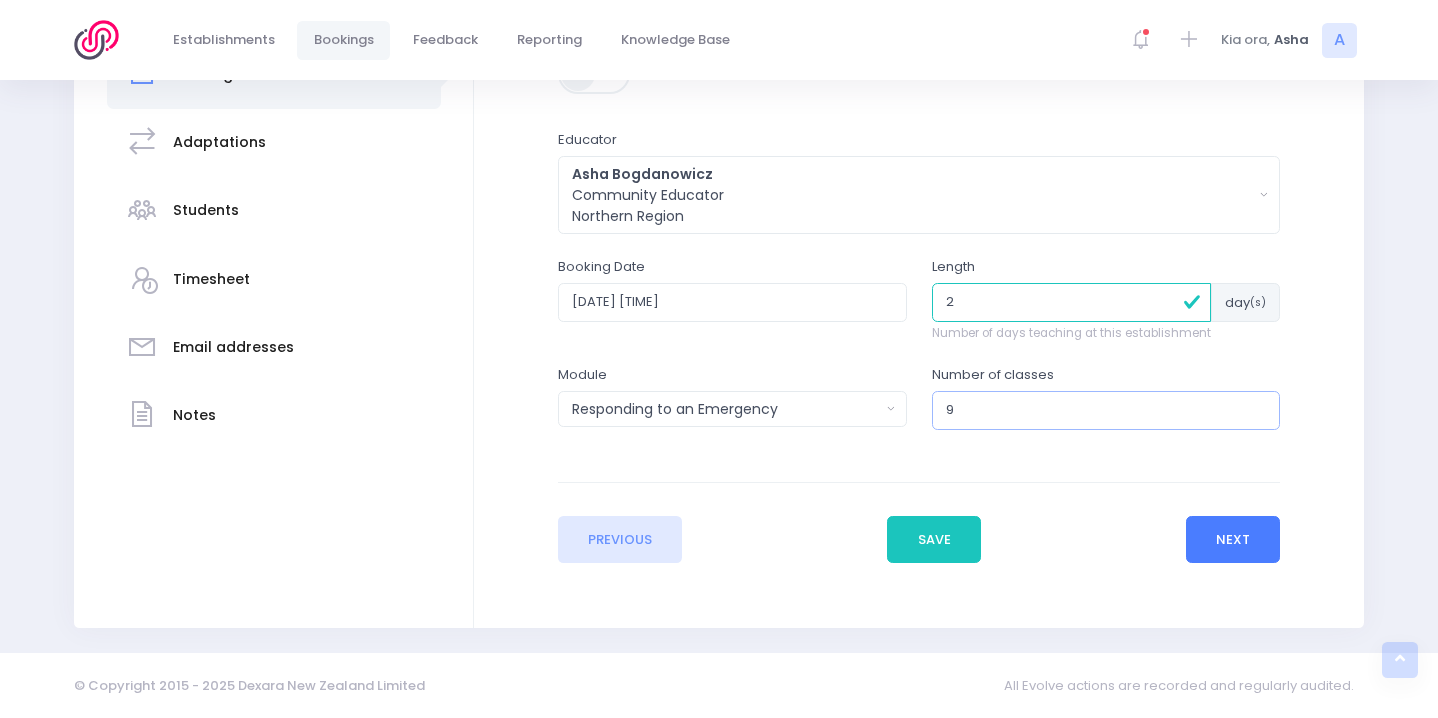 type on "9" 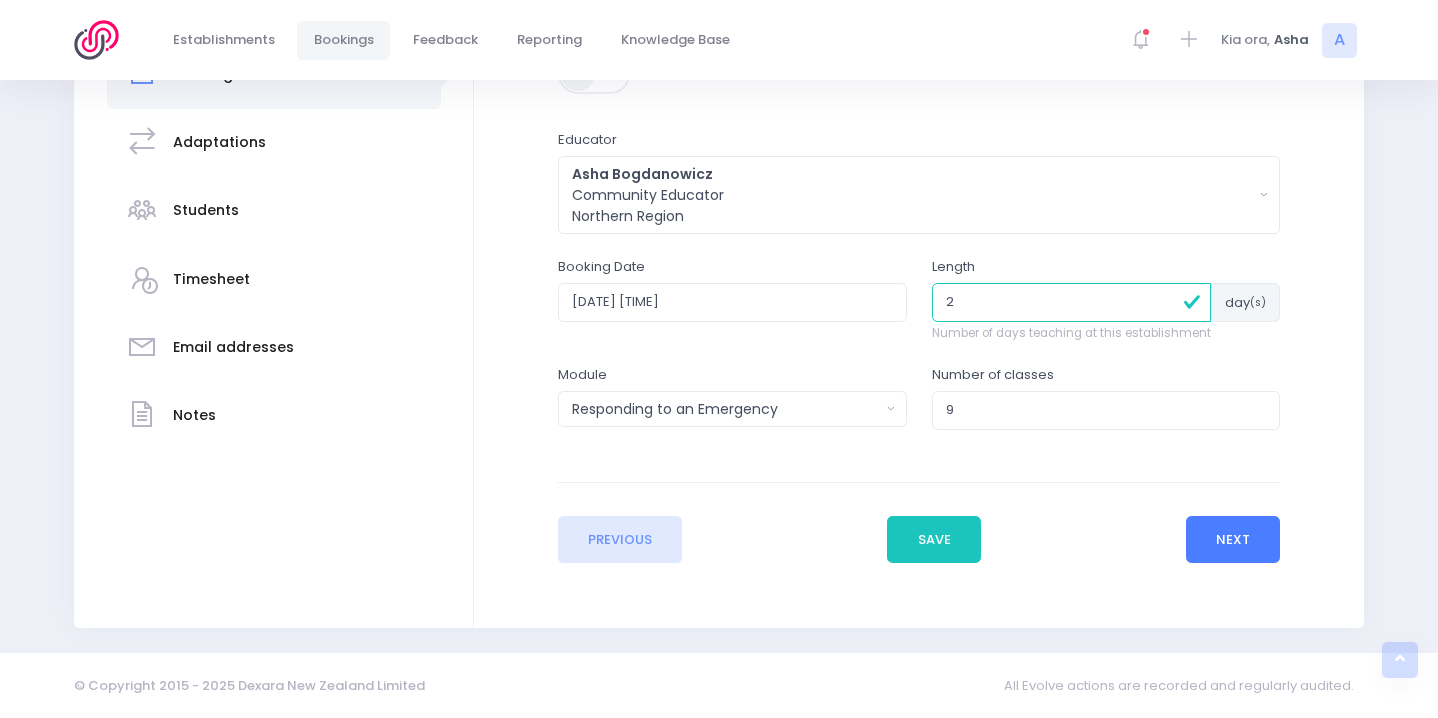 click on "Next" at bounding box center (1233, 540) 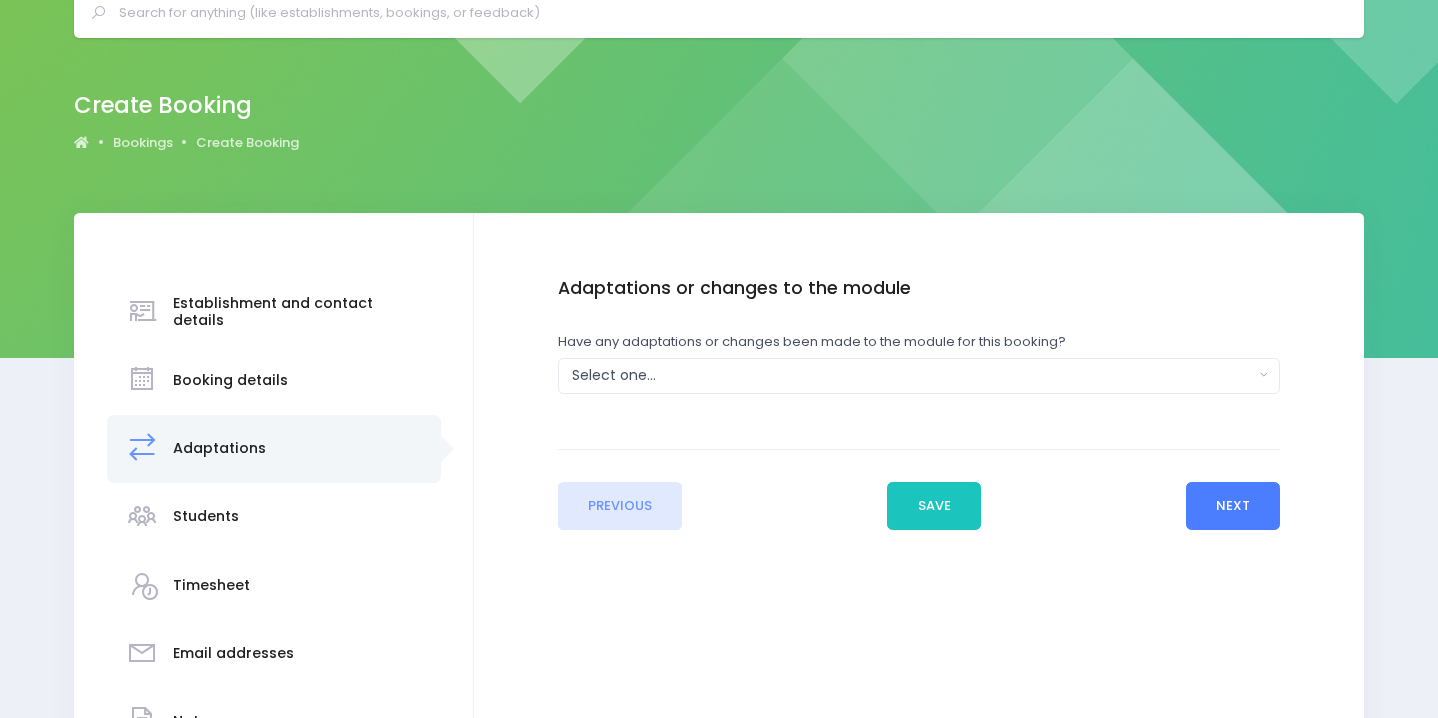 scroll, scrollTop: 0, scrollLeft: 0, axis: both 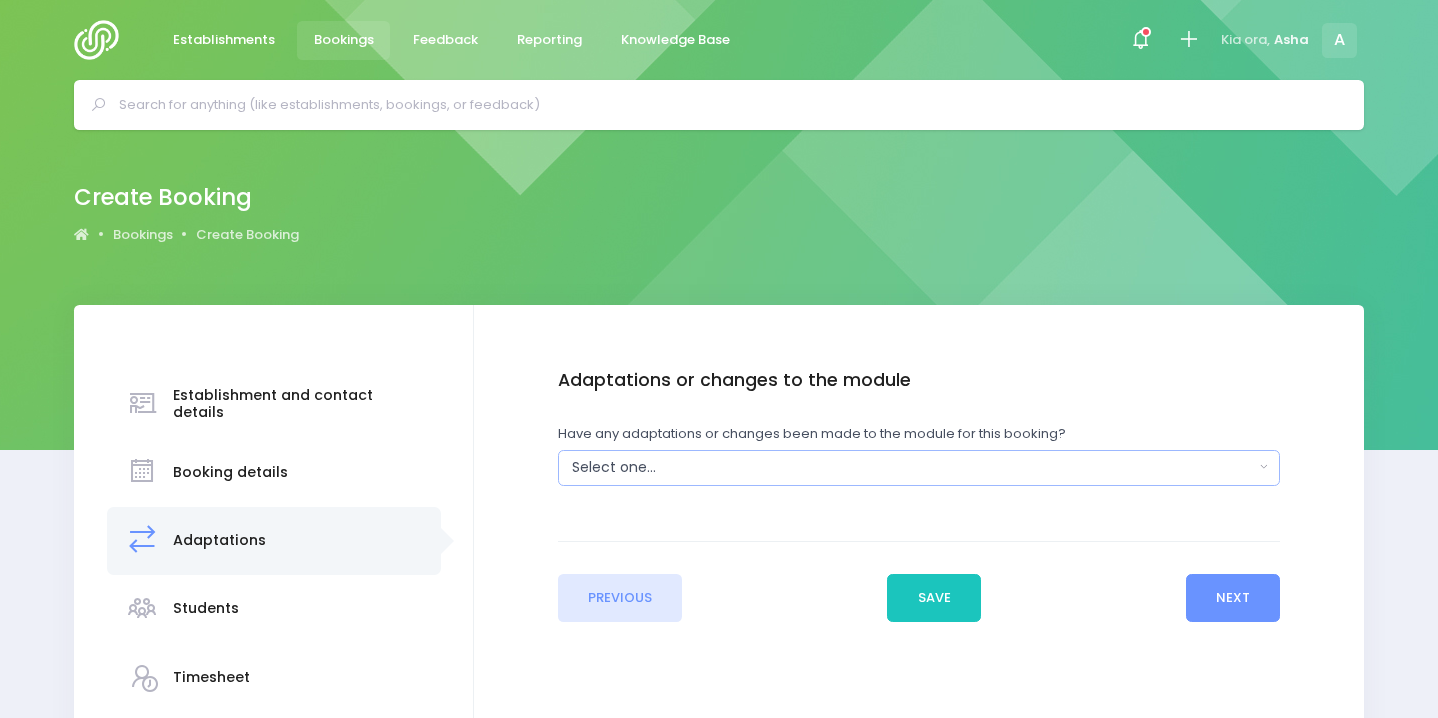 click on "Select one..." at bounding box center (913, 467) 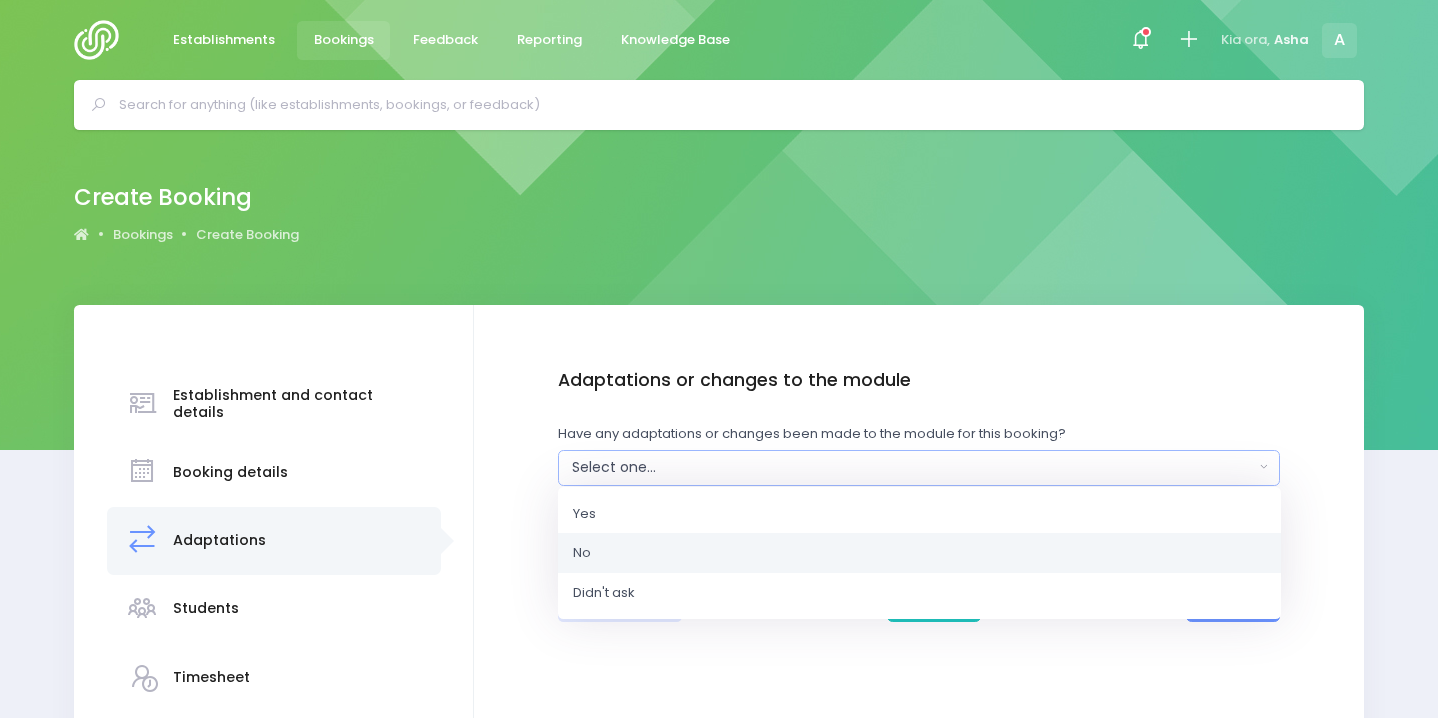 click on "No" at bounding box center (919, 553) 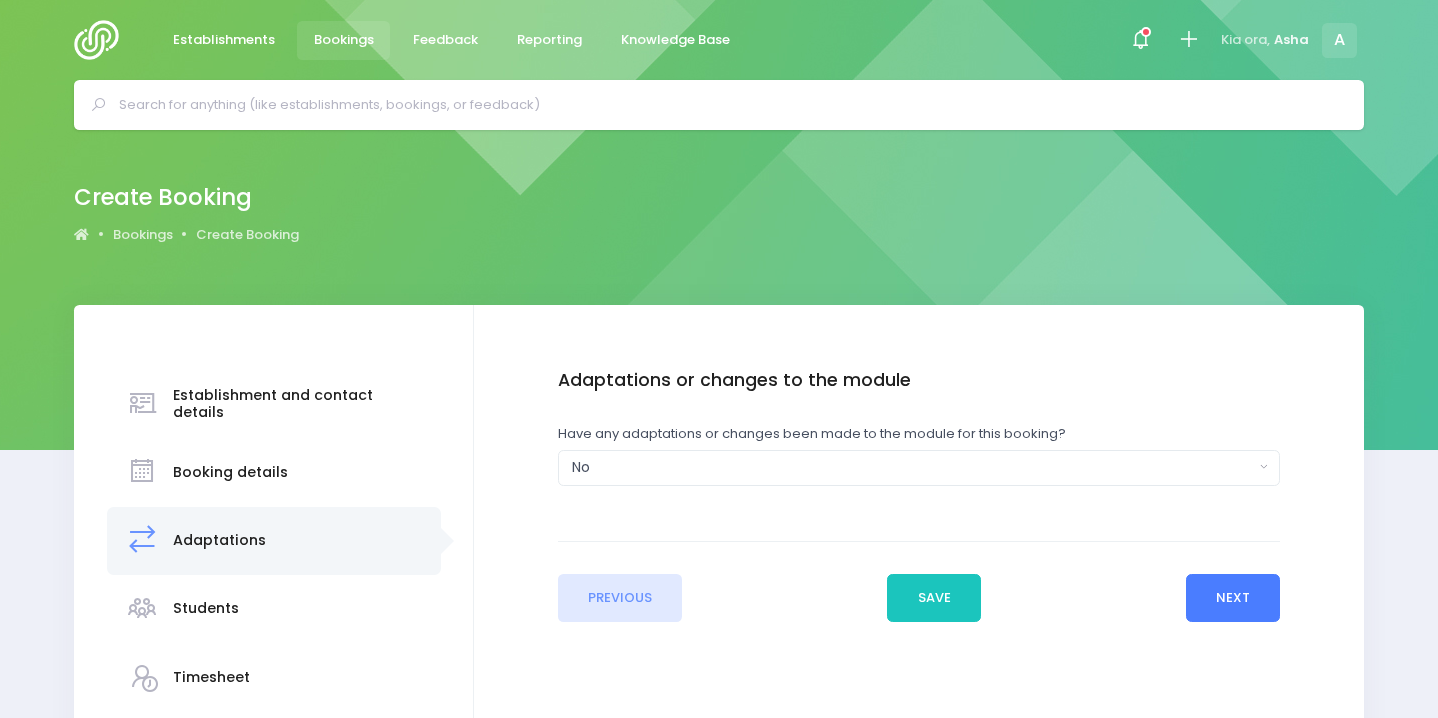 click on "Next" at bounding box center (1233, 598) 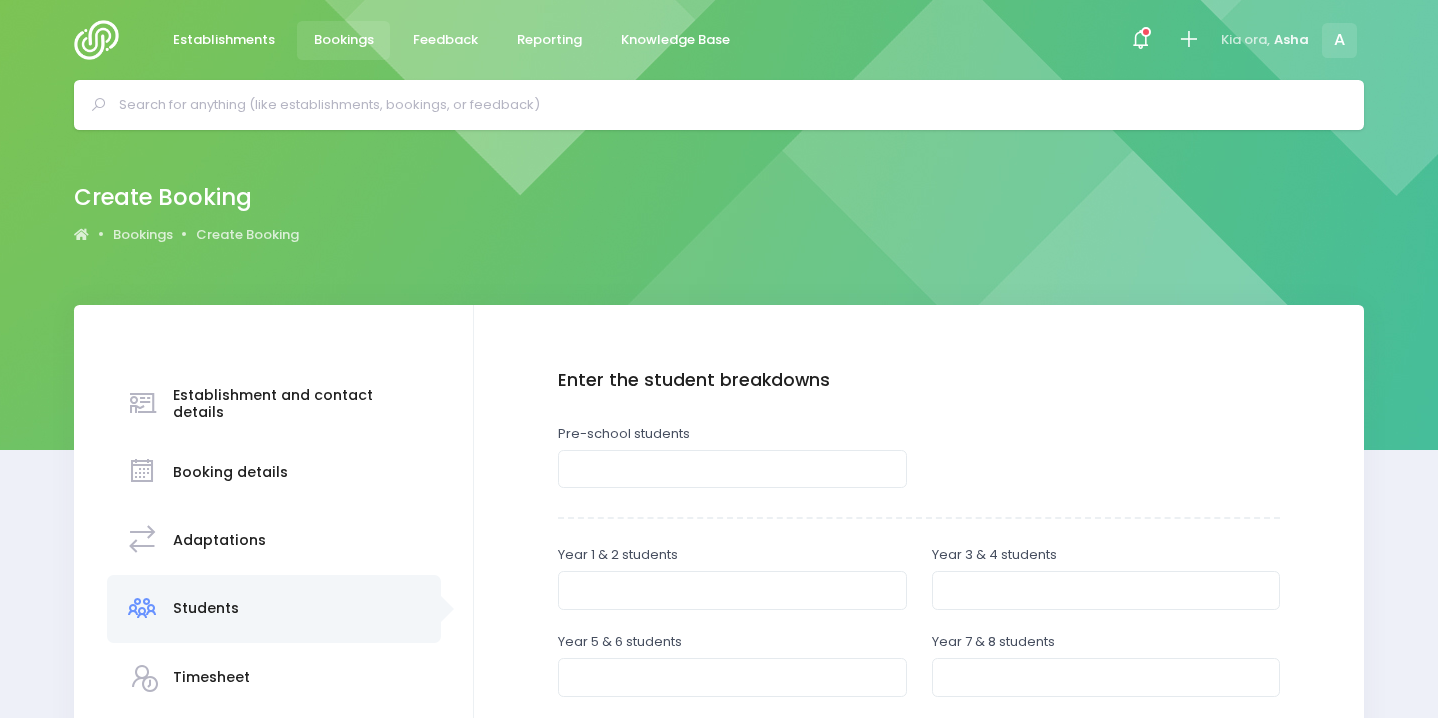 scroll, scrollTop: 228, scrollLeft: 0, axis: vertical 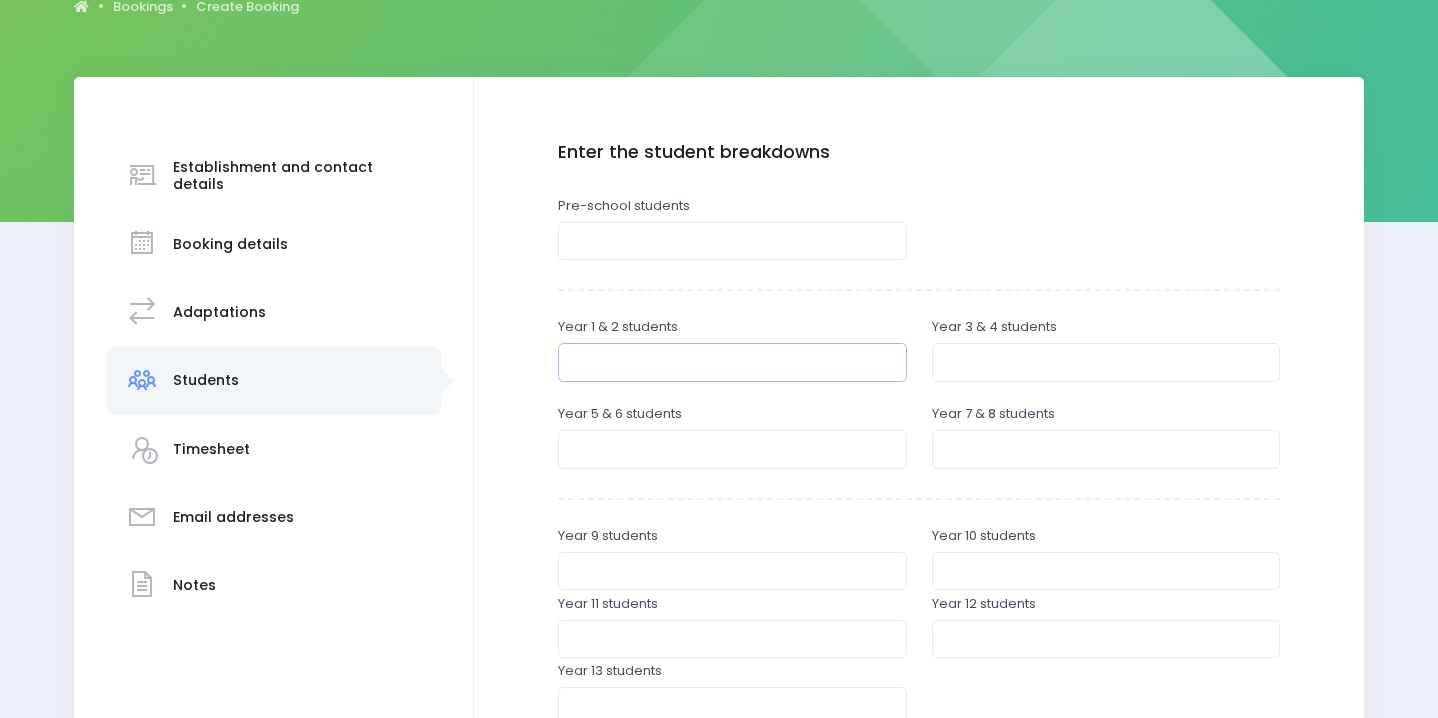 click at bounding box center (732, 362) 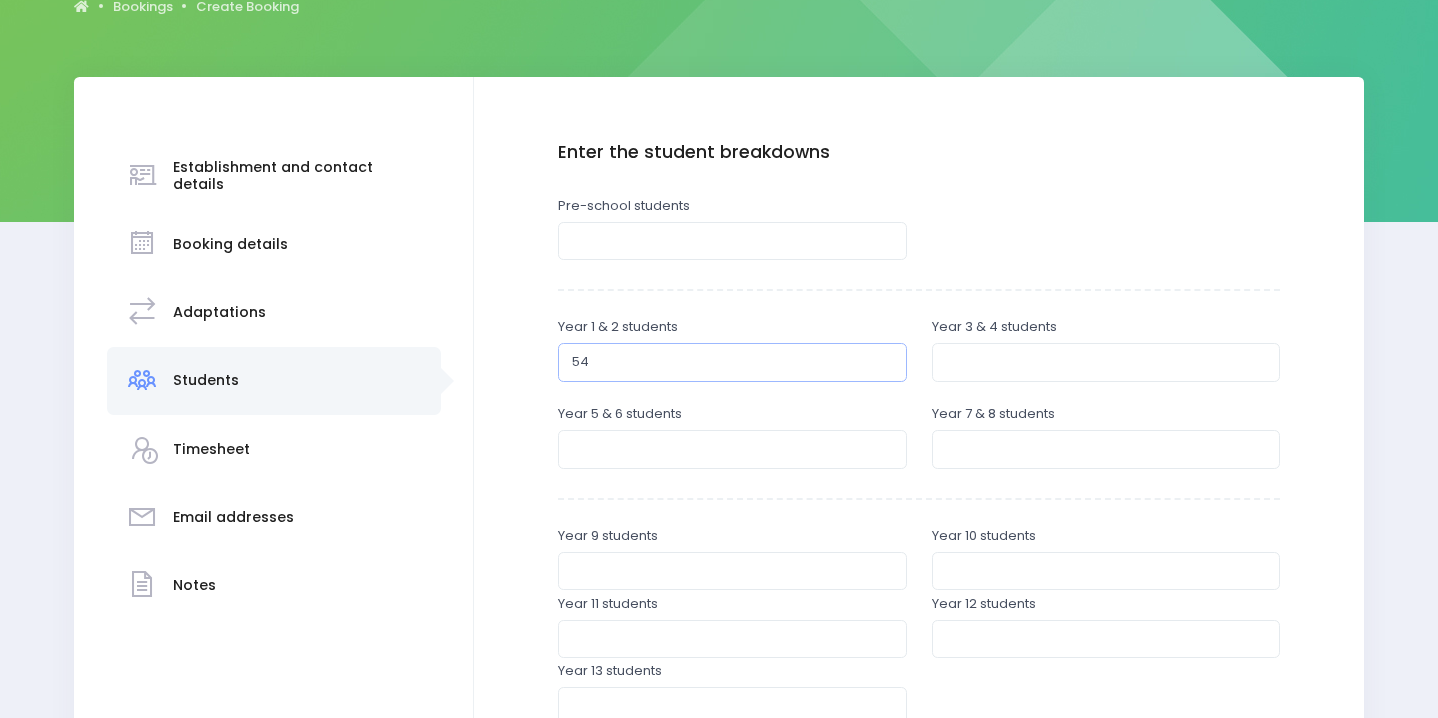 type on "54" 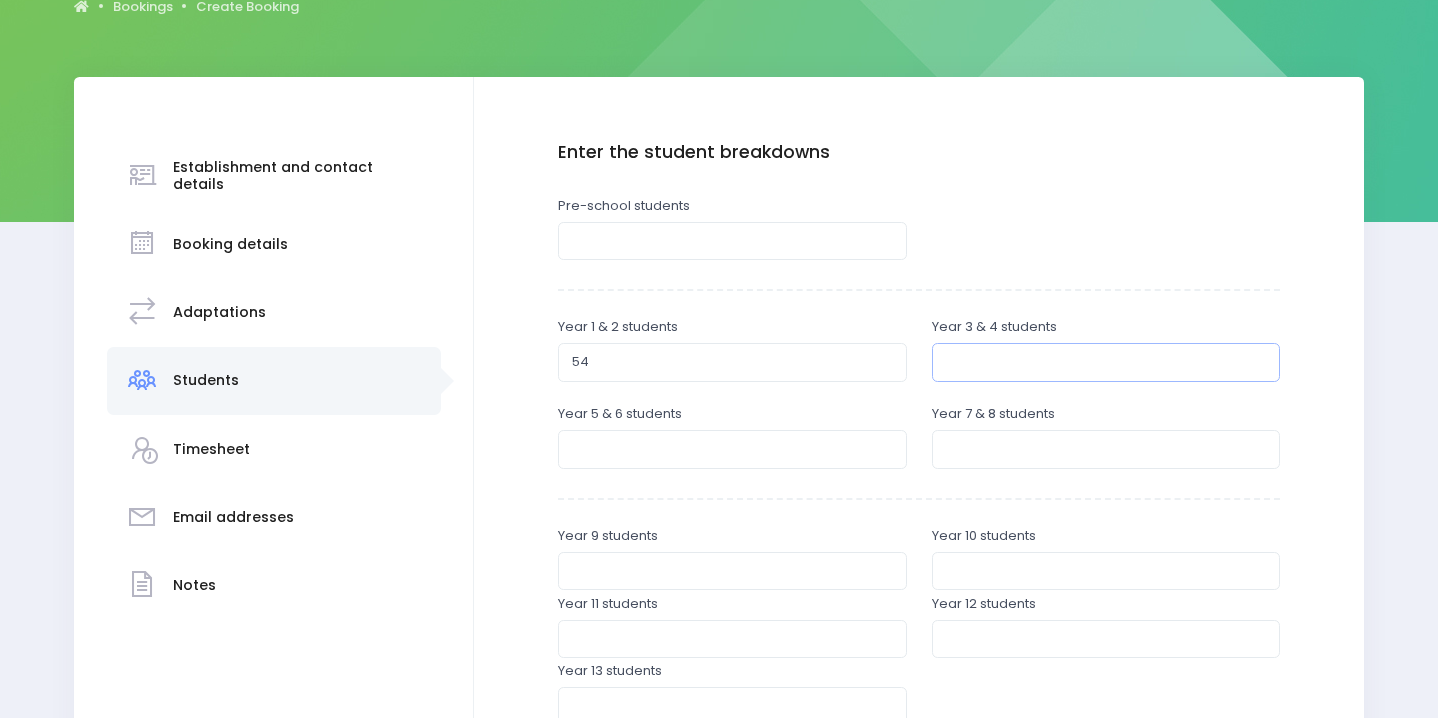 click at bounding box center [1106, 362] 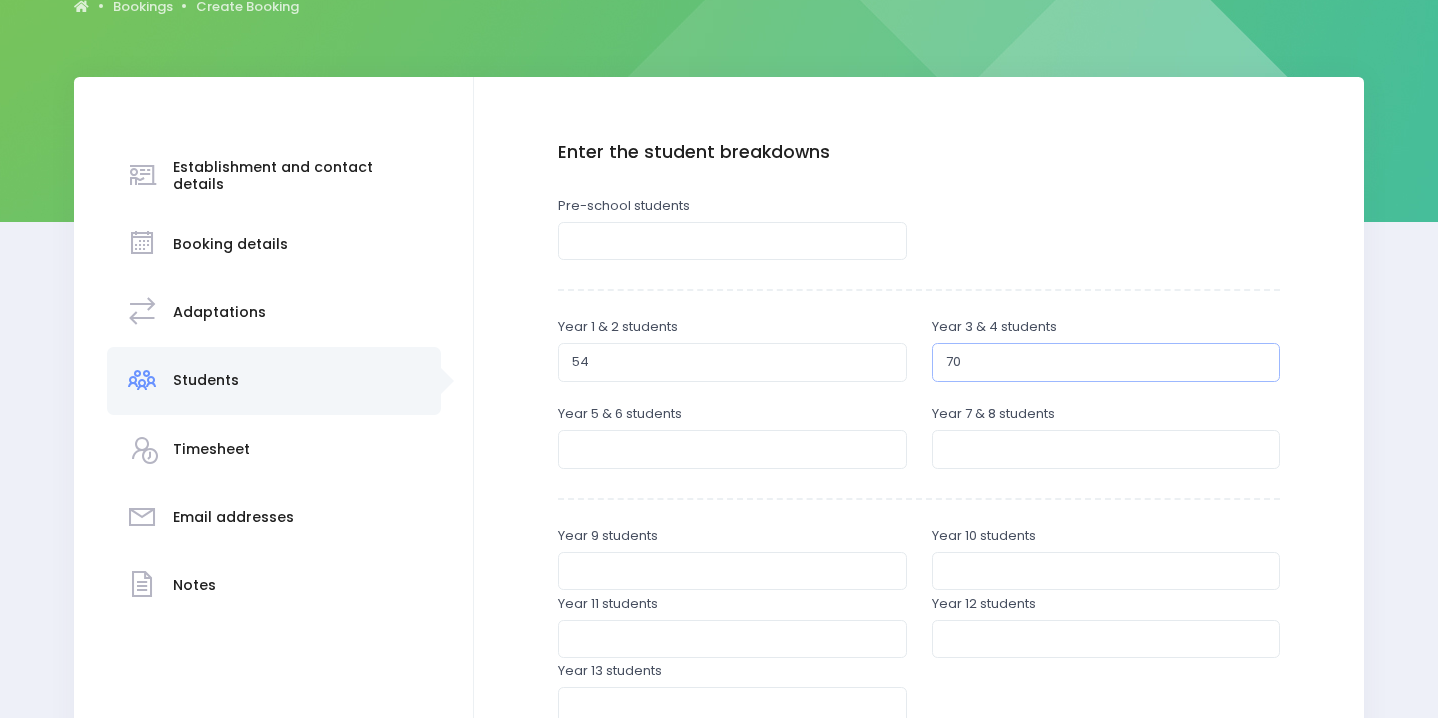 type on "70" 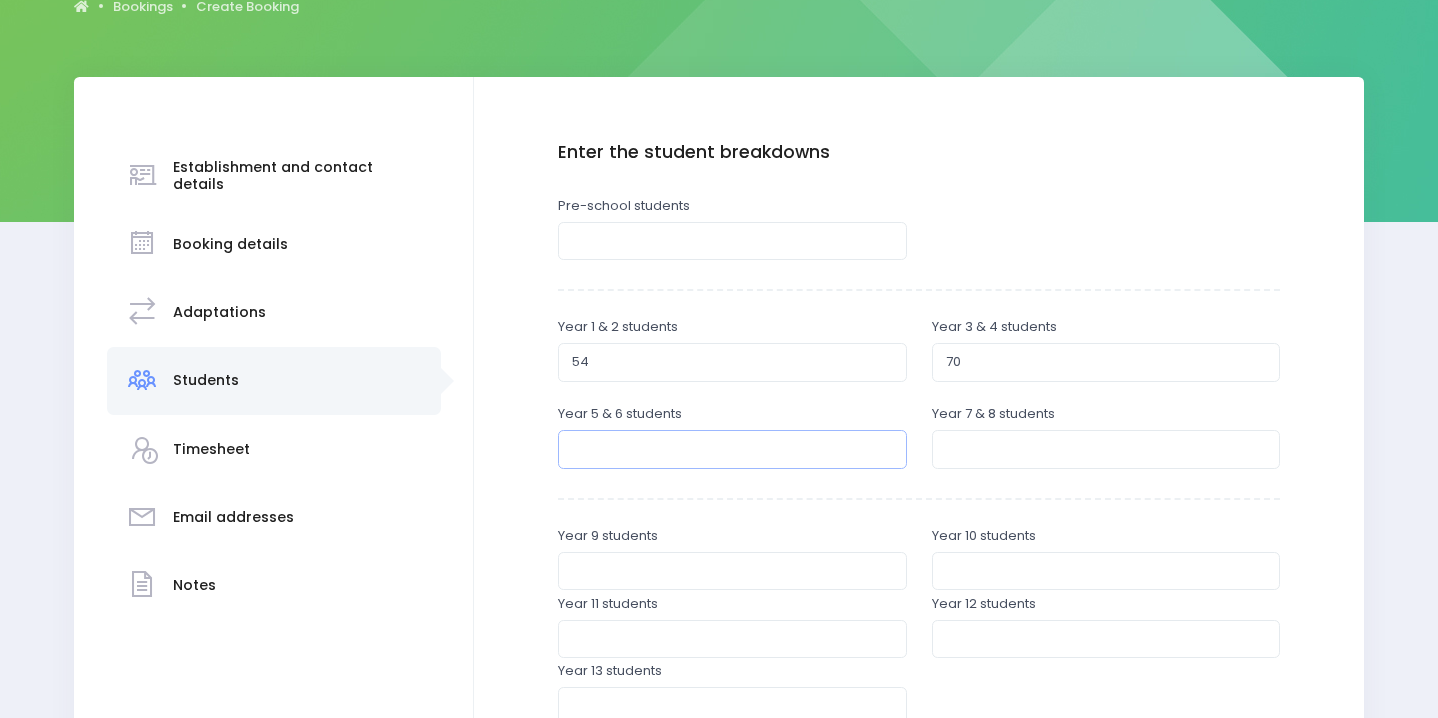click at bounding box center (732, 449) 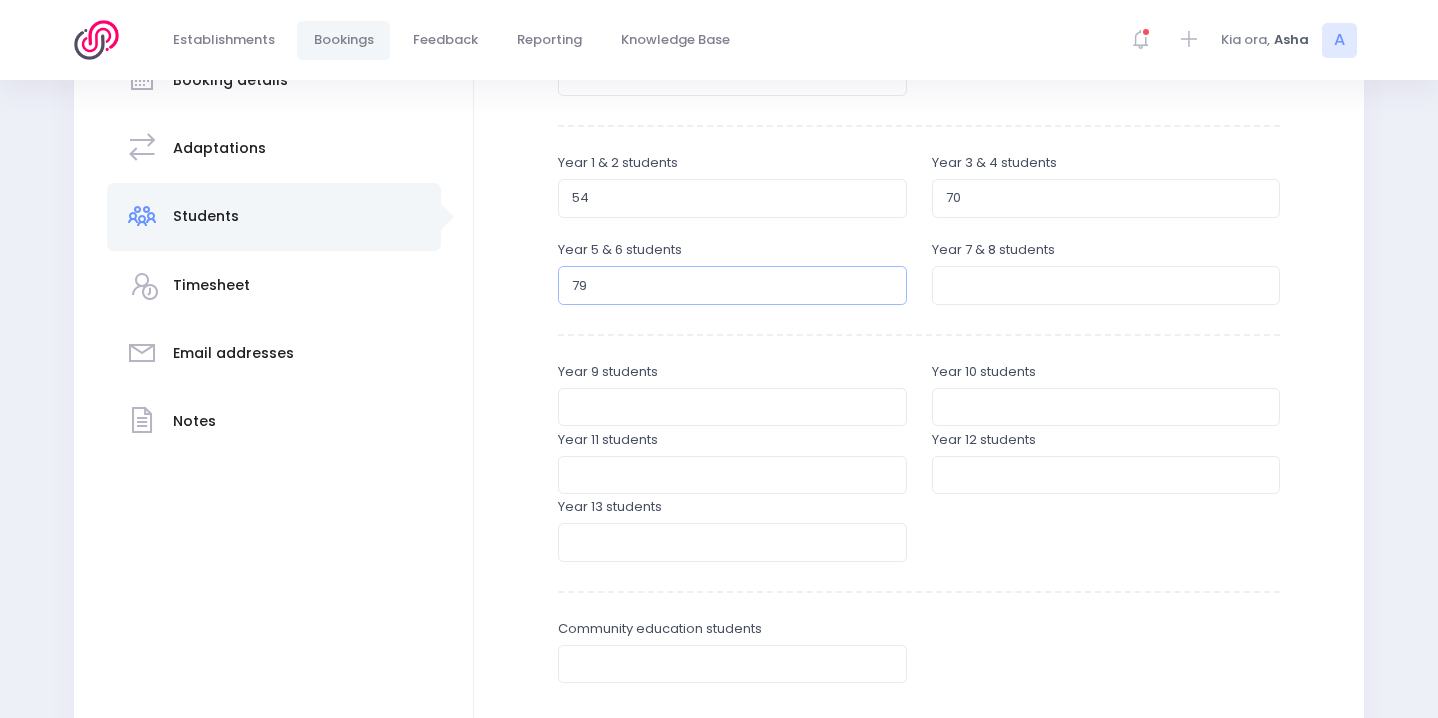 scroll, scrollTop: 586, scrollLeft: 0, axis: vertical 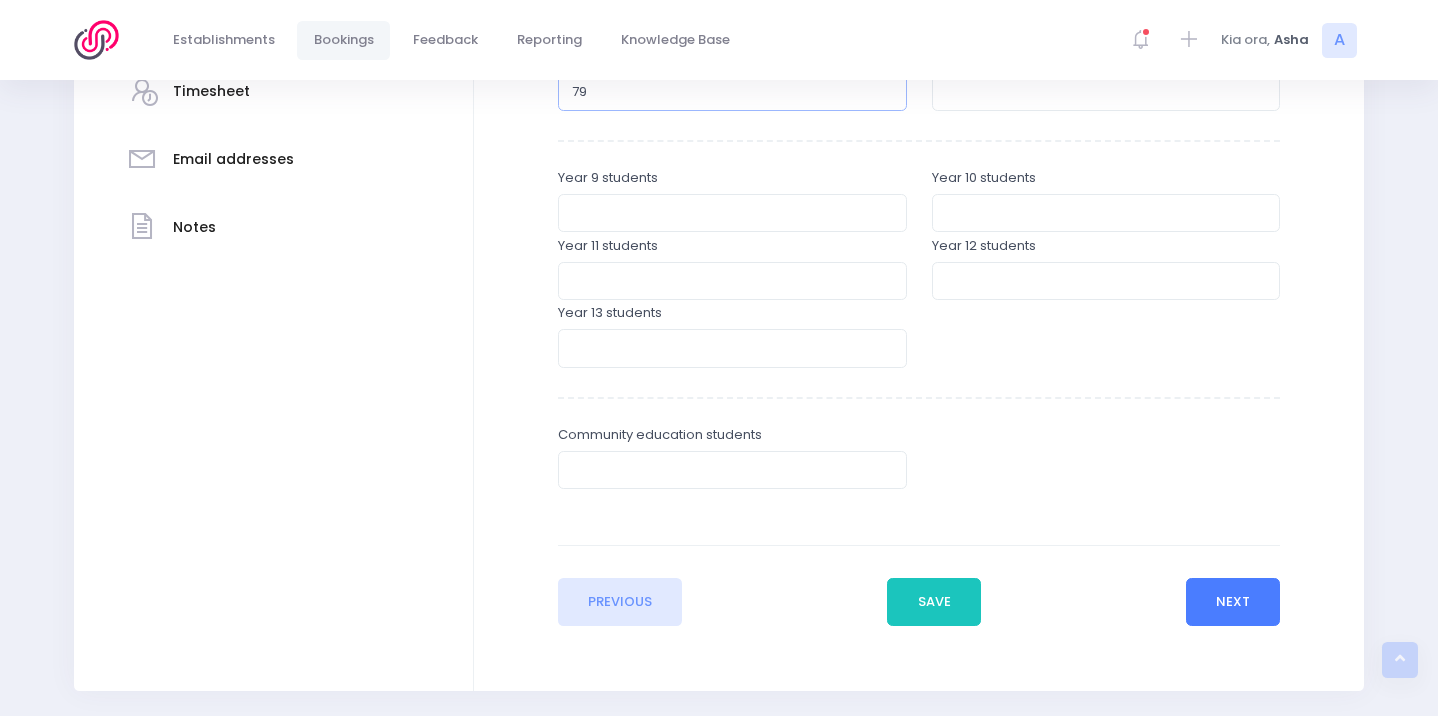 type on "79" 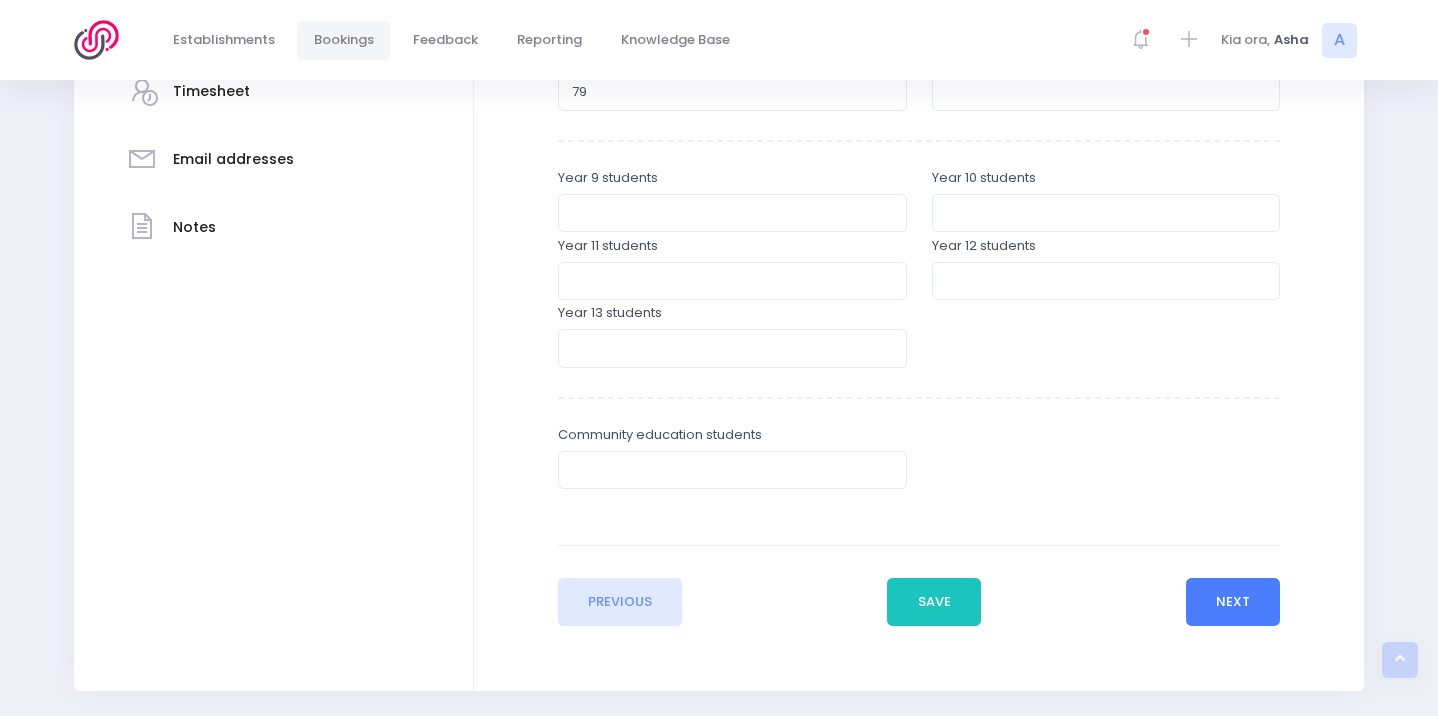 click on "Next" at bounding box center (1233, 602) 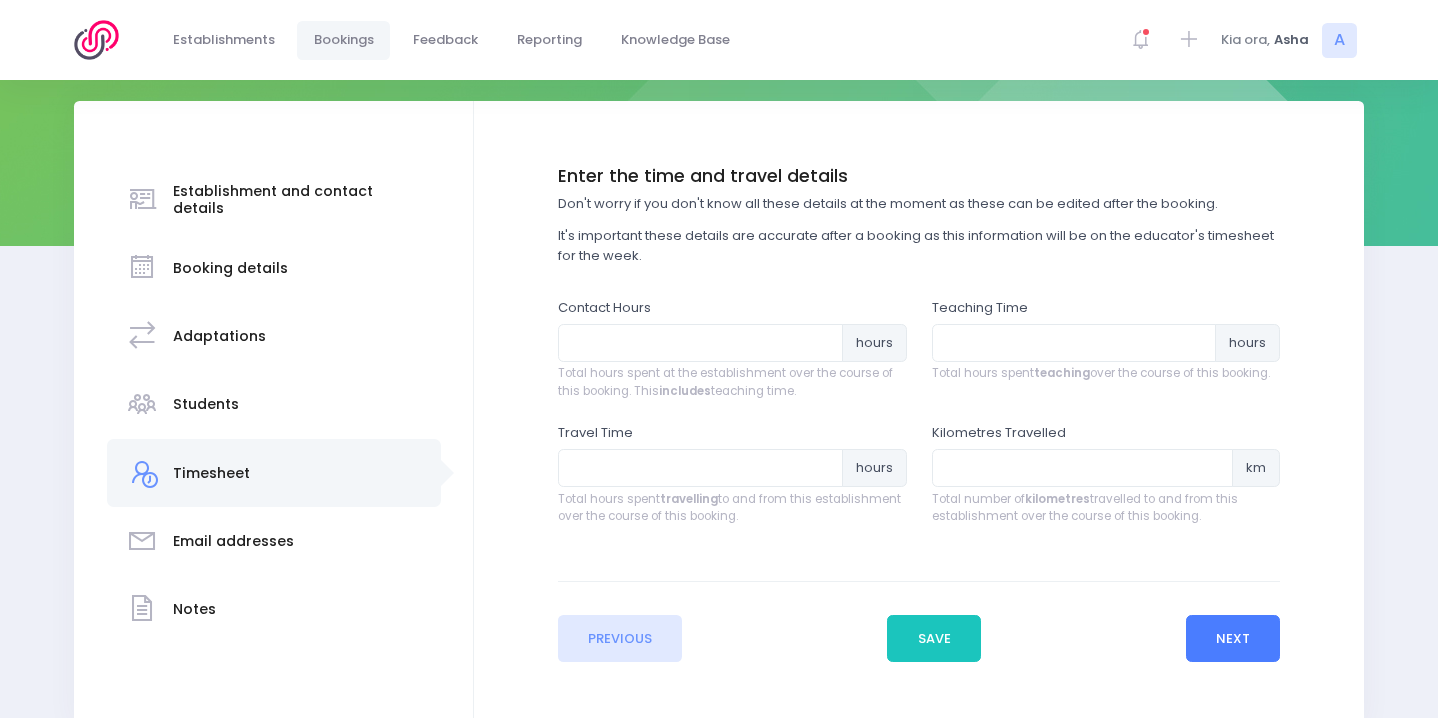 scroll, scrollTop: 303, scrollLeft: 0, axis: vertical 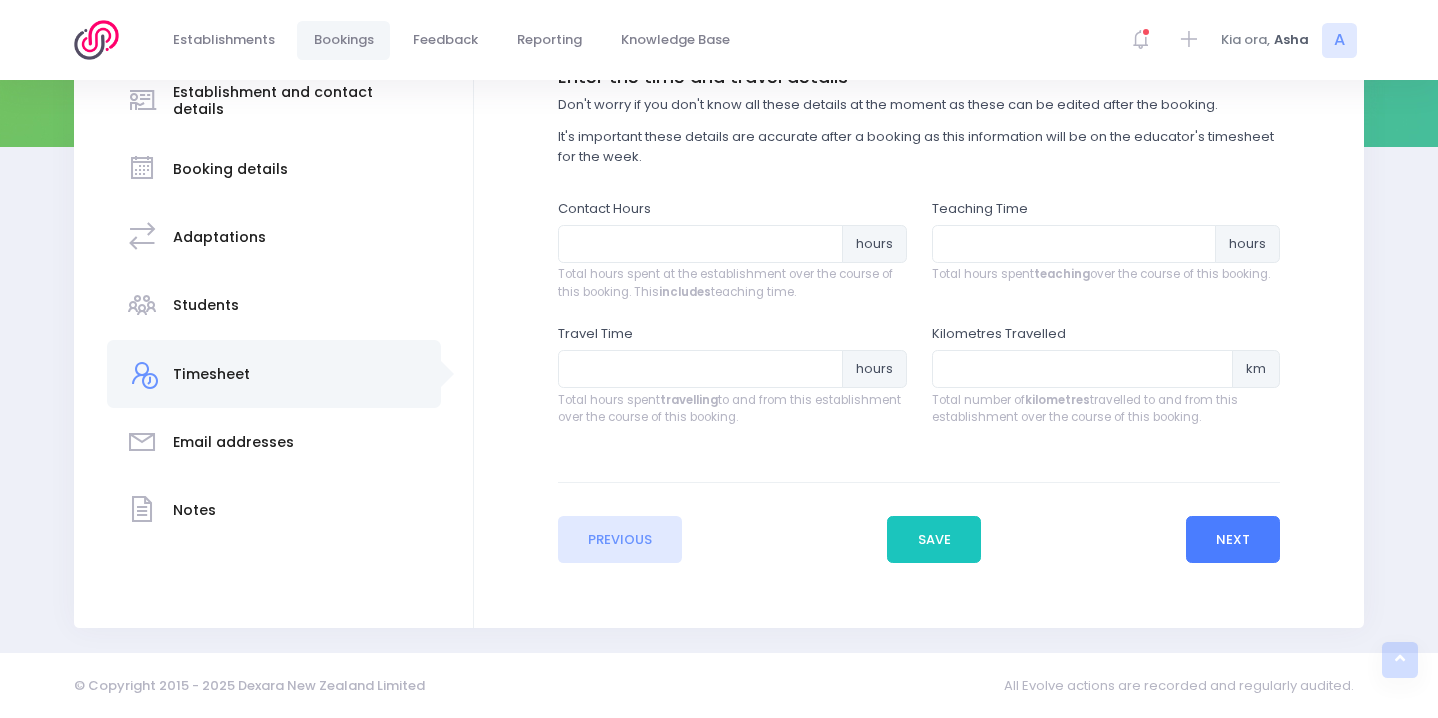 click on "Next" at bounding box center (1233, 540) 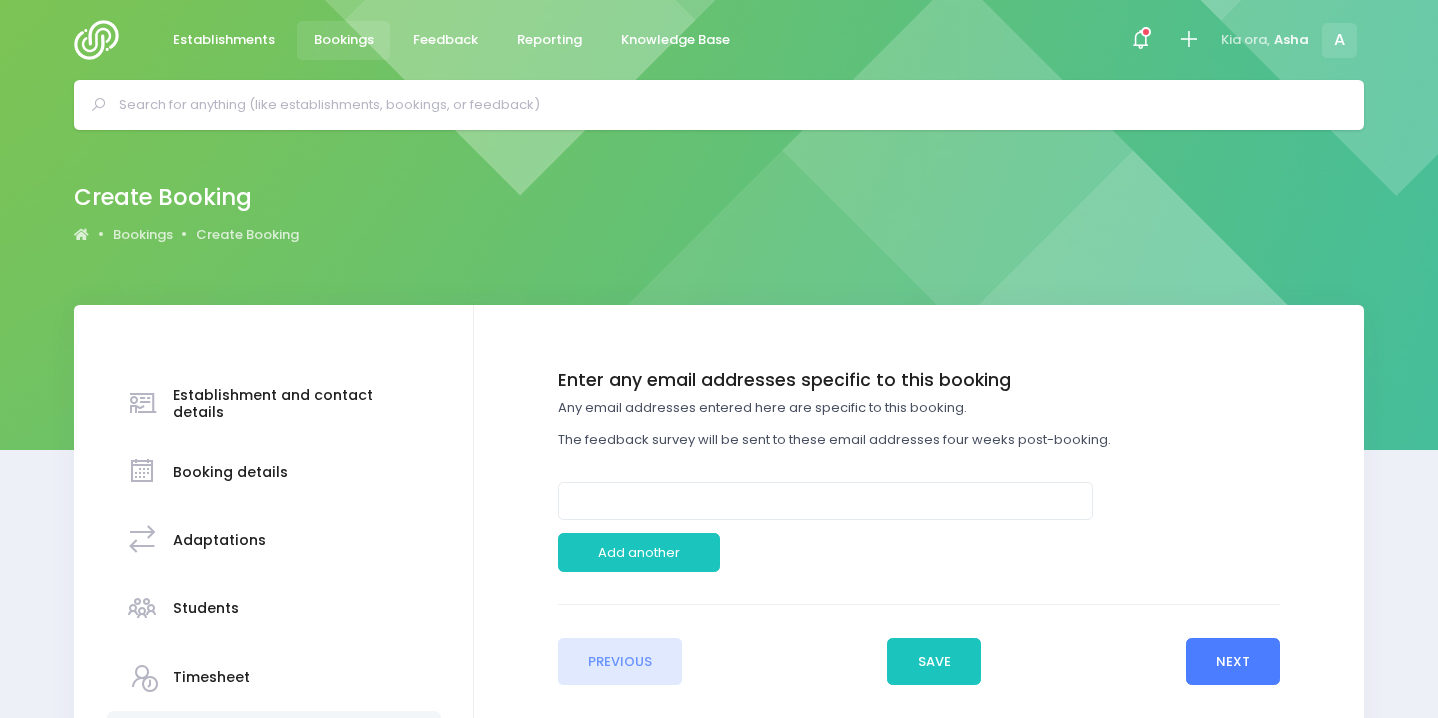 scroll, scrollTop: 103, scrollLeft: 0, axis: vertical 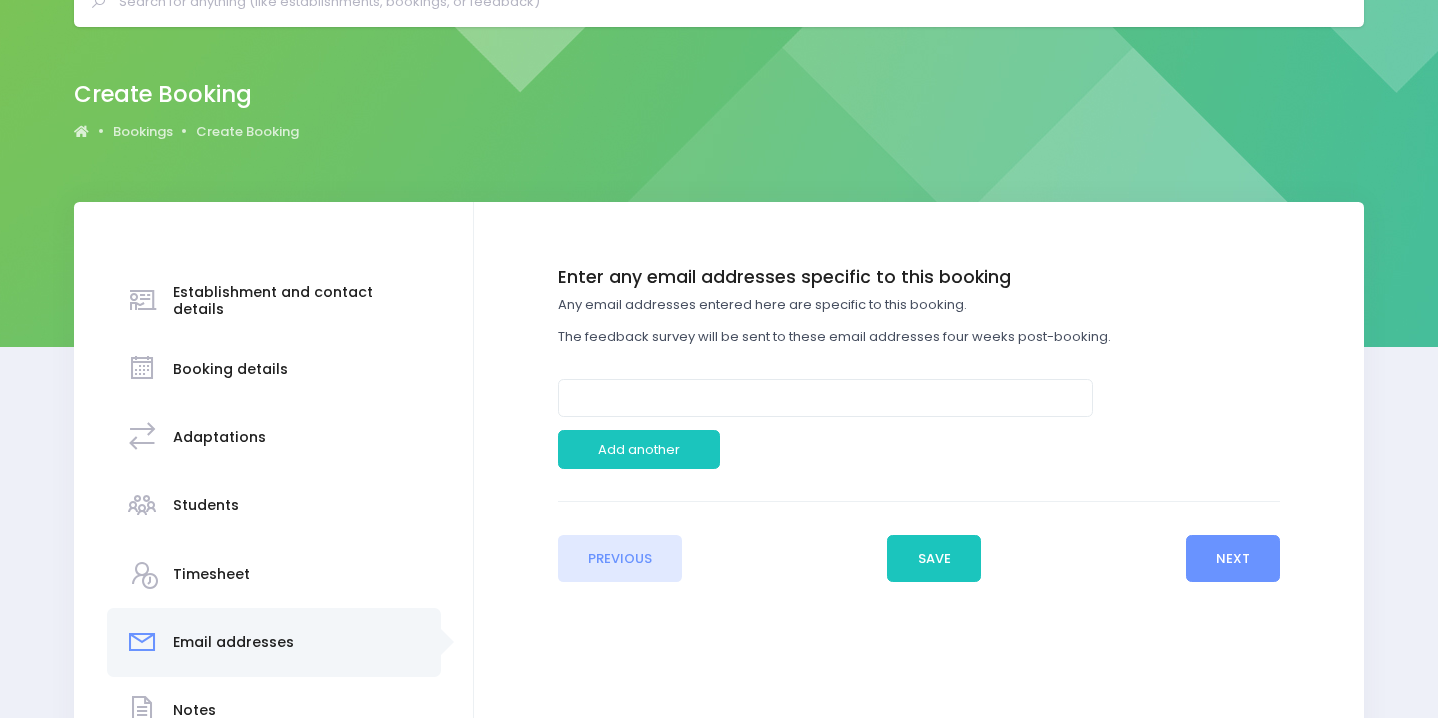 click on "Enter any email addresses specific to this booking
Any email addresses entered here are specific to this booking.
The feedback survey will be sent to these email addresses four weeks post-booking.
Add another
Remove" at bounding box center (919, 376) 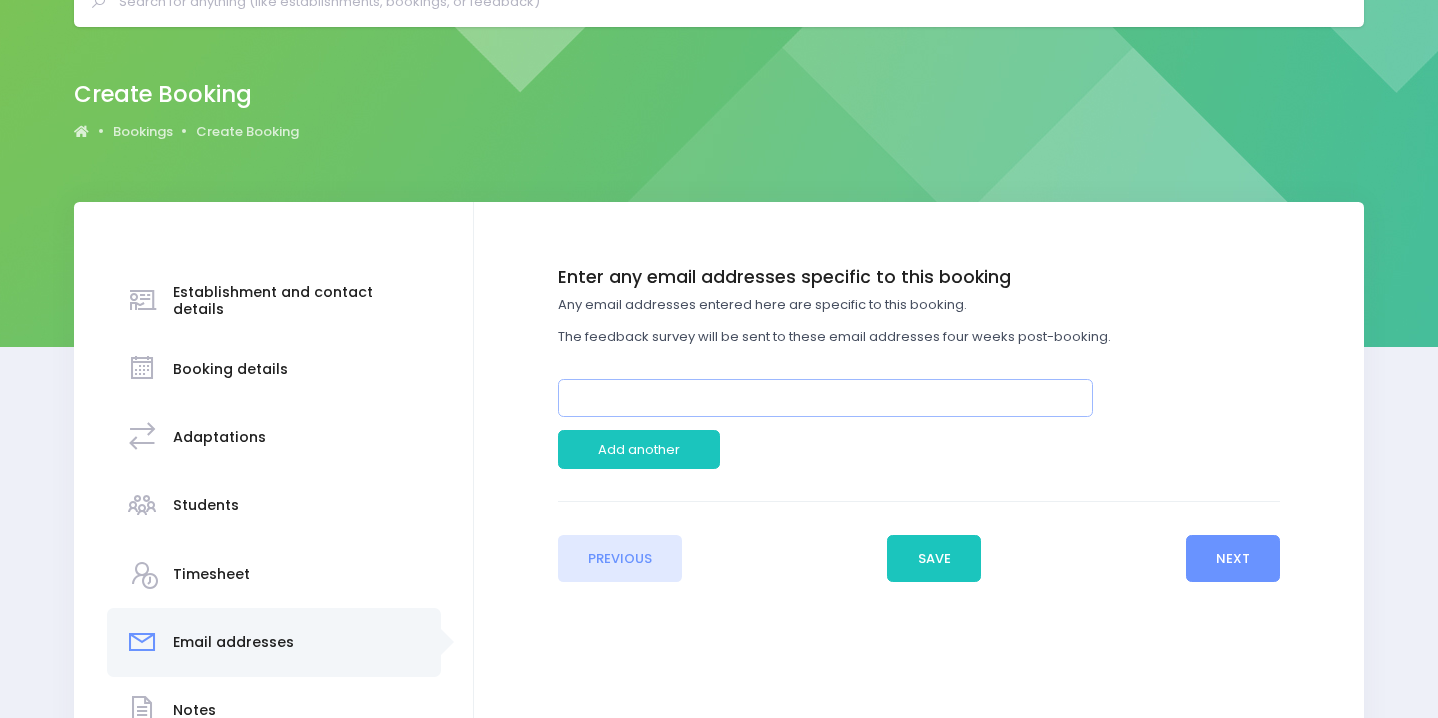 click at bounding box center (826, 398) 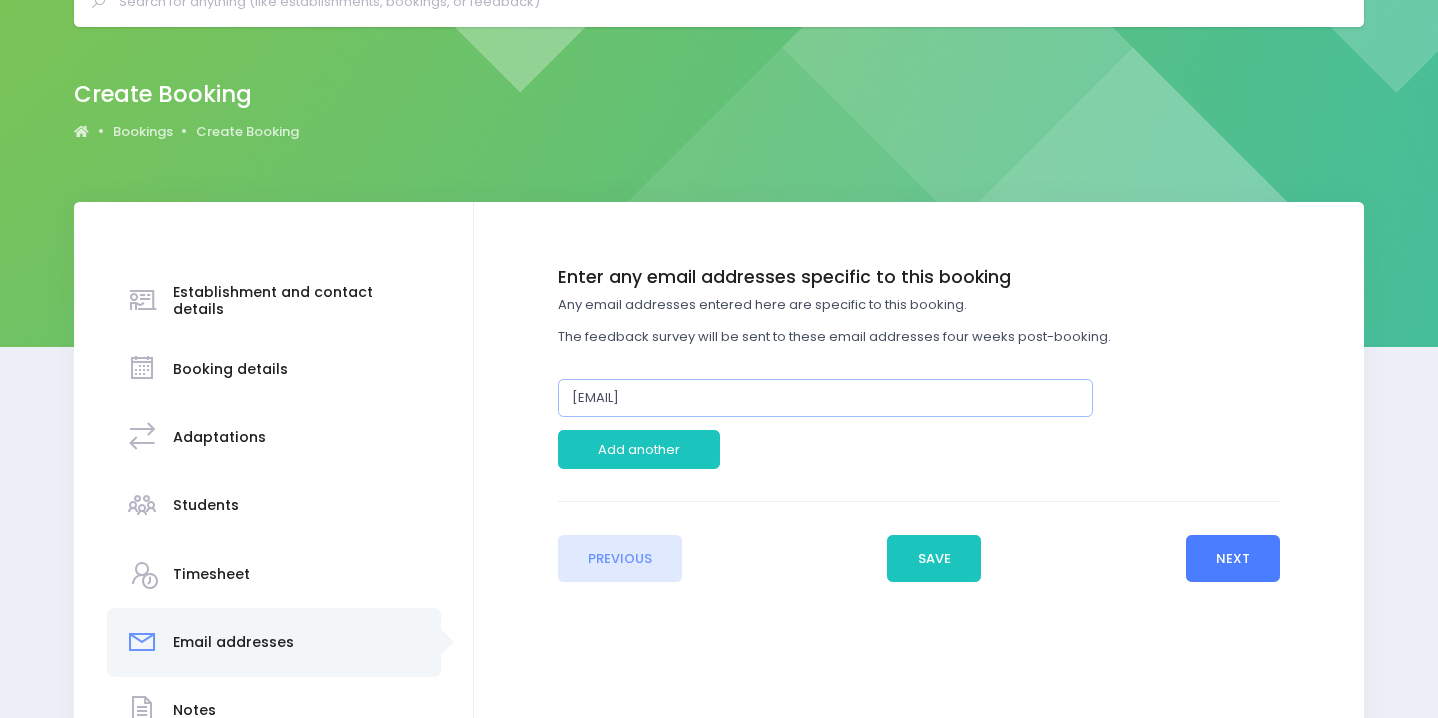 type on "margaret.samson@edmonton.school.nz" 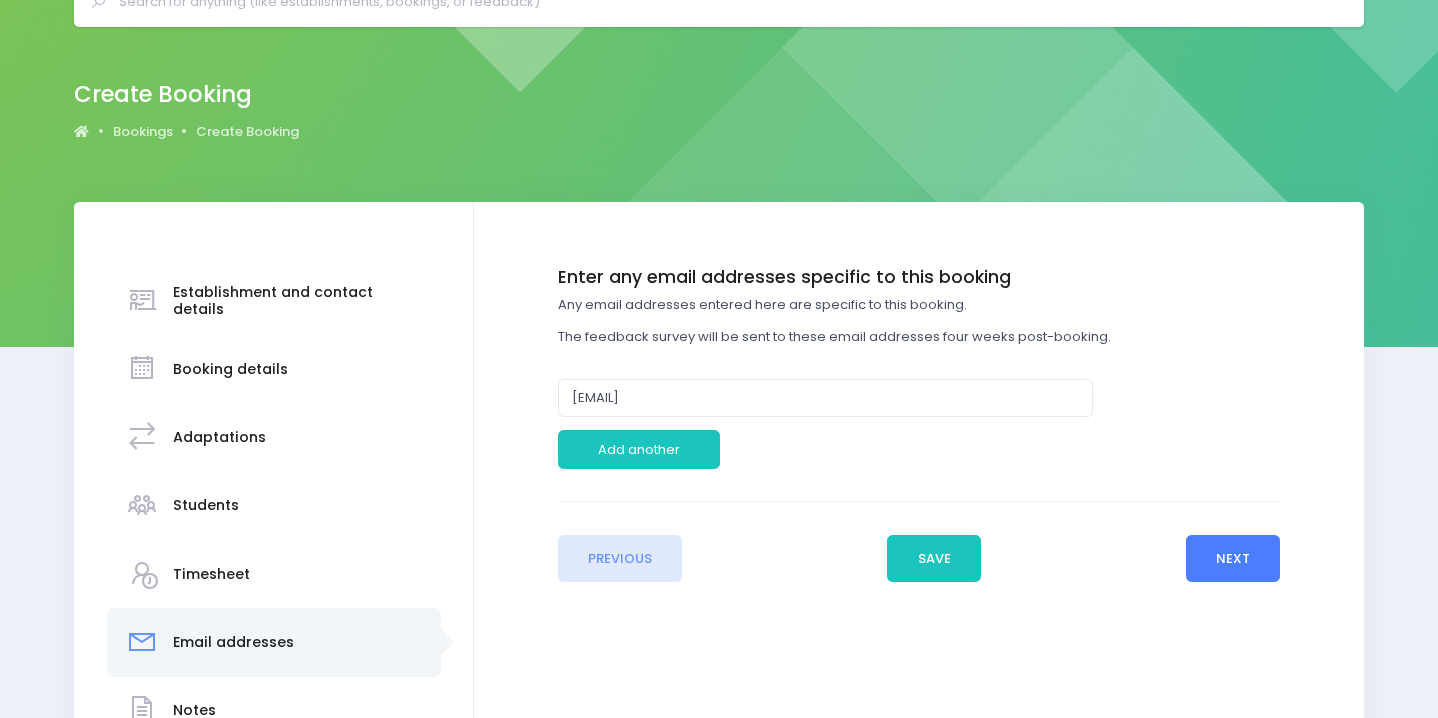 click on "Next" at bounding box center (1233, 559) 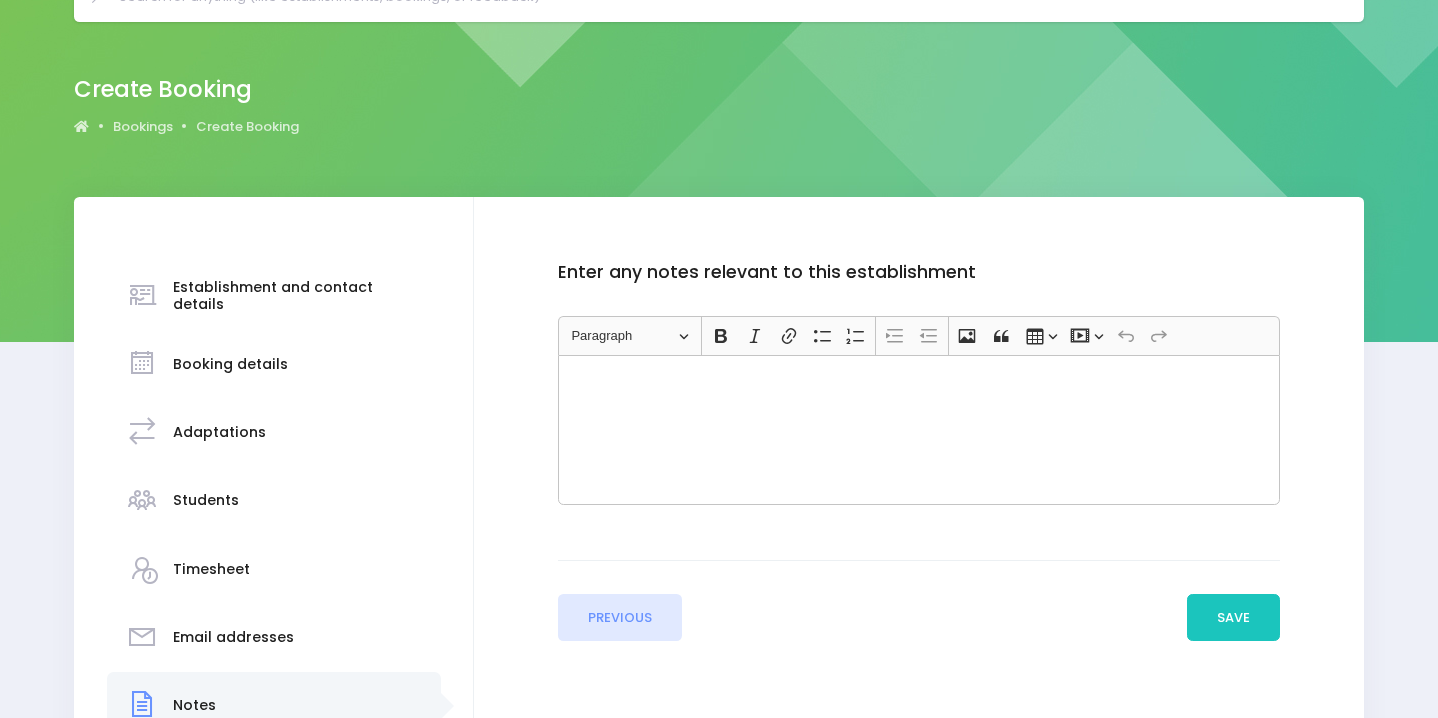 scroll, scrollTop: 263, scrollLeft: 0, axis: vertical 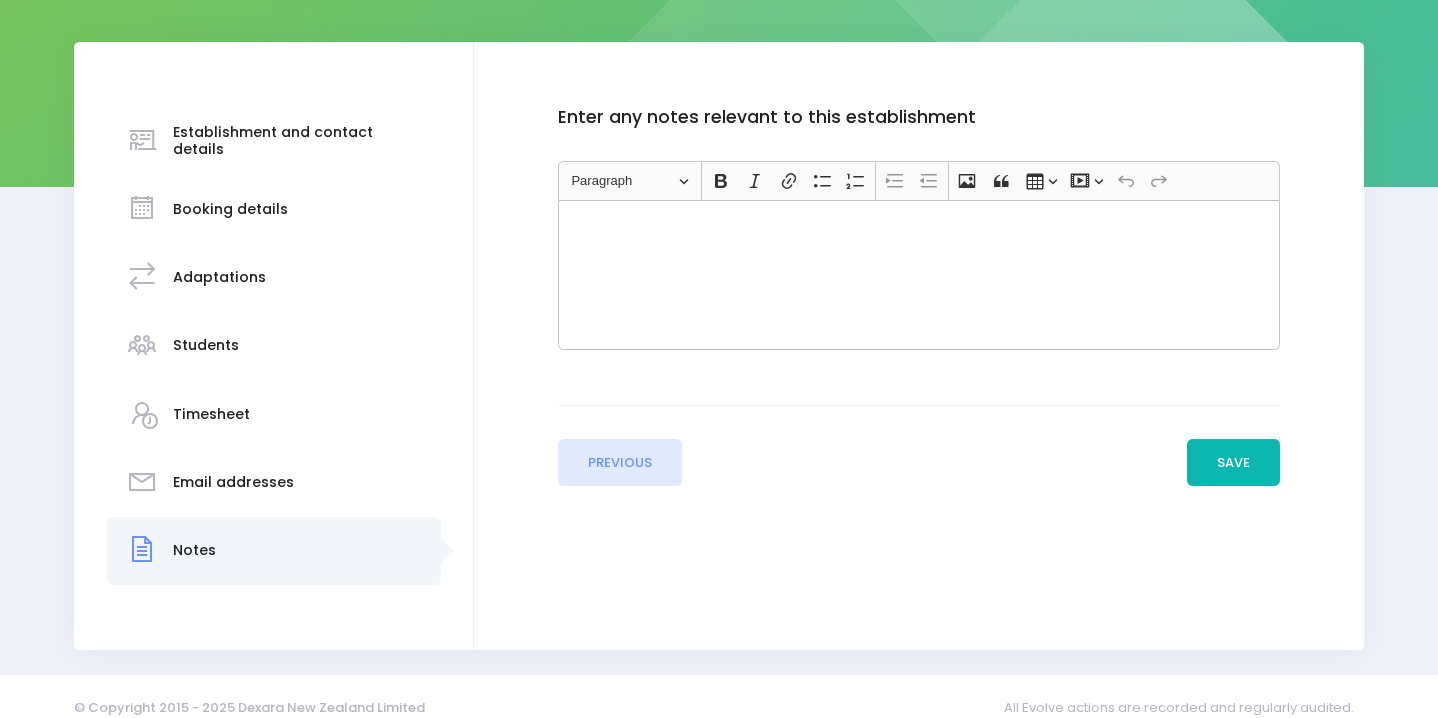 click on "Save" at bounding box center (1234, 463) 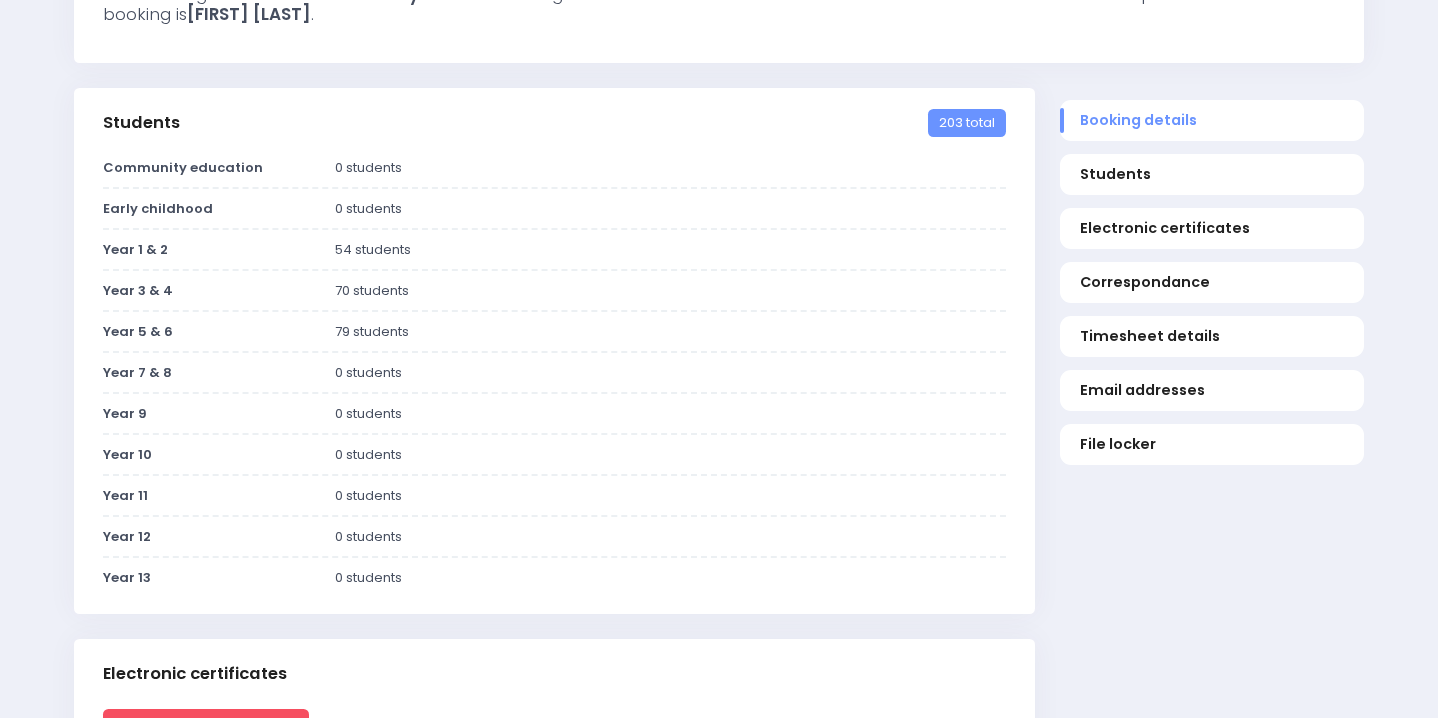 scroll, scrollTop: 0, scrollLeft: 0, axis: both 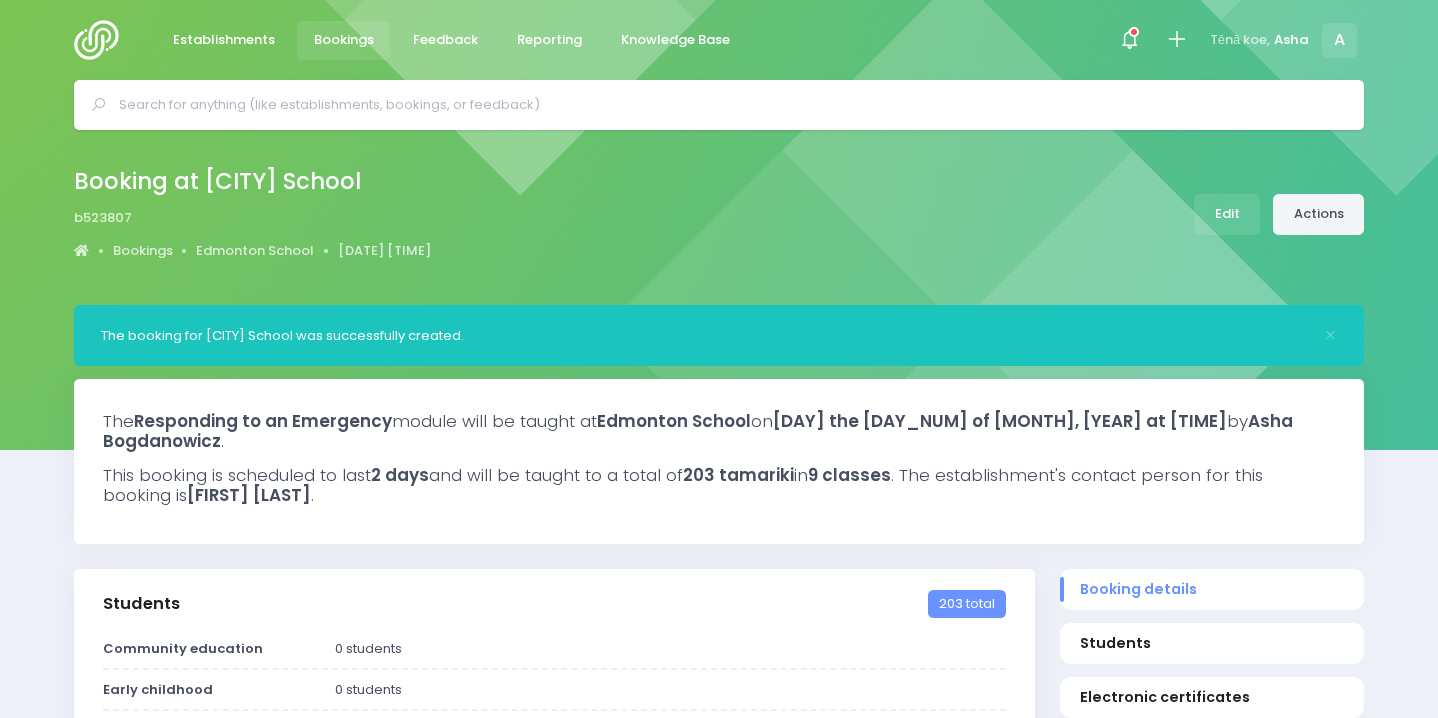 click on "Actions" at bounding box center (1318, 214) 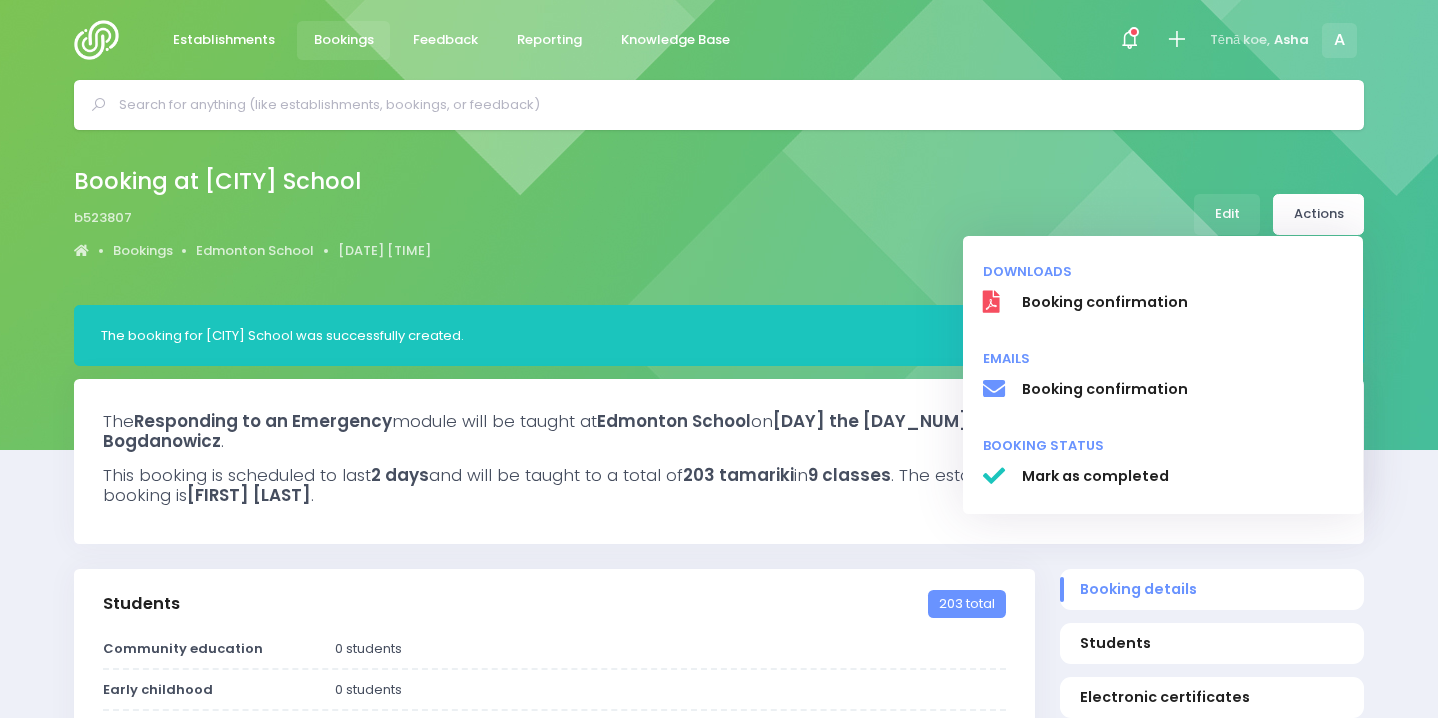click on "Downloads
Booking confirmation
Emails
Booking confirmation
Booking status
Mark as completed" at bounding box center [1163, 375] 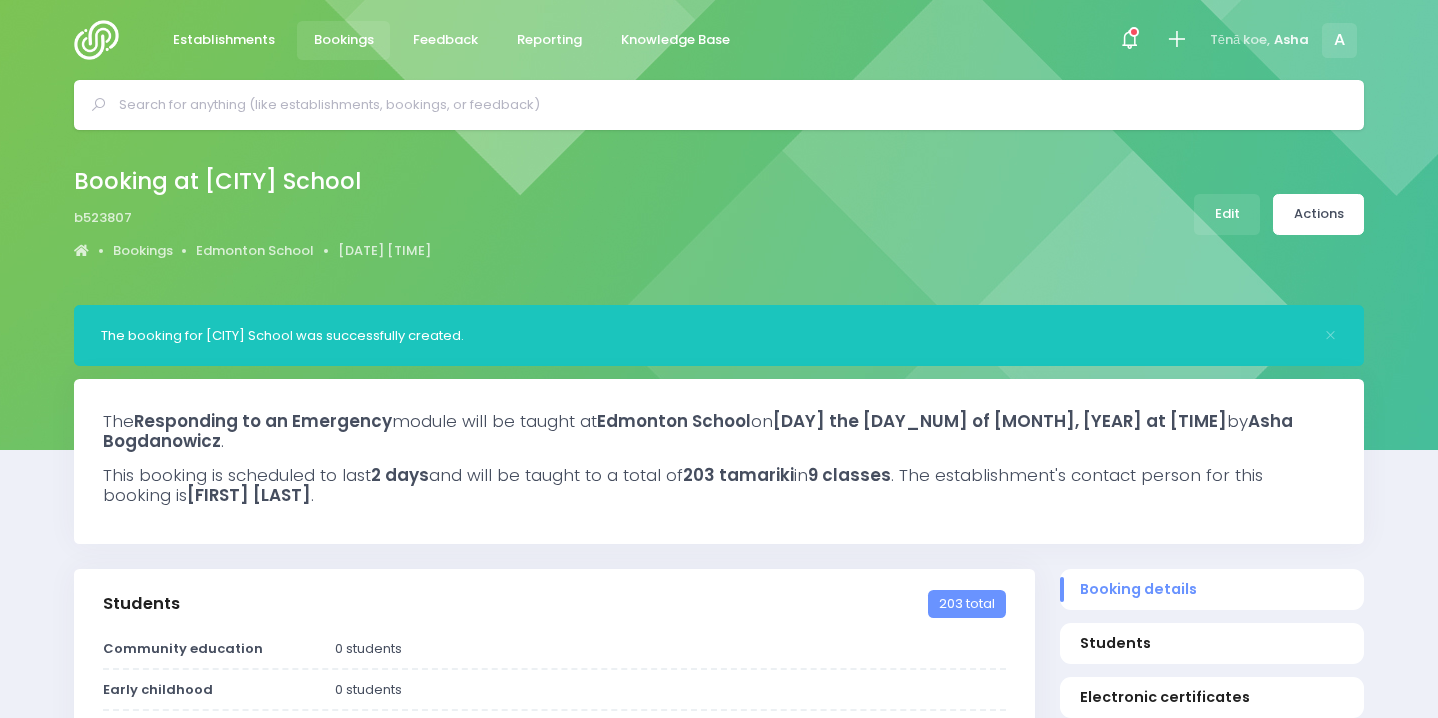 click on "The
Responding to an Emergency  module will be taught at
Edmonton School  on
Wednesday the 5th of November, 2025 at 8.55 am
by  Asha Bogdanowicz .
This booking is scheduled
to last  2
days  and will be taught
to a total of  203 tamariki  in  9 classes . The establishment's contact person for
this
booking is  Margaret Samson ." at bounding box center (719, 462) 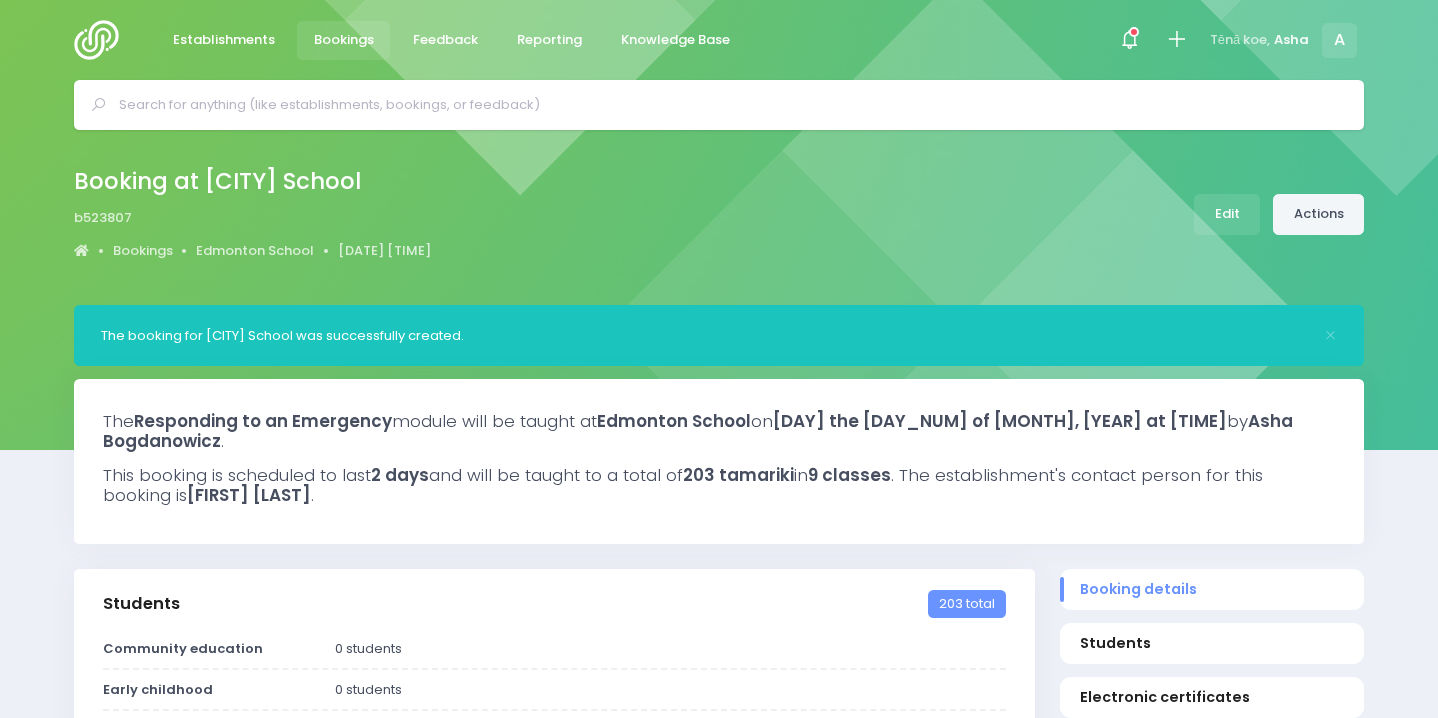 click on "Actions" at bounding box center [1318, 214] 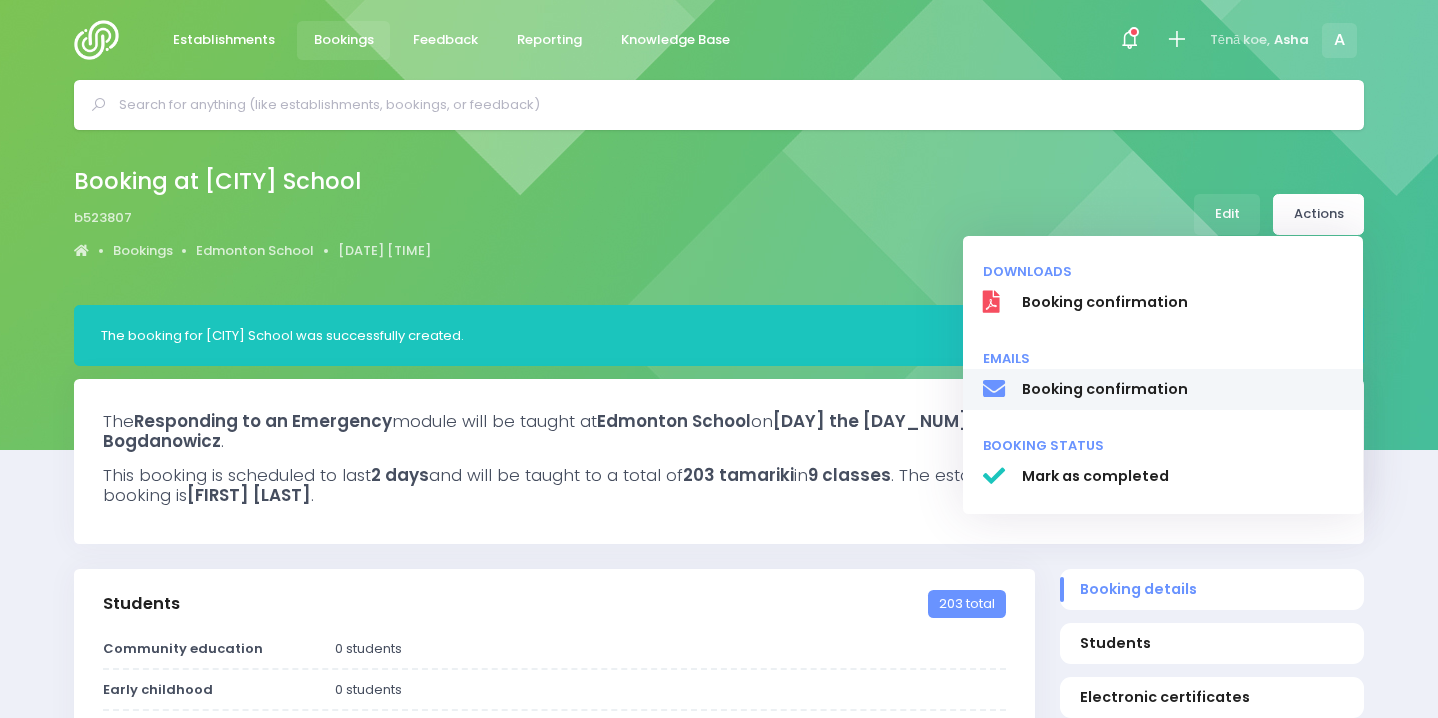 click on "Booking confirmation" at bounding box center (1183, 302) 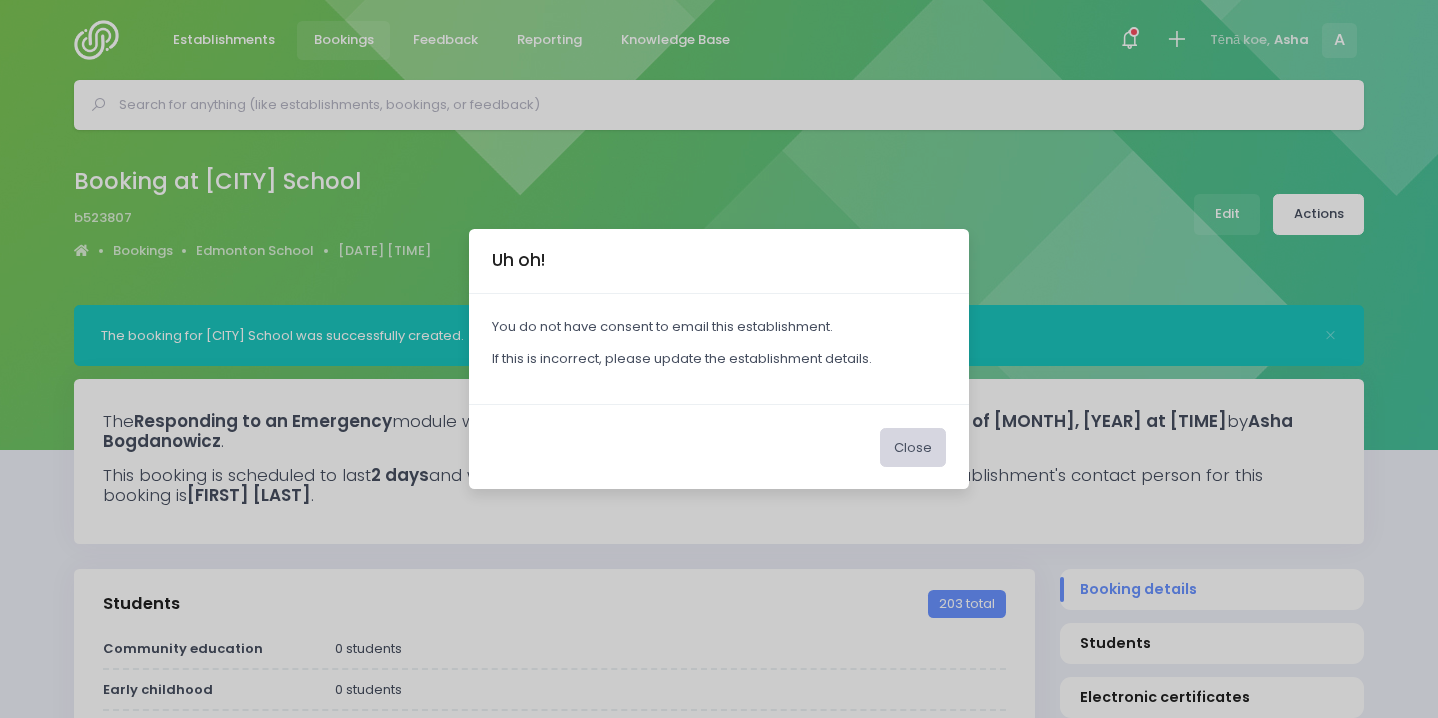 click on "Close" at bounding box center [913, 447] 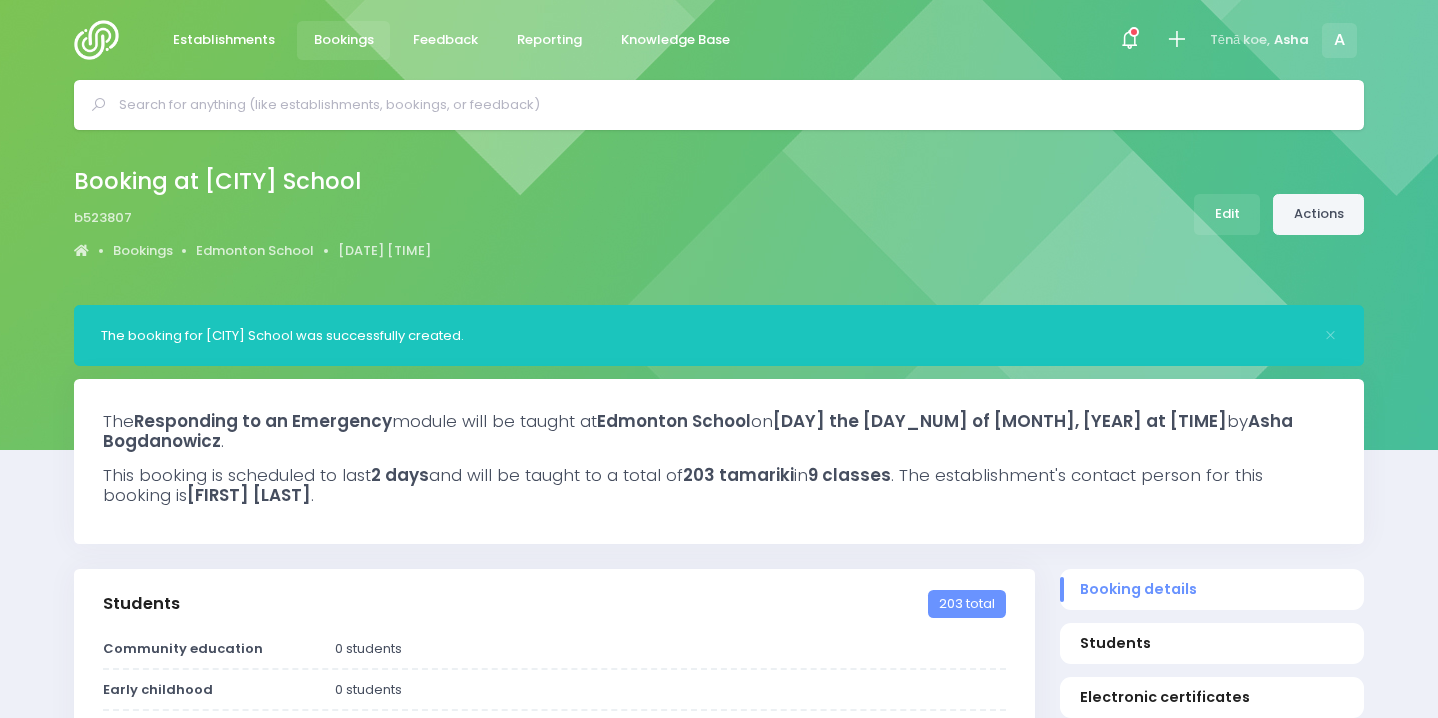 click on "Actions" at bounding box center [1318, 214] 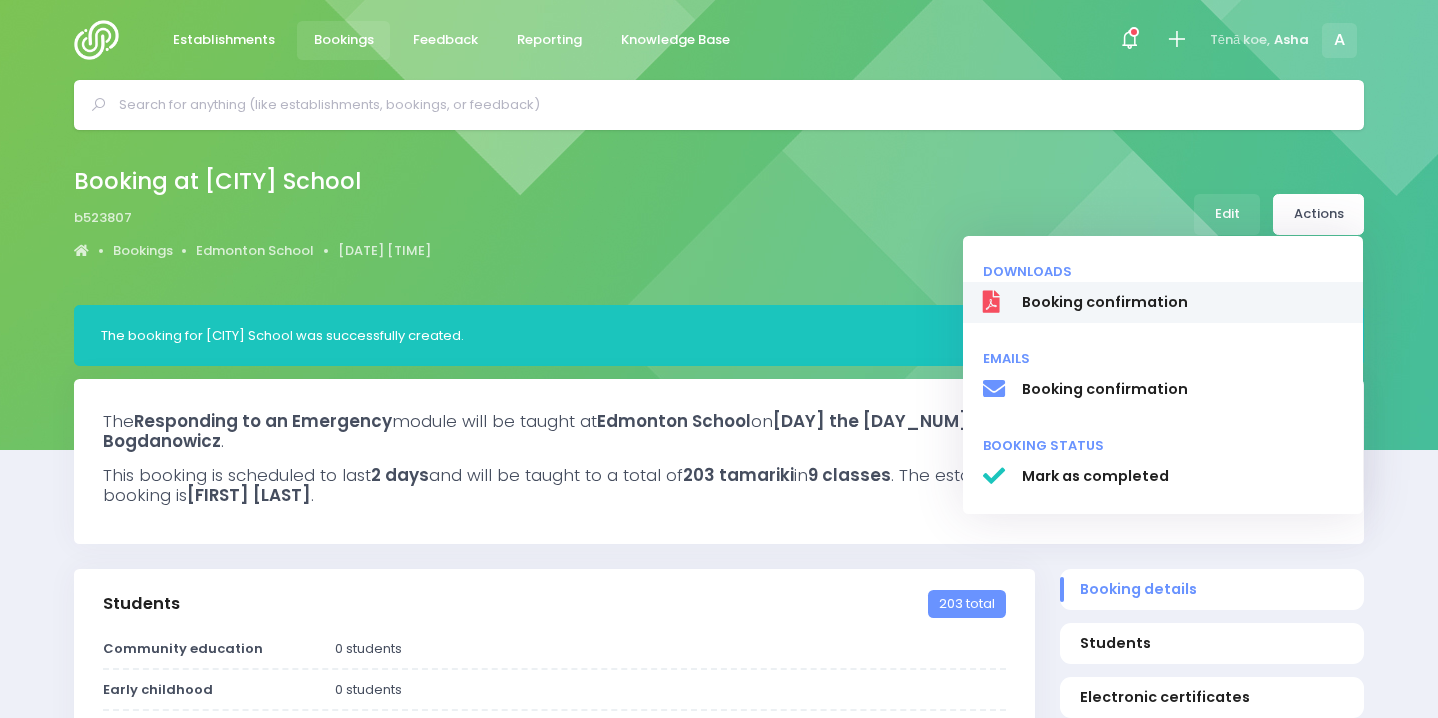 click on "Booking confirmation" at bounding box center [1183, 302] 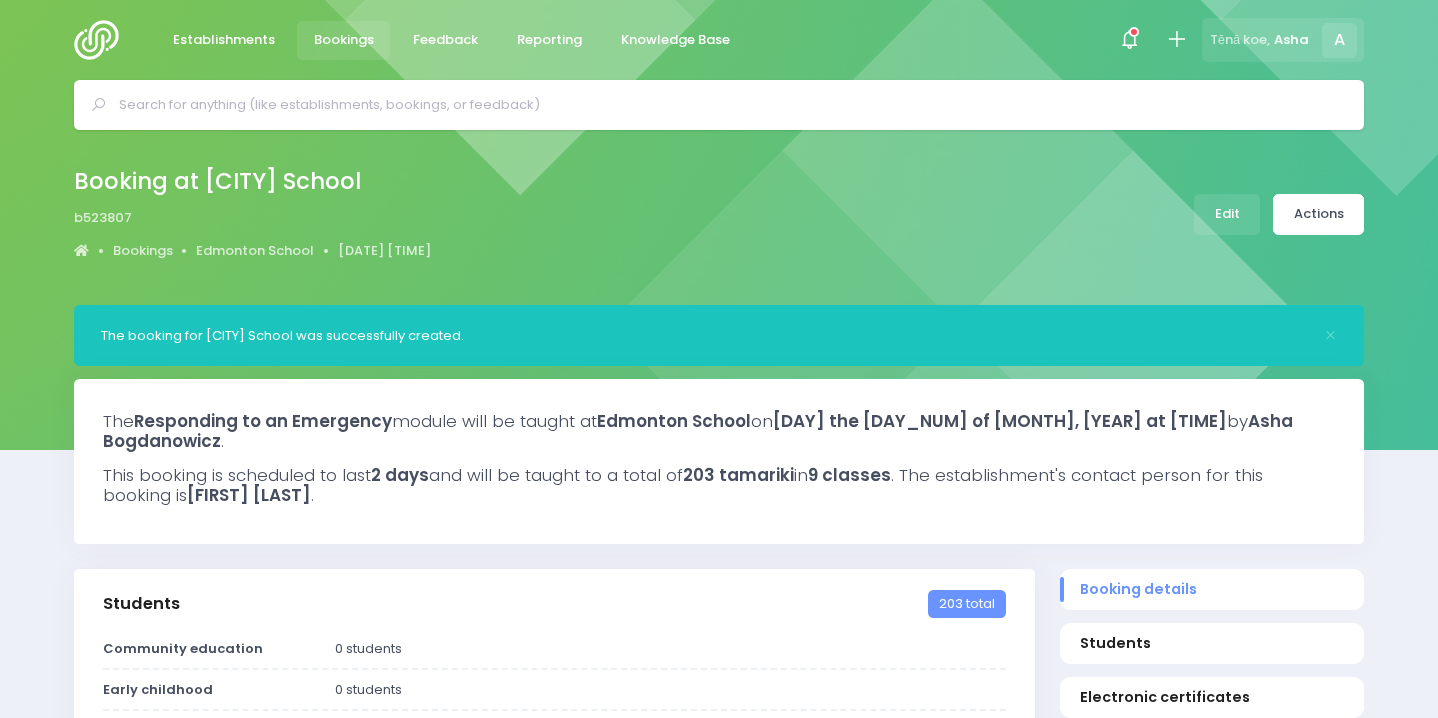 click on "A" at bounding box center (1339, 40) 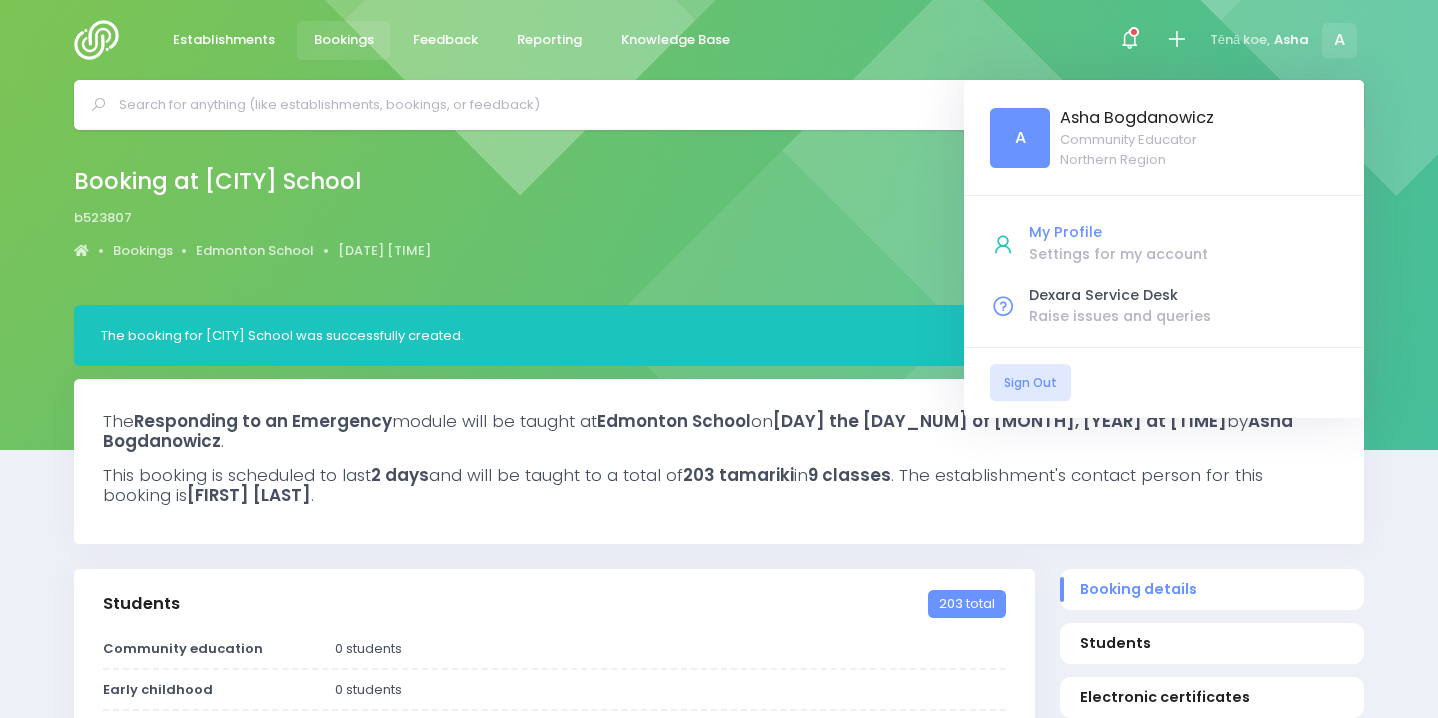 click on "Settings for my account" at bounding box center (1183, 254) 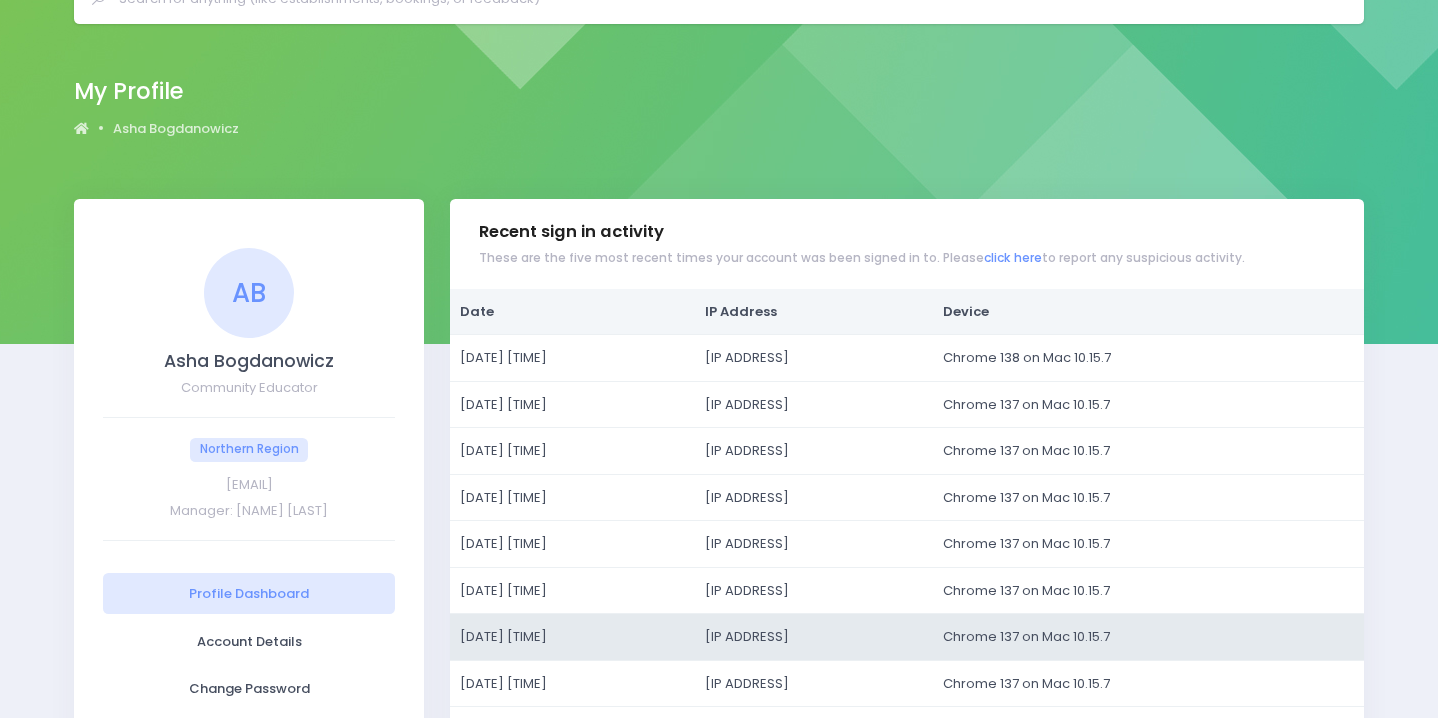 scroll, scrollTop: 0, scrollLeft: 0, axis: both 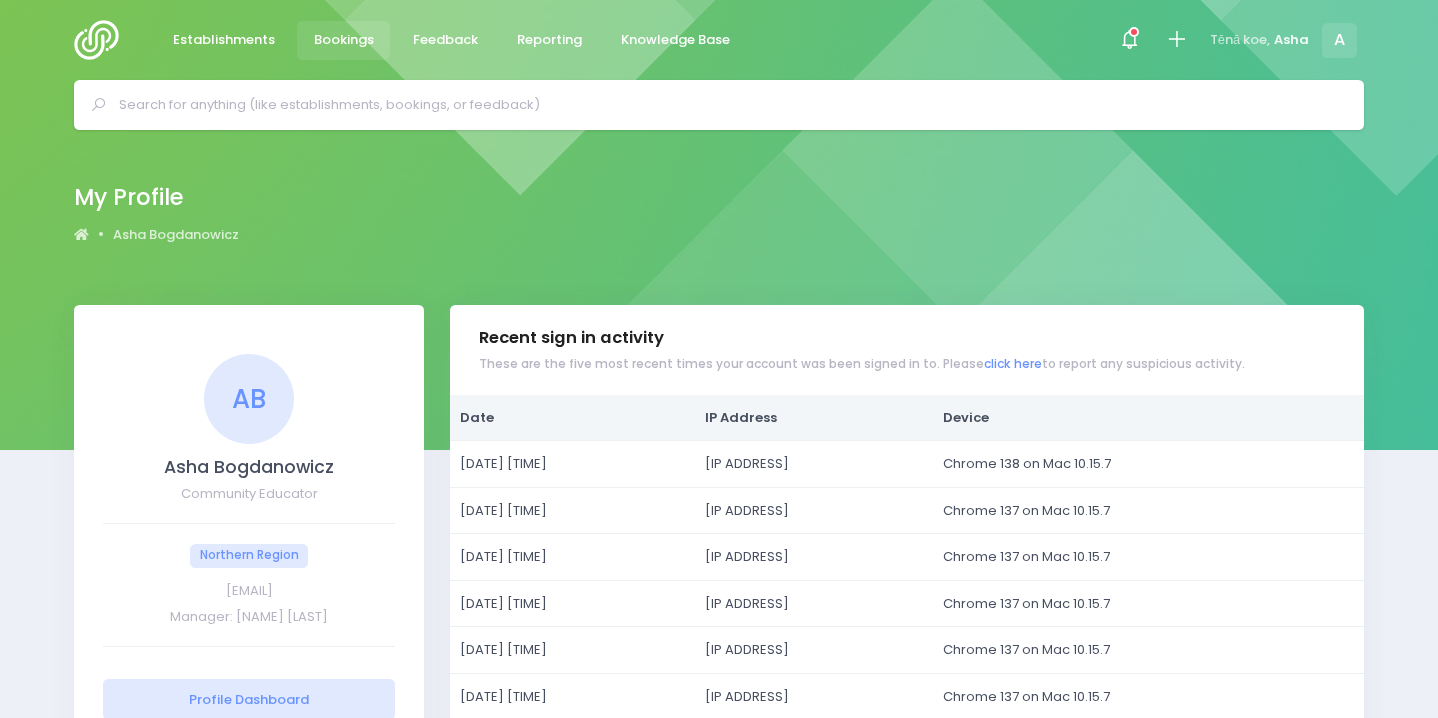 click on "Bookings" at bounding box center (344, 40) 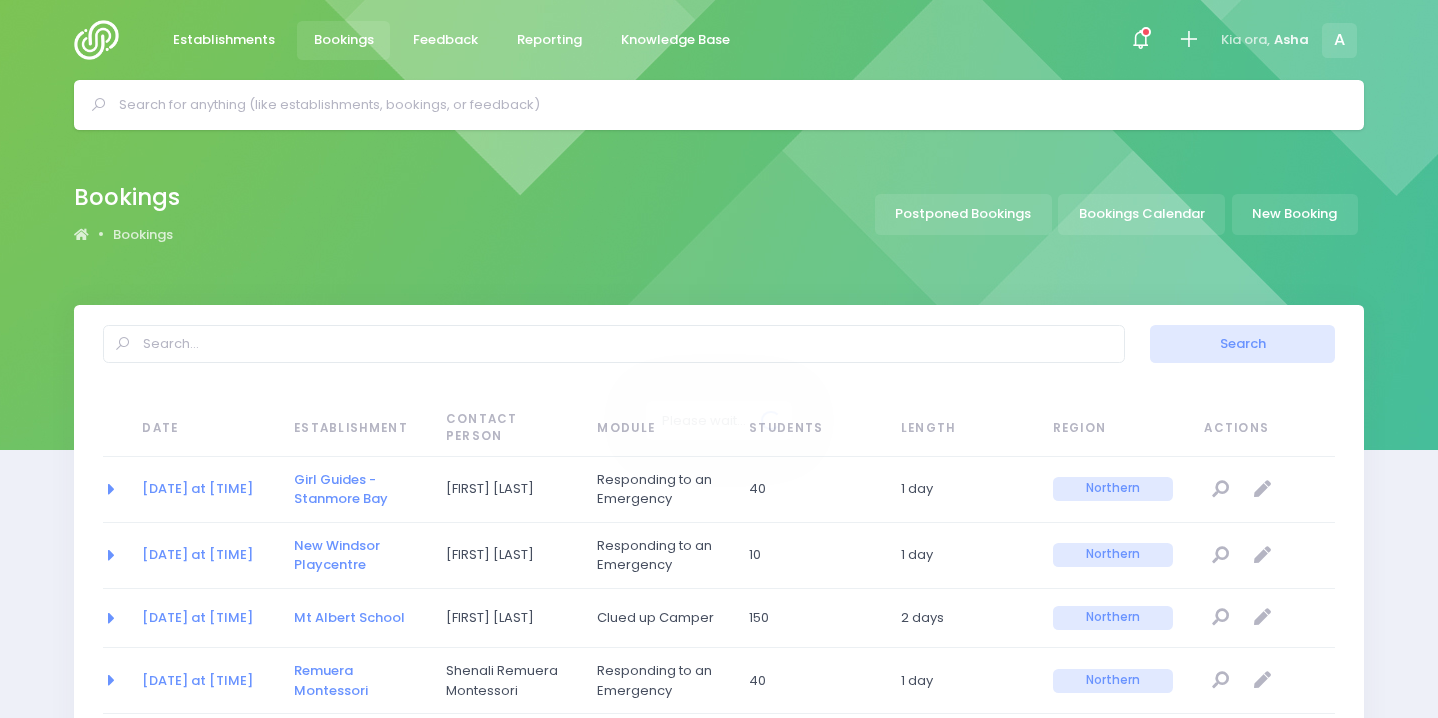 scroll, scrollTop: 0, scrollLeft: 0, axis: both 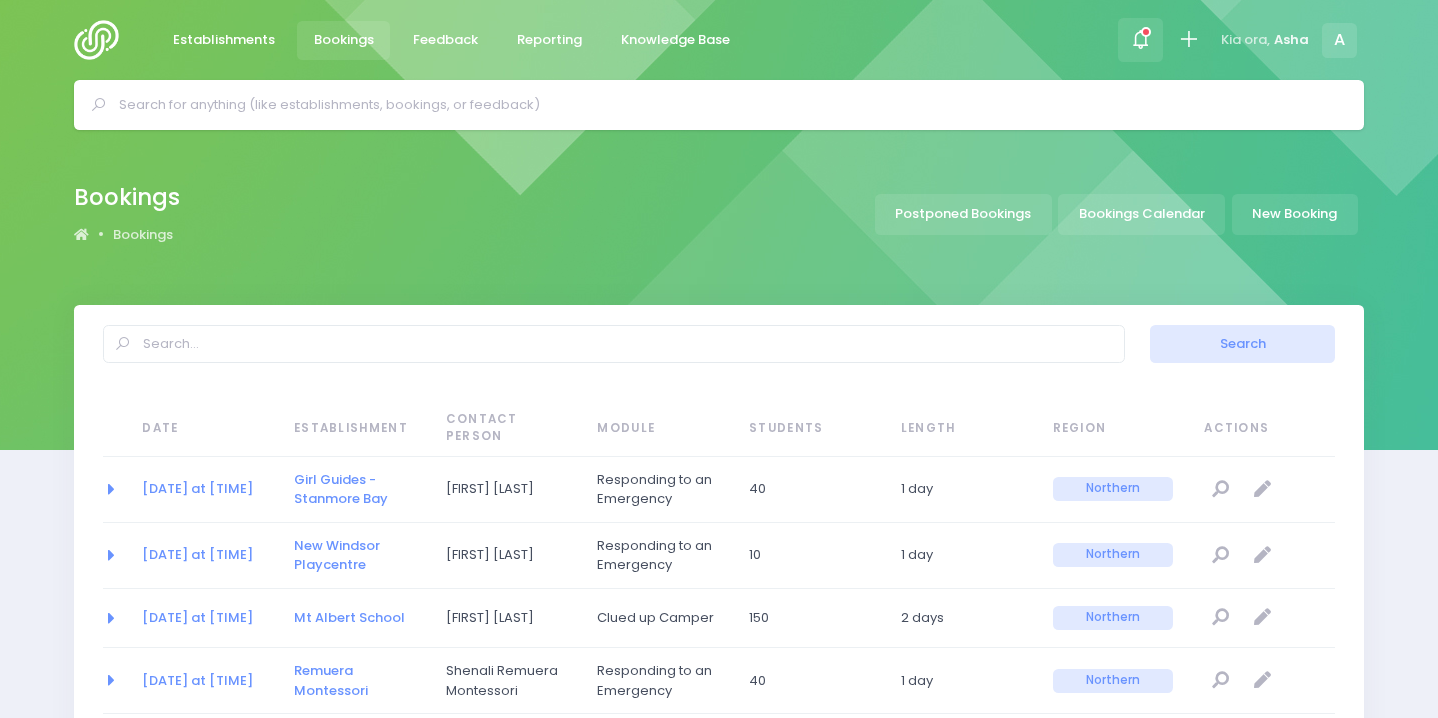 click at bounding box center [1140, 39] 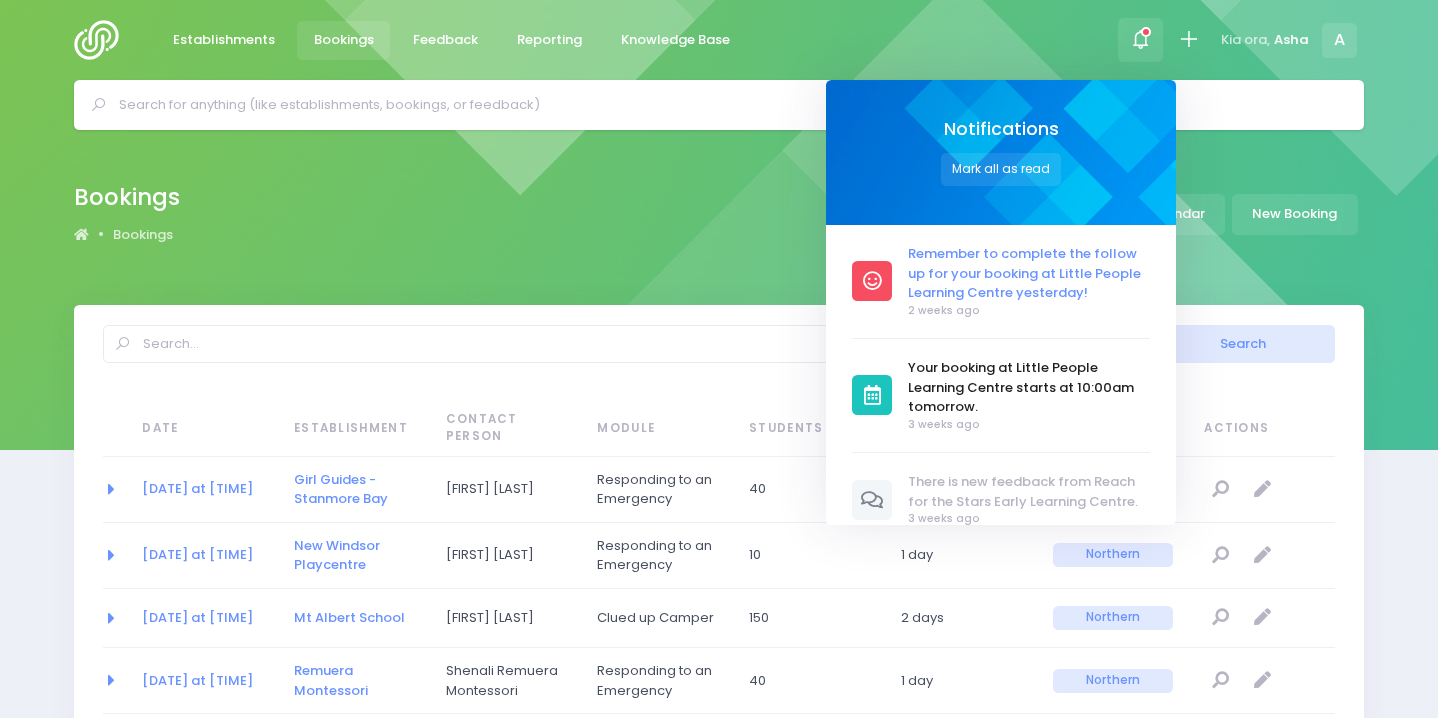 click on "Remember to complete the follow up for your booking at Little People Learning Centre yesterday!" at bounding box center [1030, 273] 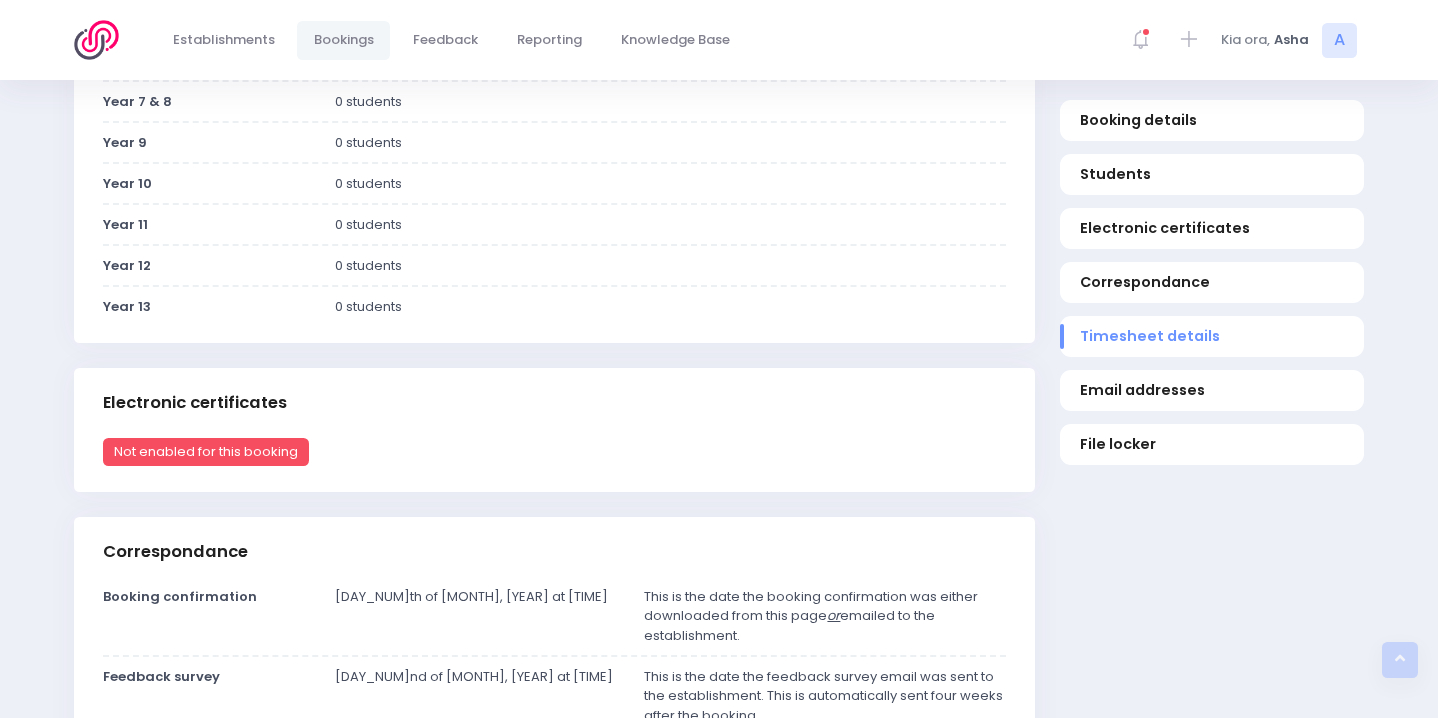 scroll, scrollTop: 0, scrollLeft: 0, axis: both 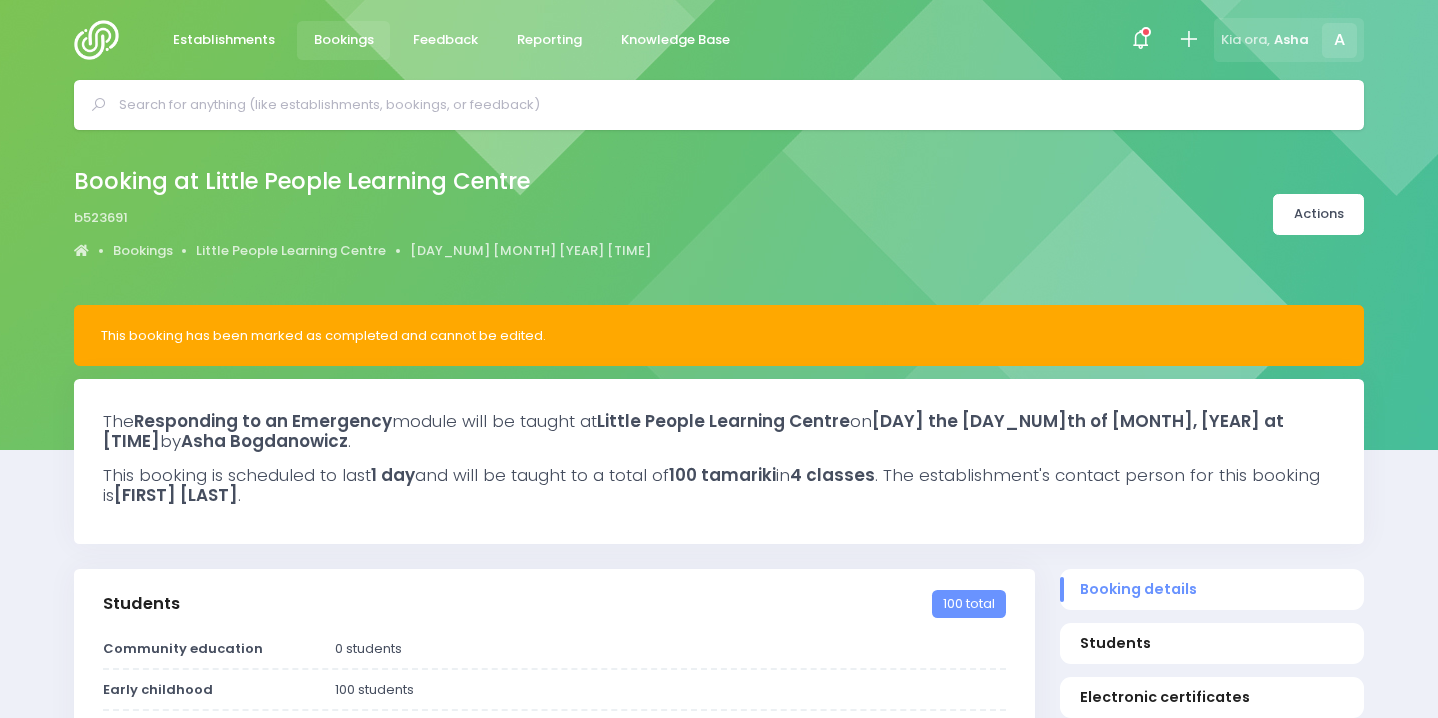 click on "A" at bounding box center (1339, 40) 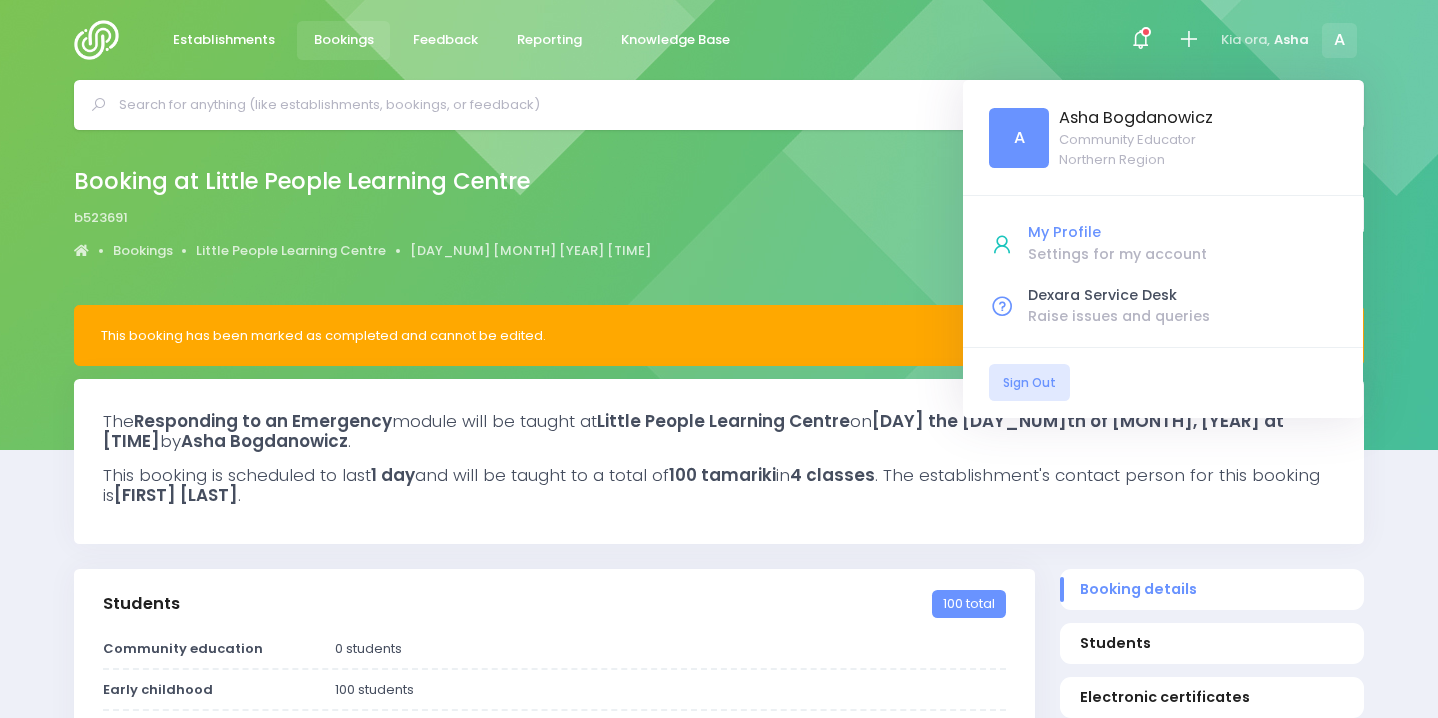 click on "Settings for my account" at bounding box center (1182, 254) 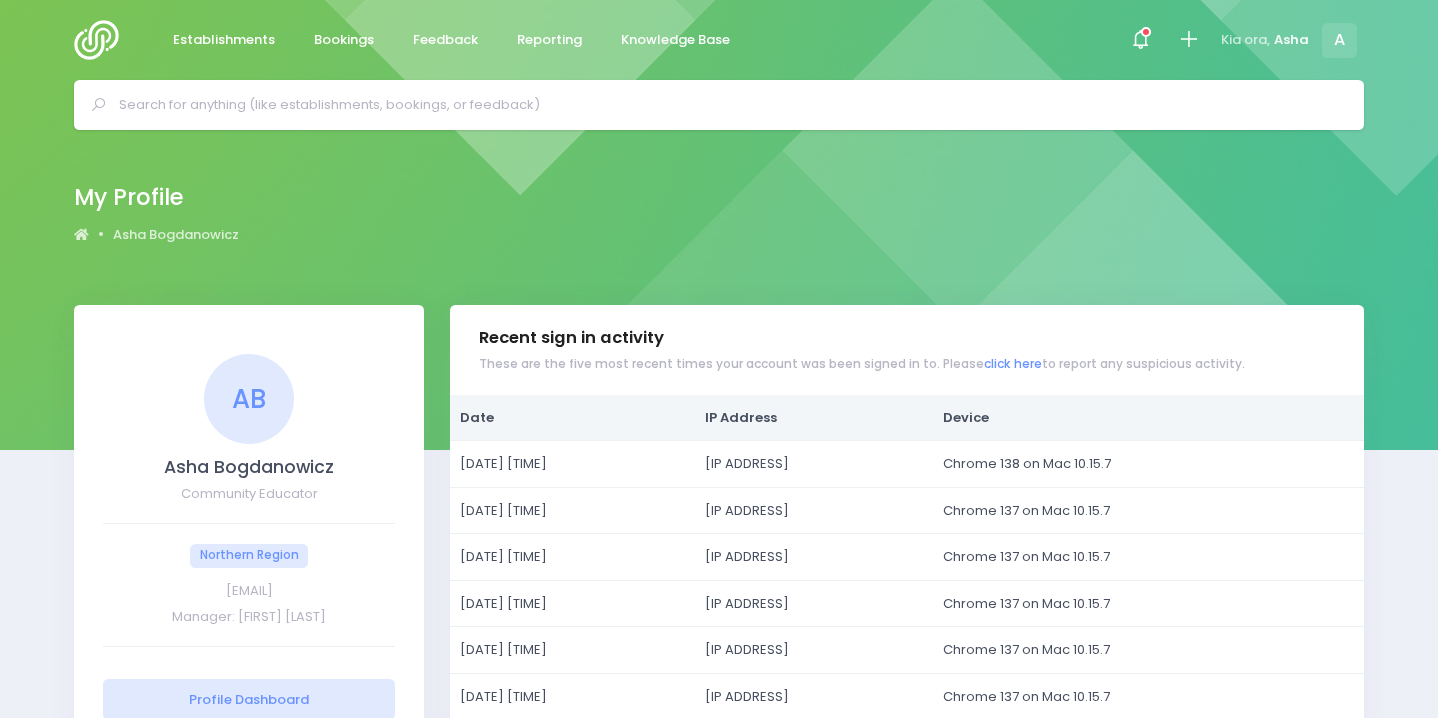 scroll, scrollTop: 0, scrollLeft: 0, axis: both 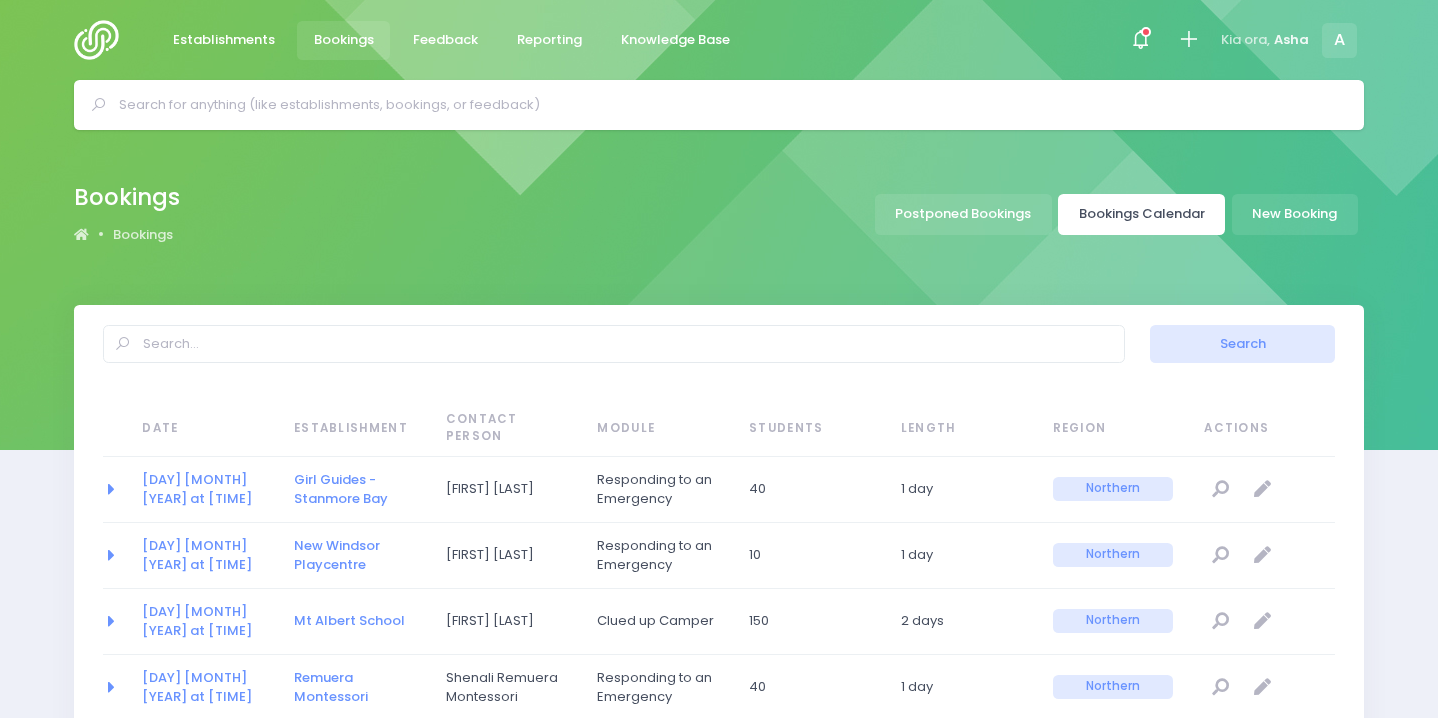 click on "Bookings Calendar" at bounding box center [1141, 214] 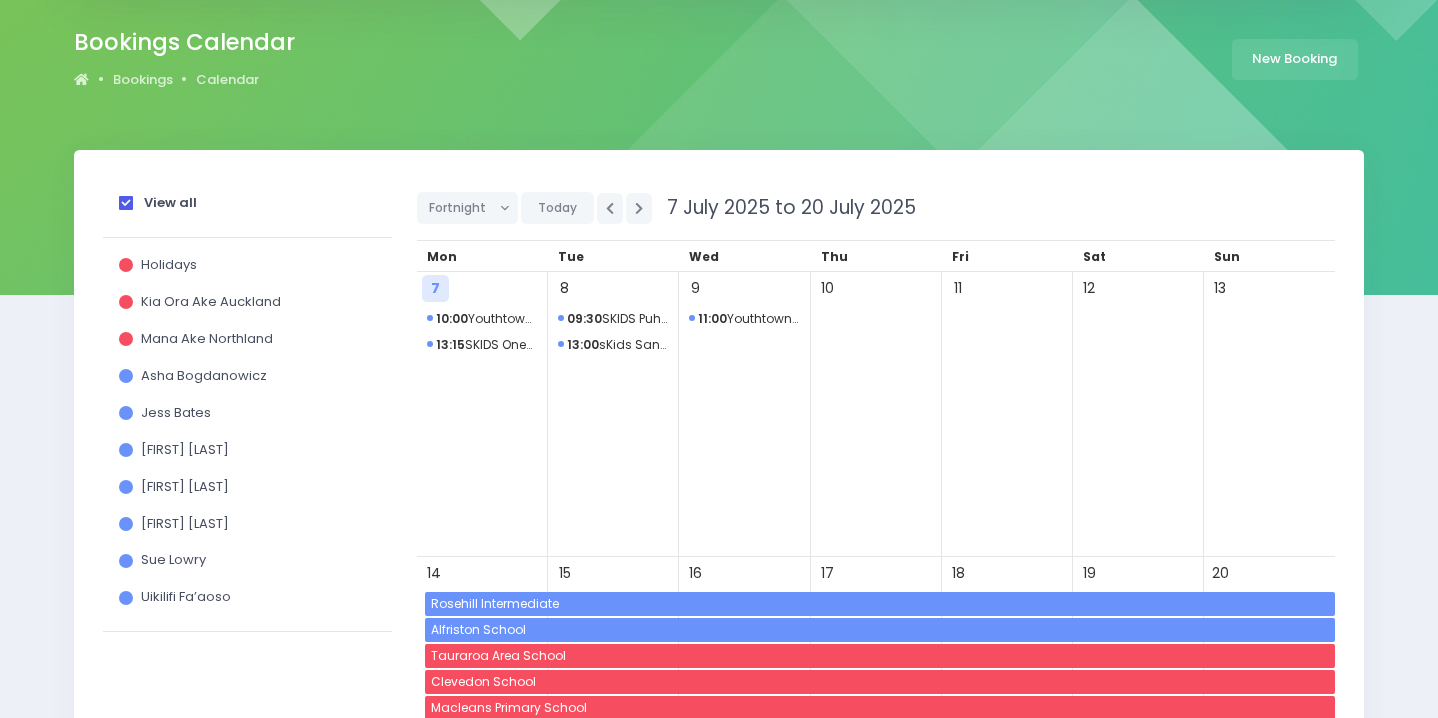 scroll, scrollTop: 157, scrollLeft: 0, axis: vertical 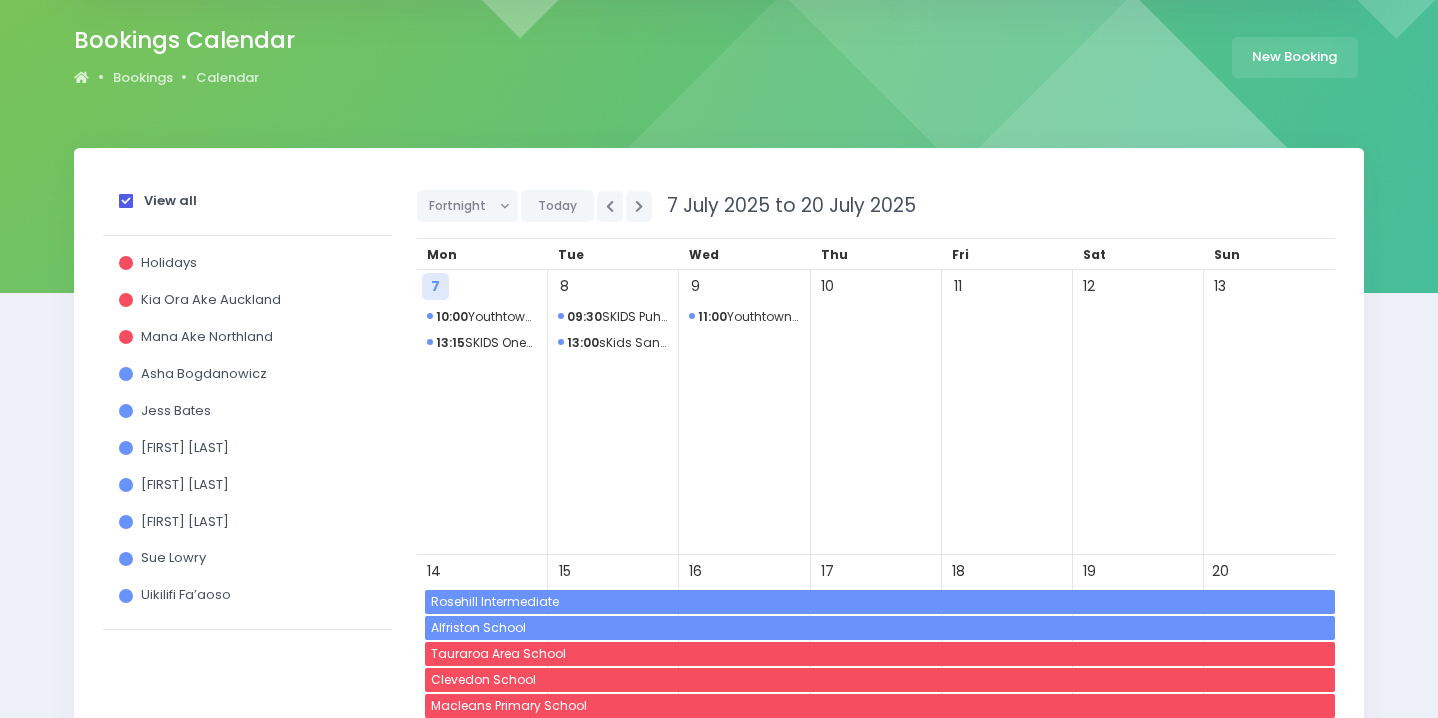 click on "10:00  Youthtown [LOCATION]" at bounding box center (482, 317) 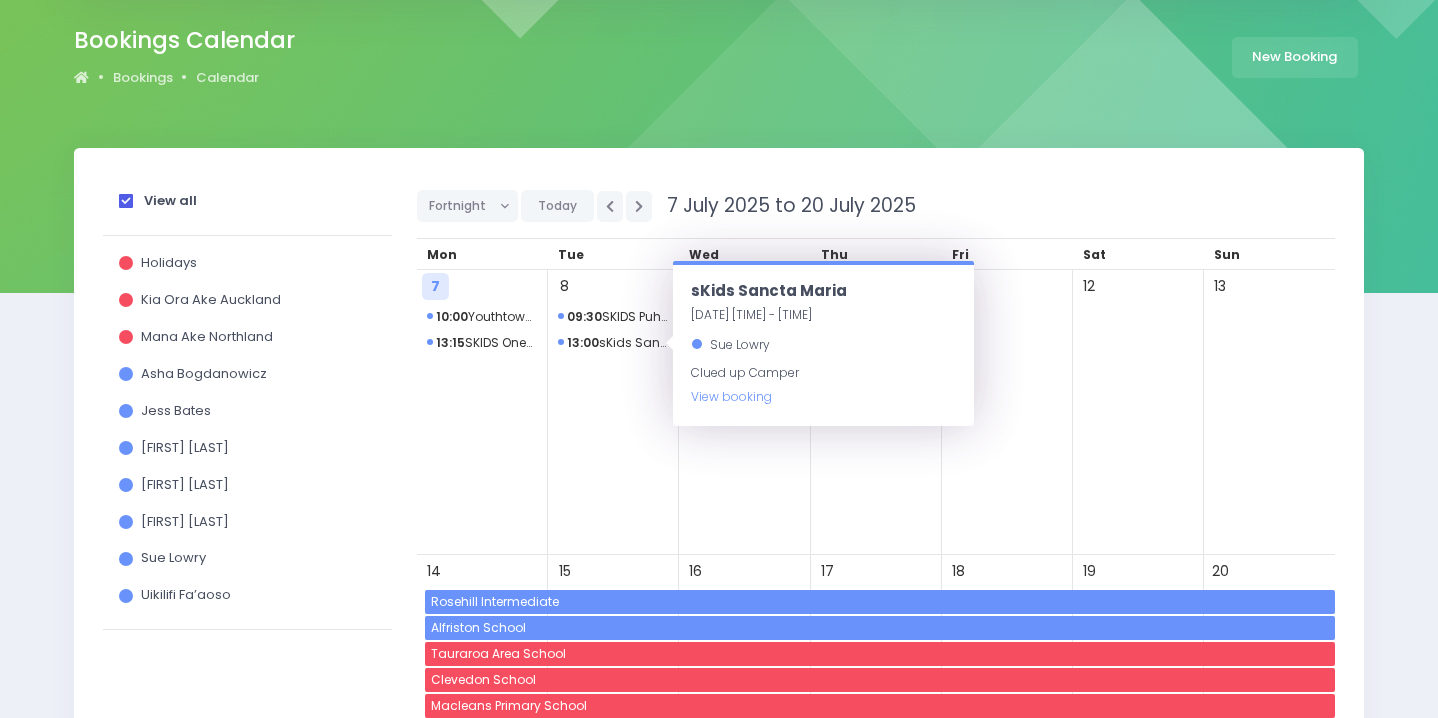 click on "09:30" at bounding box center (584, 316) 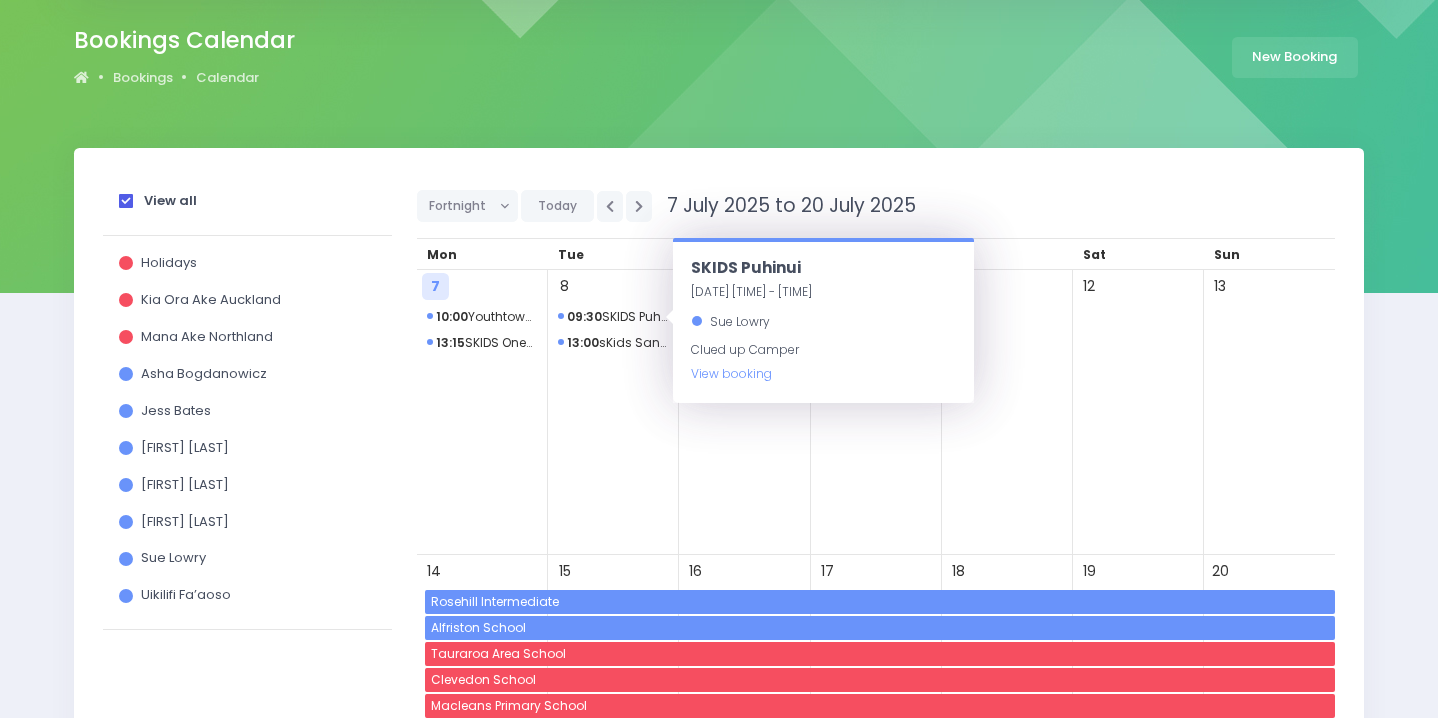 click on "8" at bounding box center [613, 412] 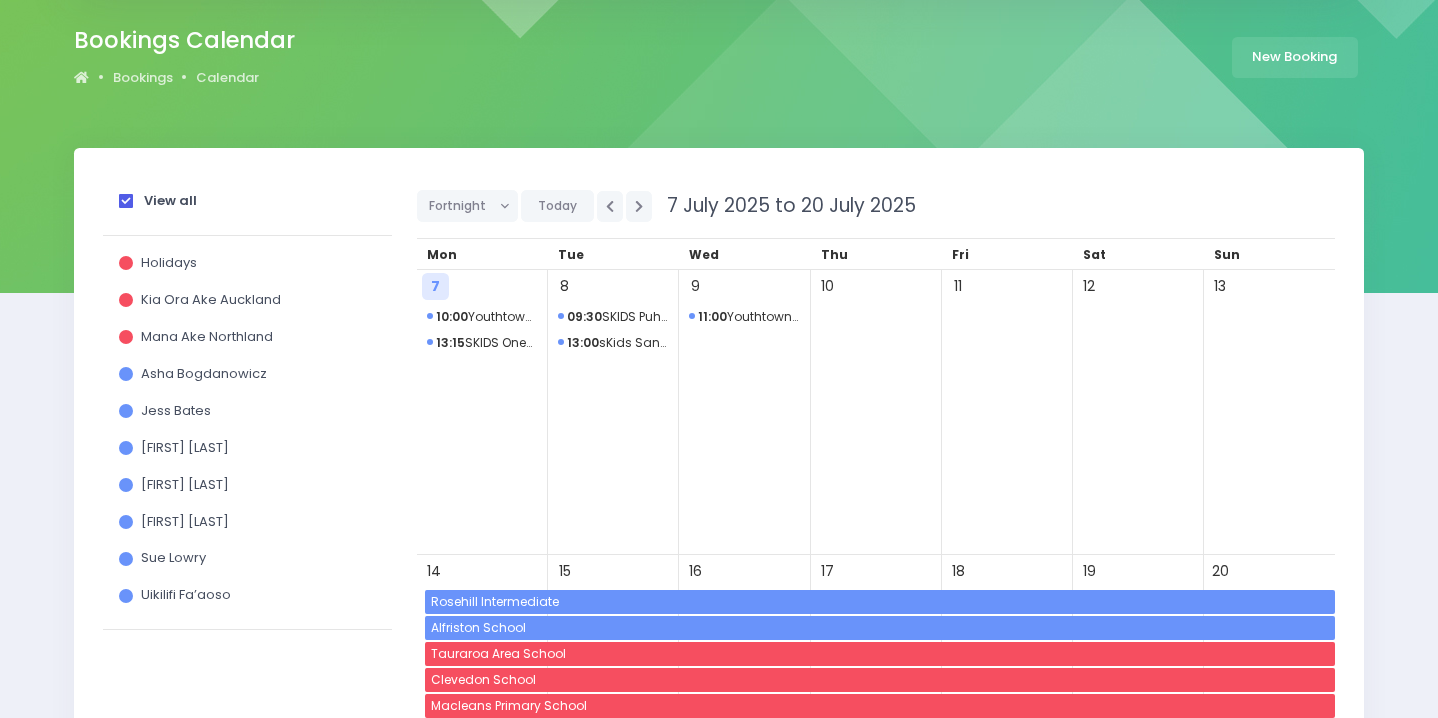 click on "11:00" at bounding box center (712, 316) 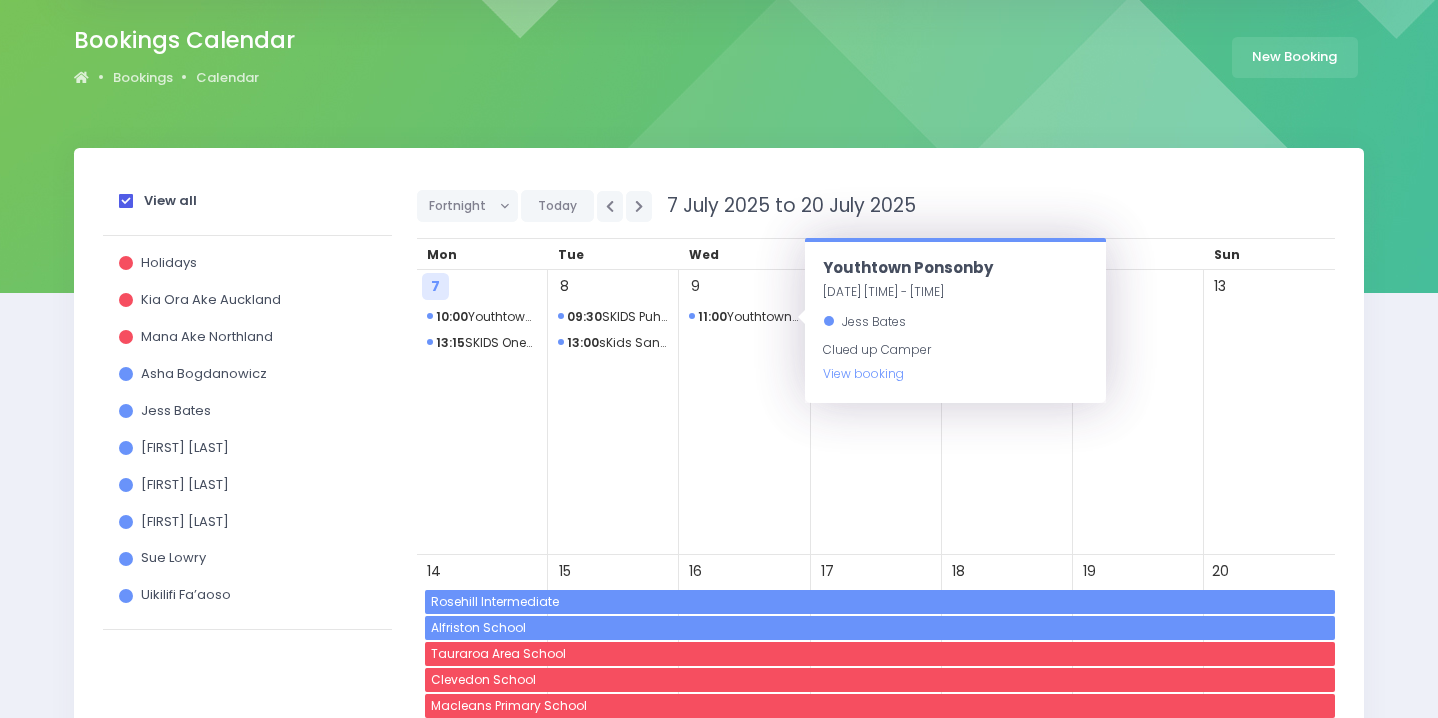 click on "8" at bounding box center (613, 412) 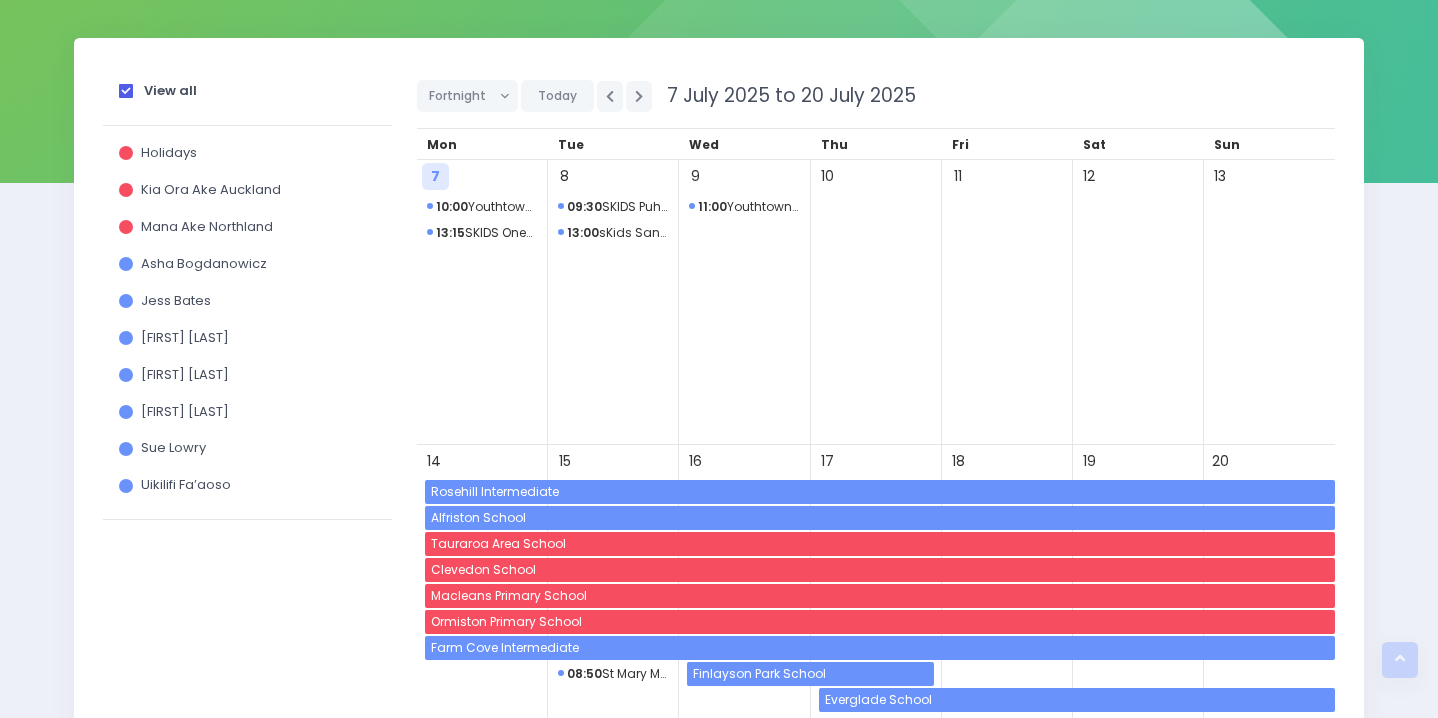 scroll, scrollTop: 0, scrollLeft: 0, axis: both 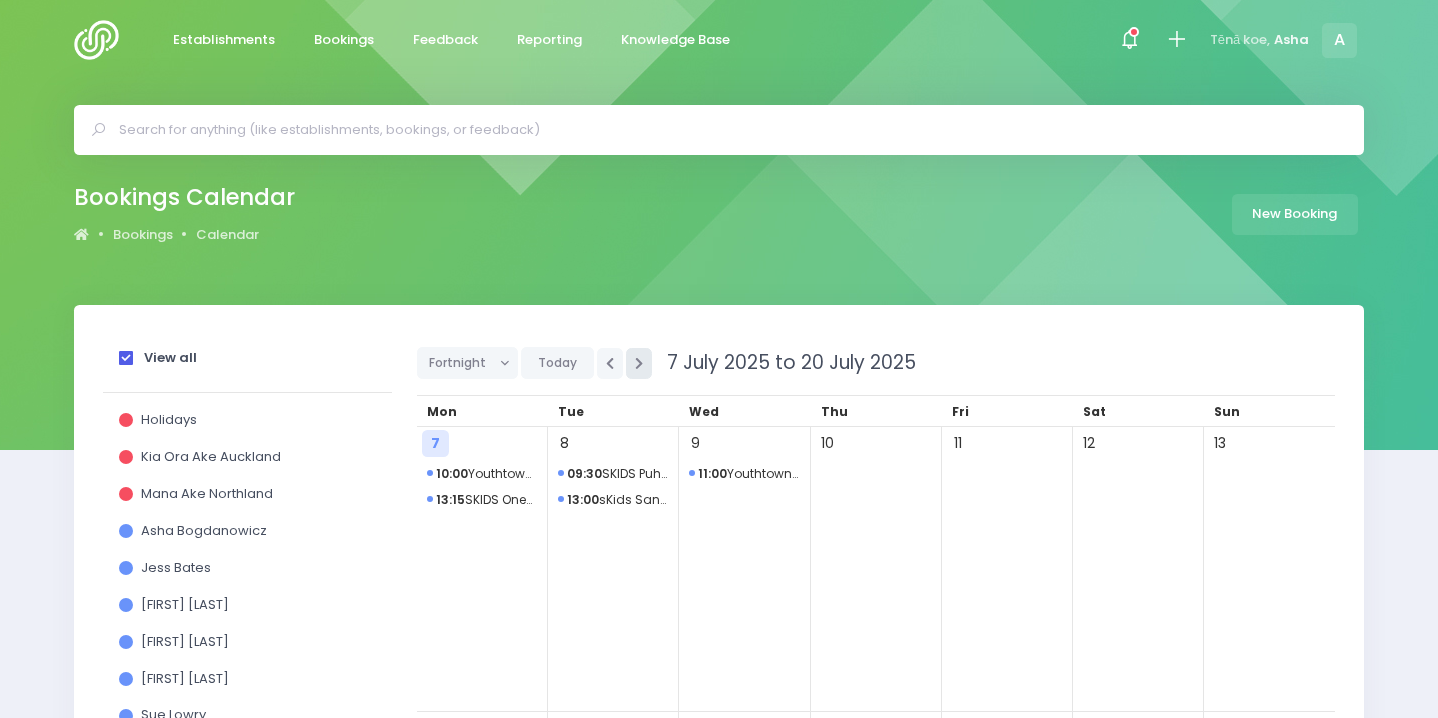 click at bounding box center [639, 363] 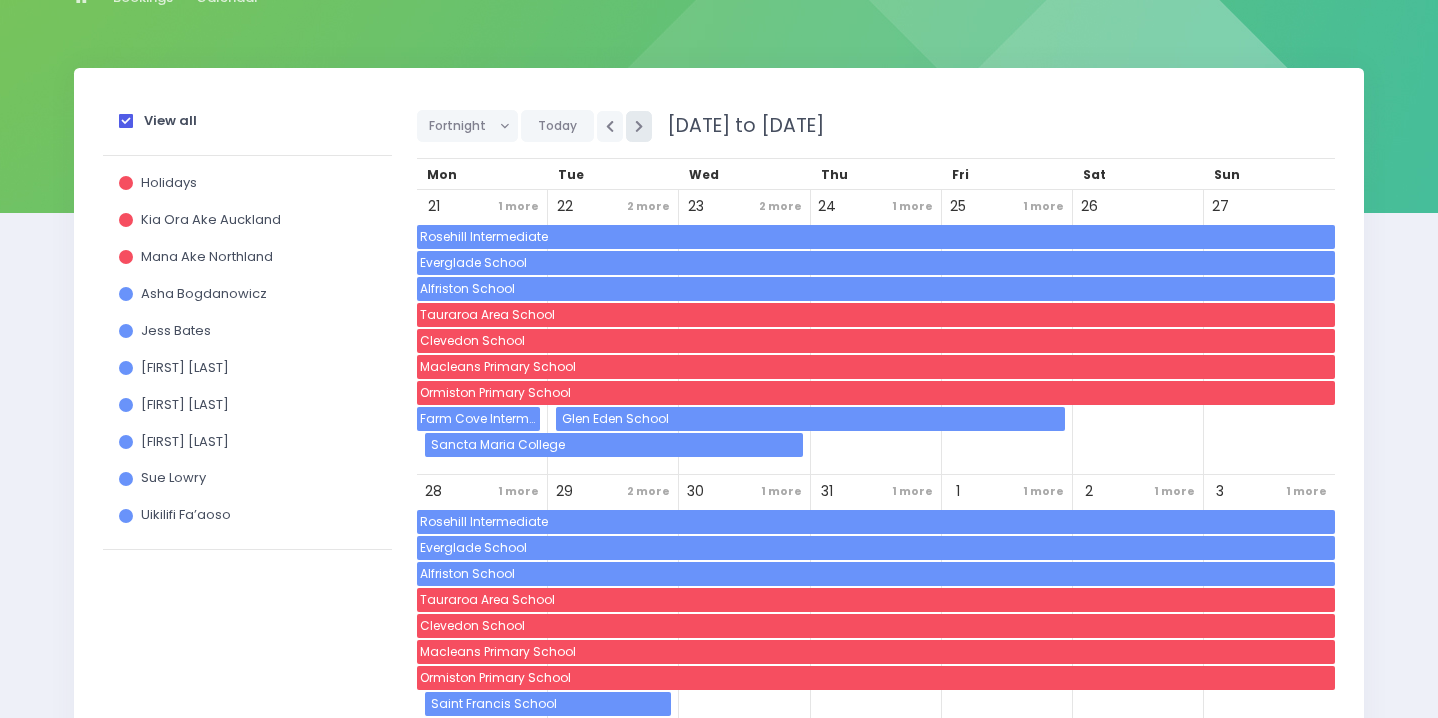 scroll, scrollTop: 393, scrollLeft: 0, axis: vertical 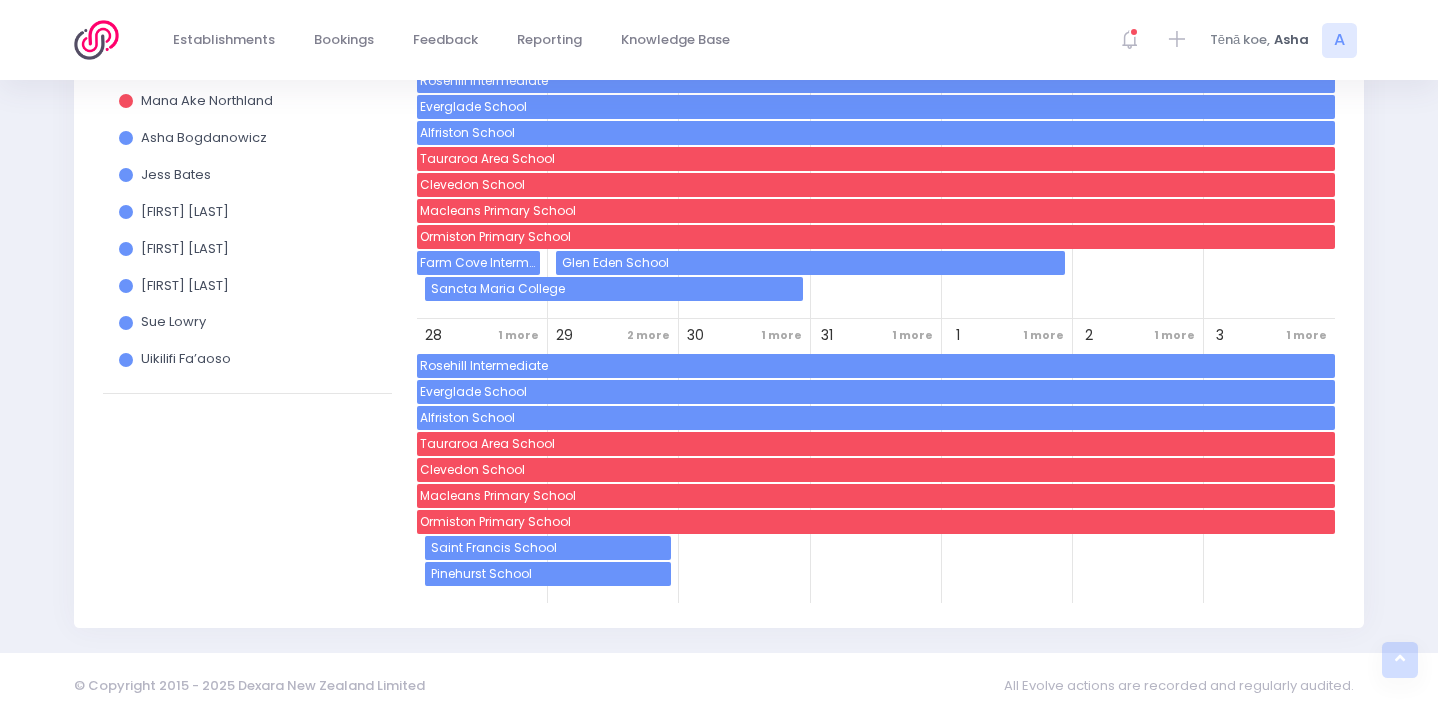 click on "Pinehurst School" at bounding box center (549, 574) 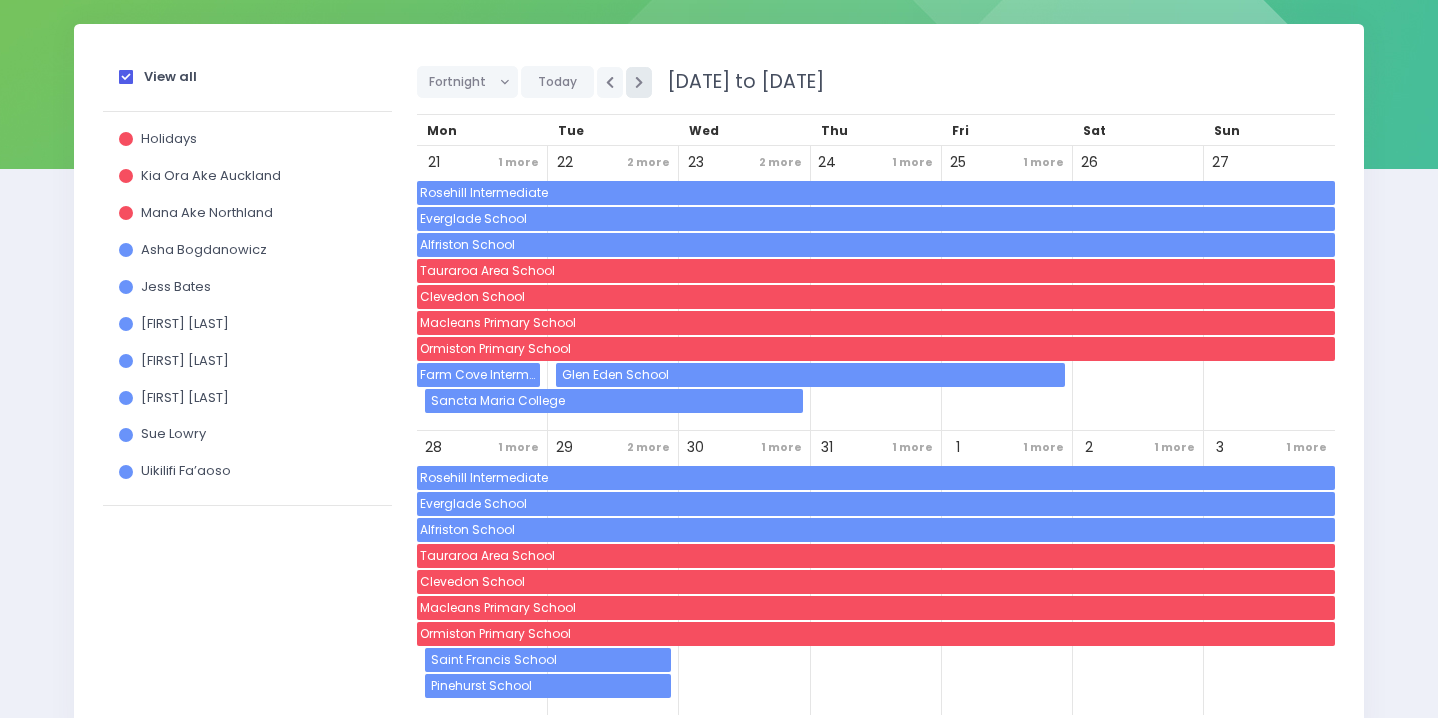 click at bounding box center [639, 82] 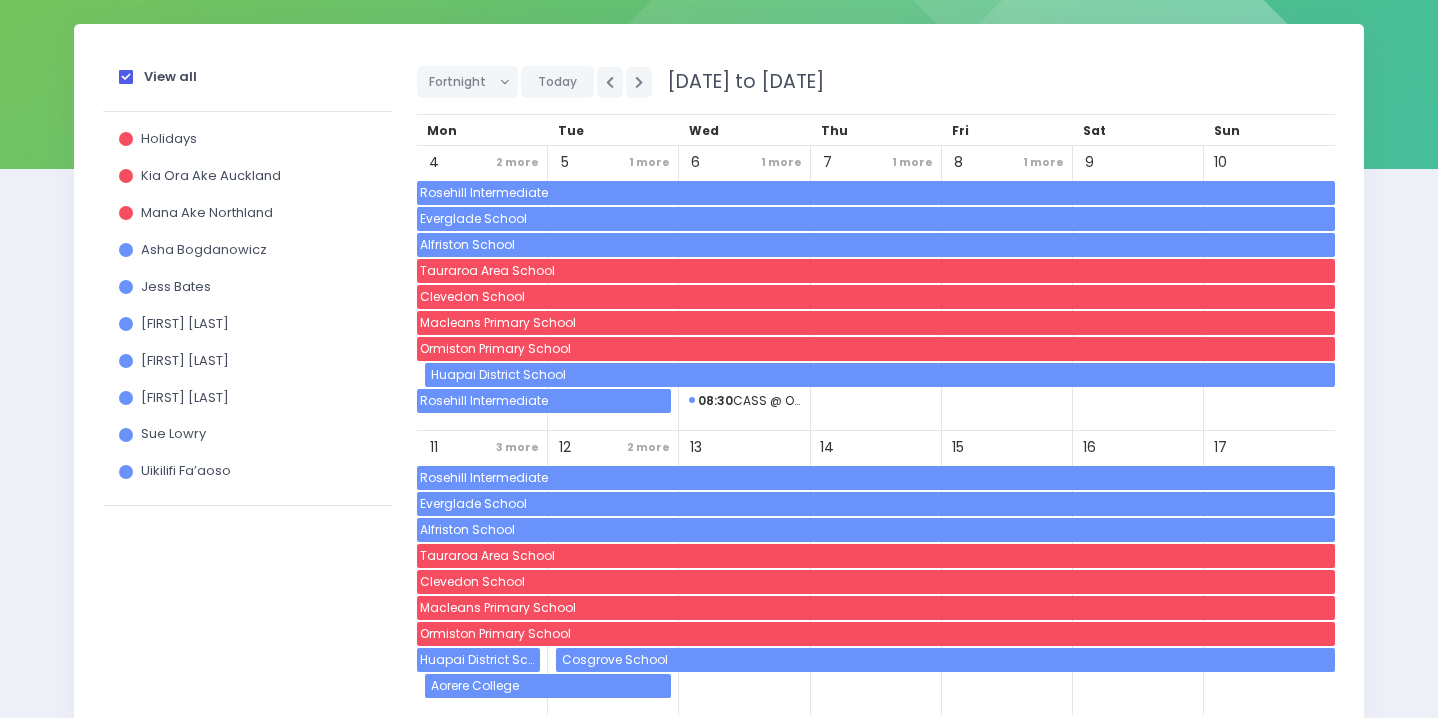 click on "Huapai District School" at bounding box center [881, 375] 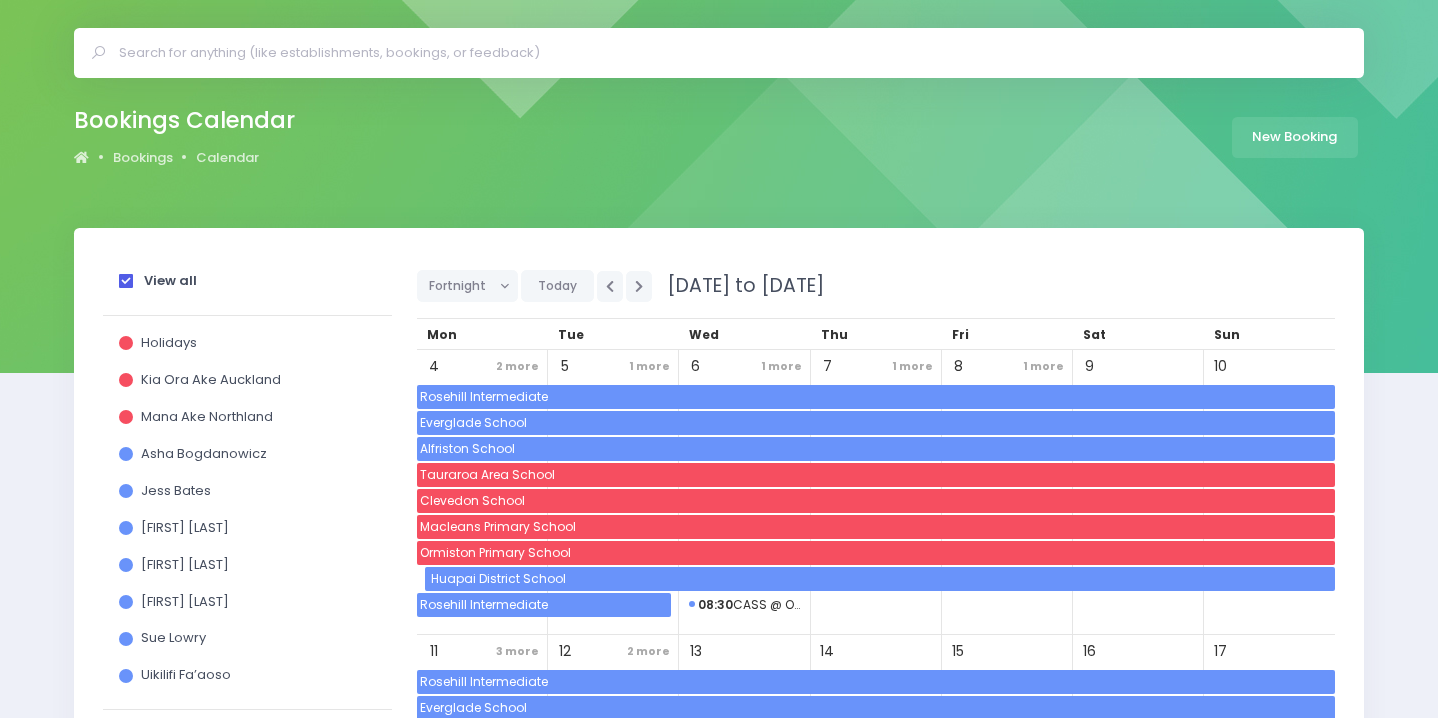 scroll, scrollTop: 0, scrollLeft: 0, axis: both 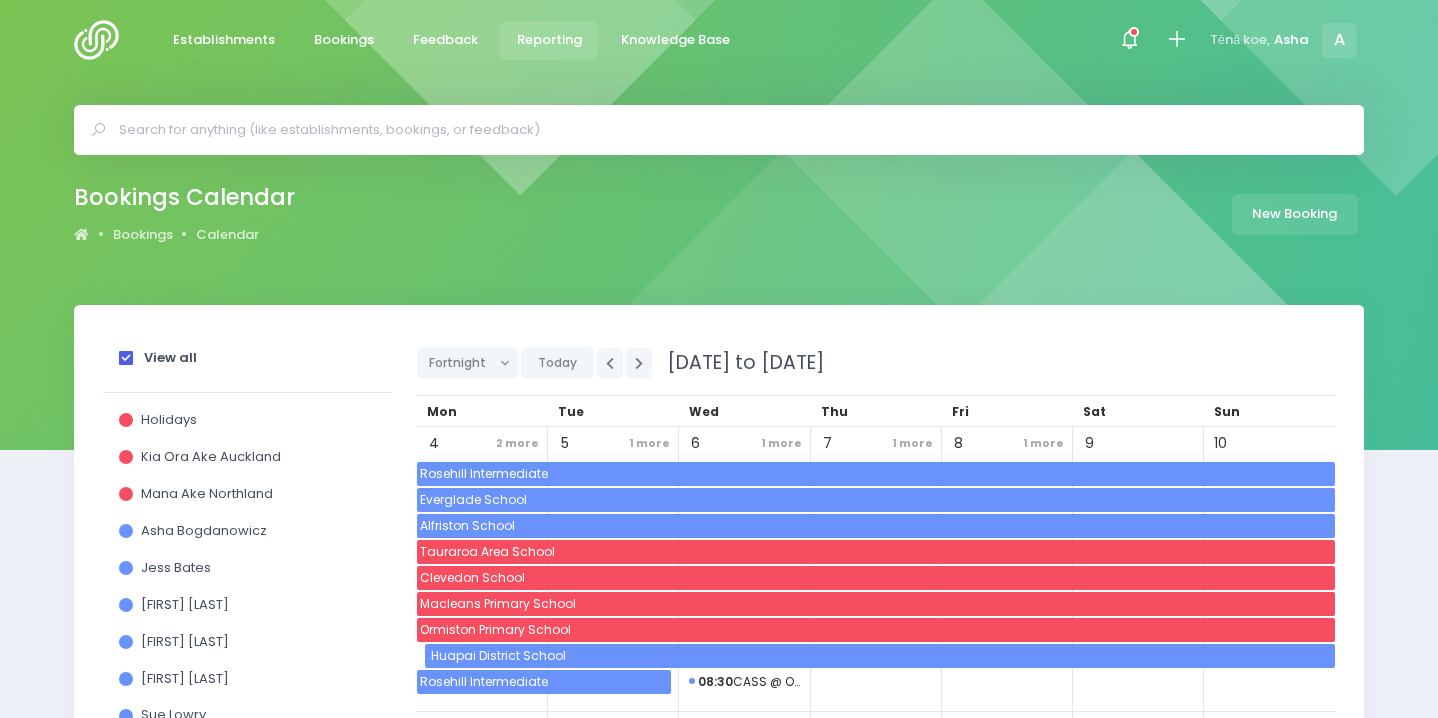 click on "Reporting" at bounding box center [549, 40] 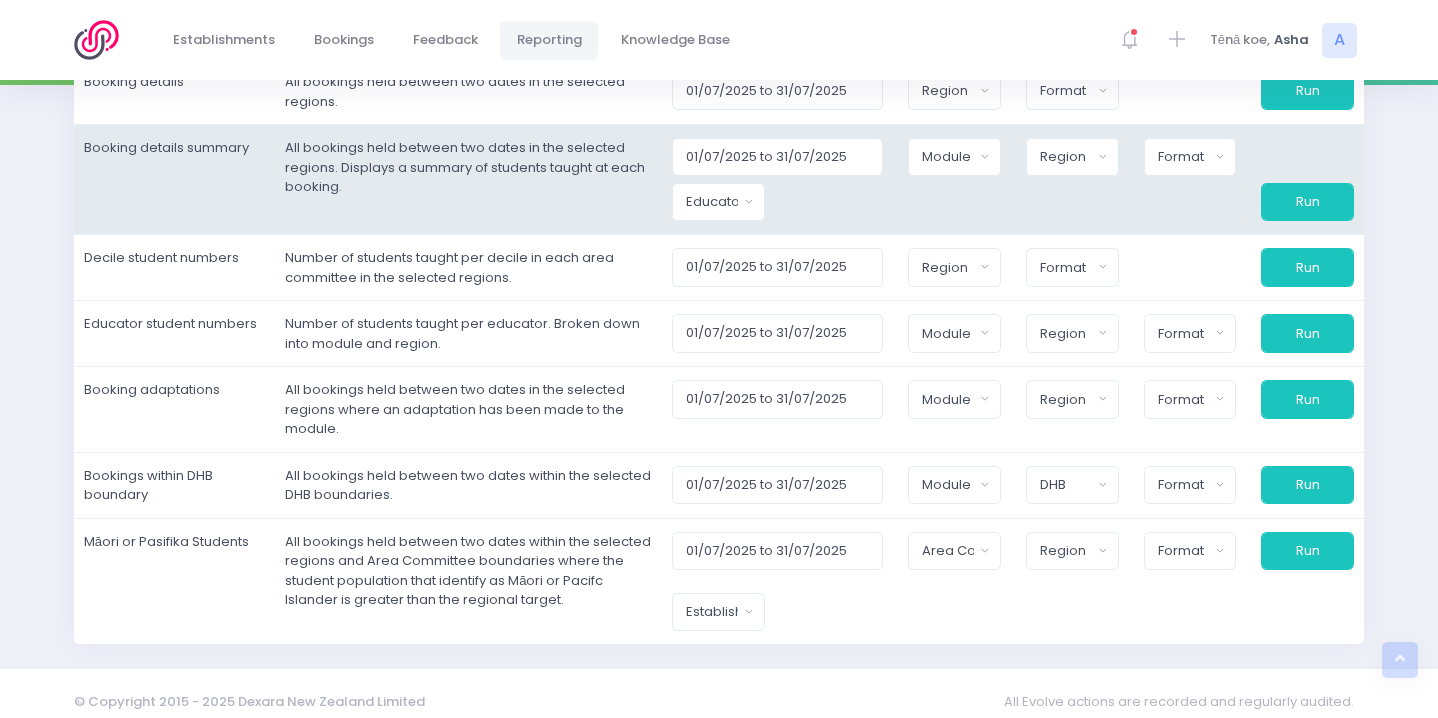 scroll, scrollTop: 0, scrollLeft: 0, axis: both 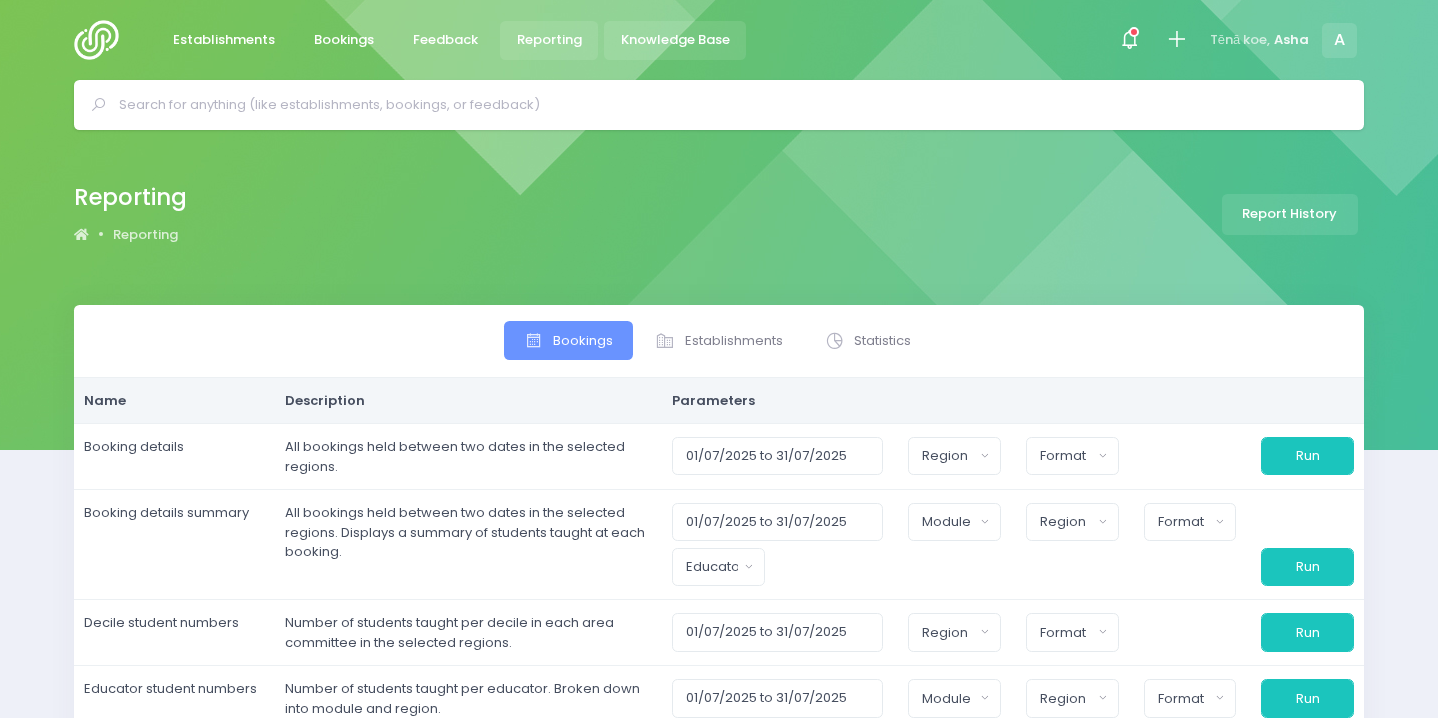click on "Knowledge Base" at bounding box center (675, 40) 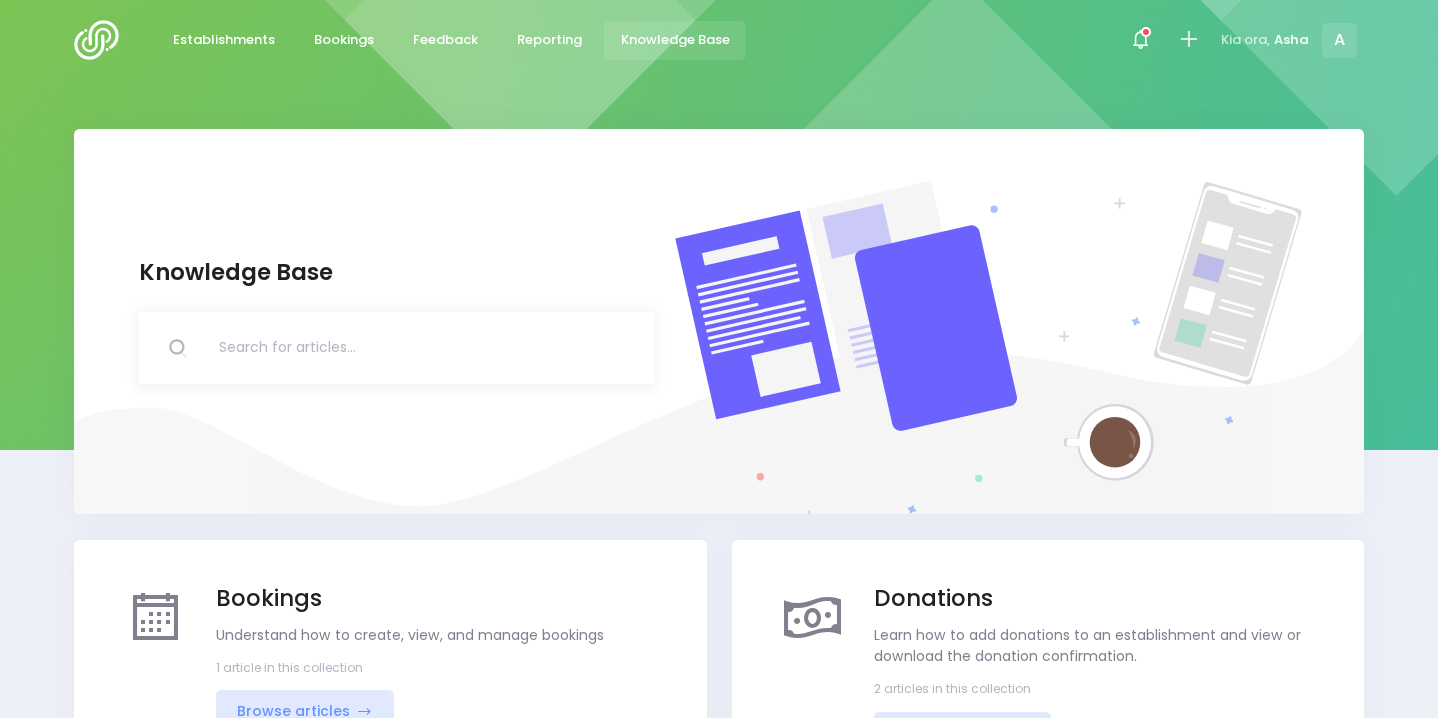scroll, scrollTop: 0, scrollLeft: 0, axis: both 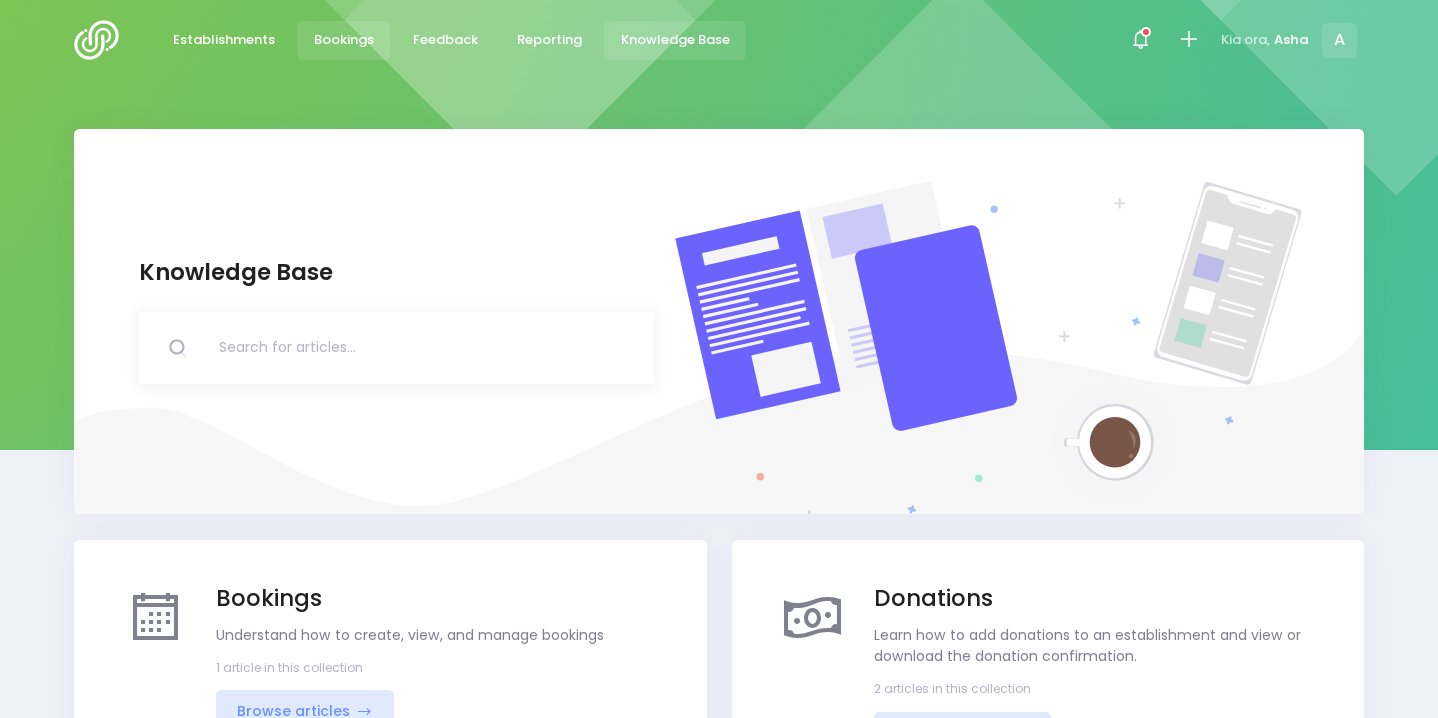 click on "Bookings" at bounding box center [344, 40] 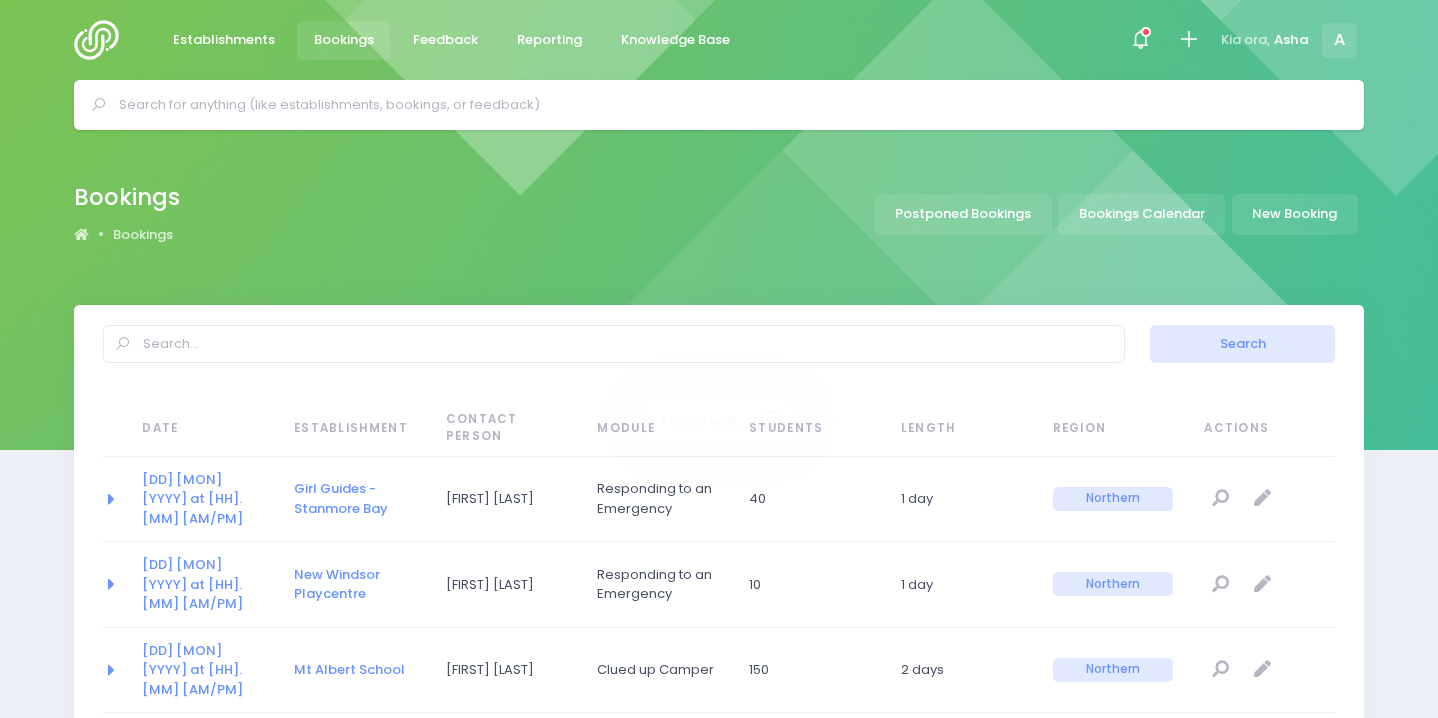 scroll, scrollTop: 0, scrollLeft: 0, axis: both 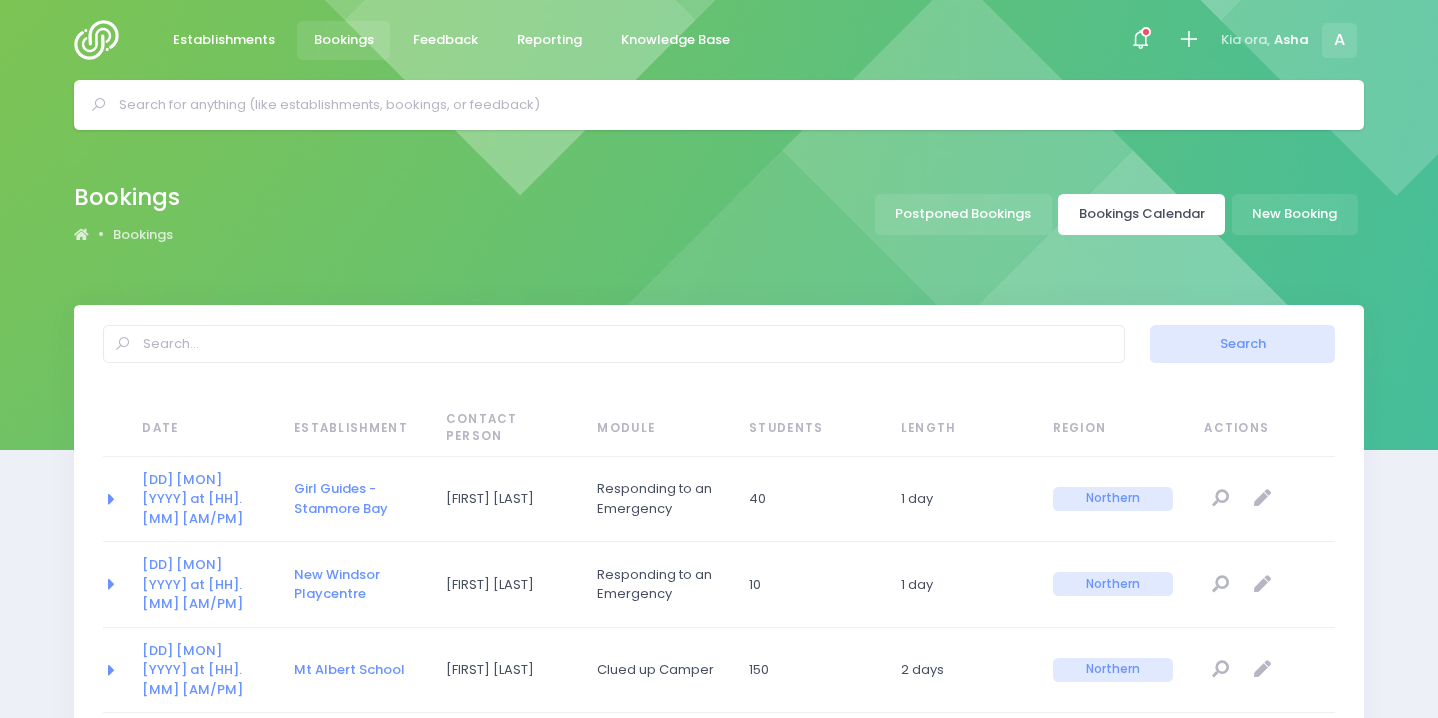 click on "Bookings Calendar" at bounding box center [1141, 214] 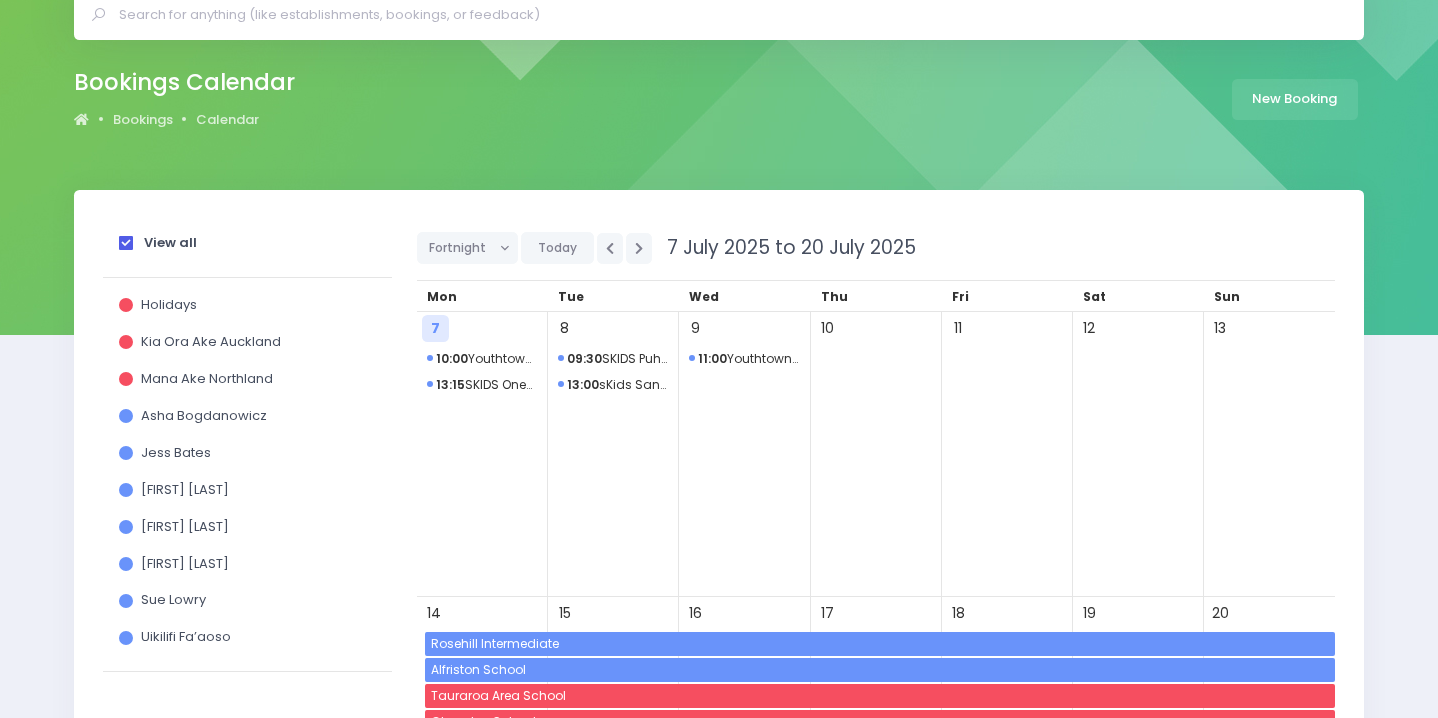 scroll, scrollTop: 154, scrollLeft: 0, axis: vertical 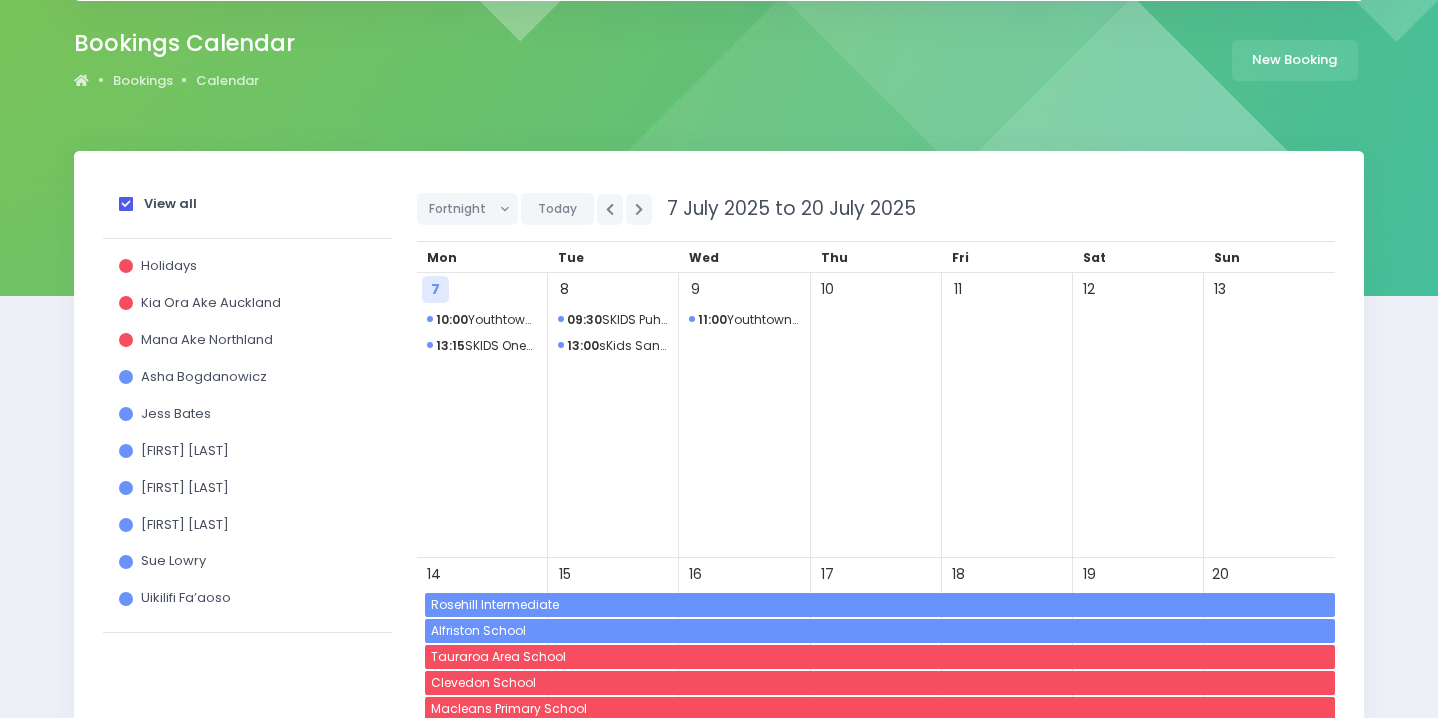 click on "Mana Ake Northland" at bounding box center (169, 265) 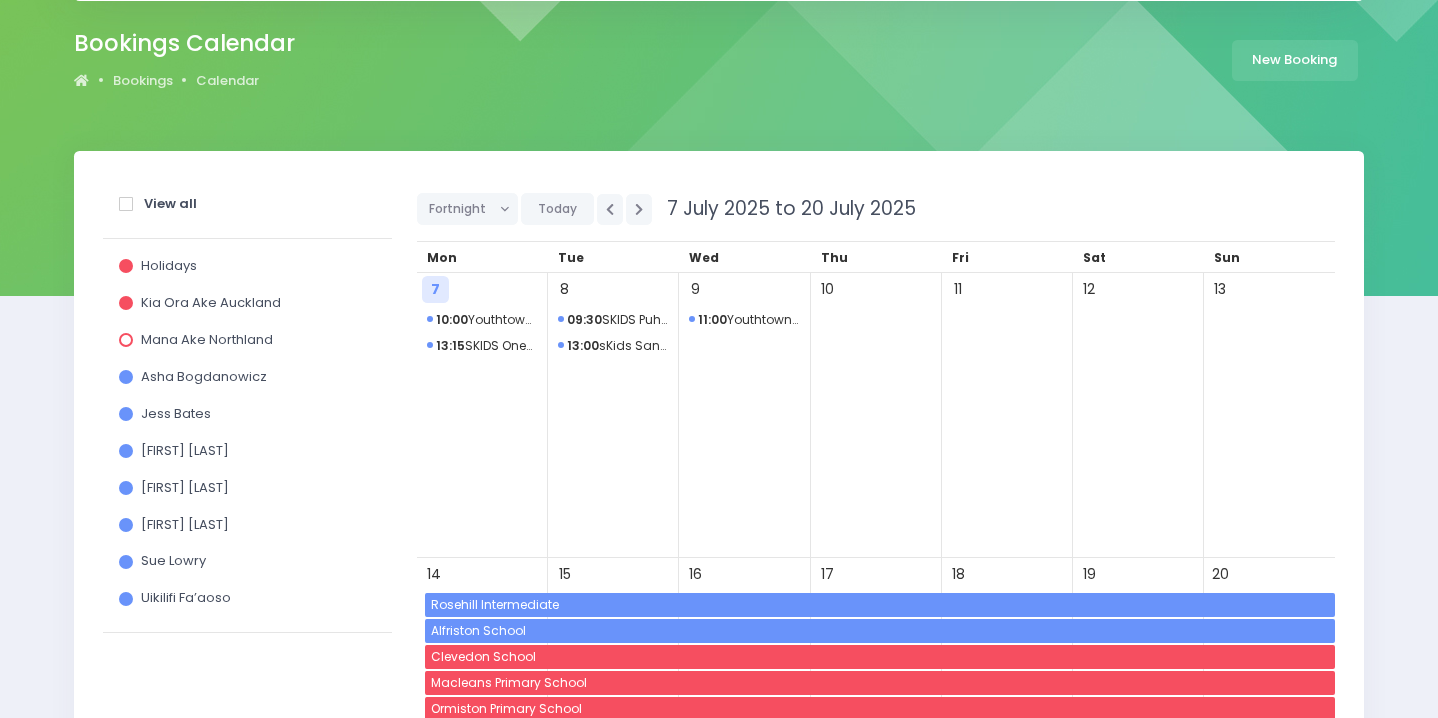 click on "Kia Ora Ake Auckland" at bounding box center [169, 265] 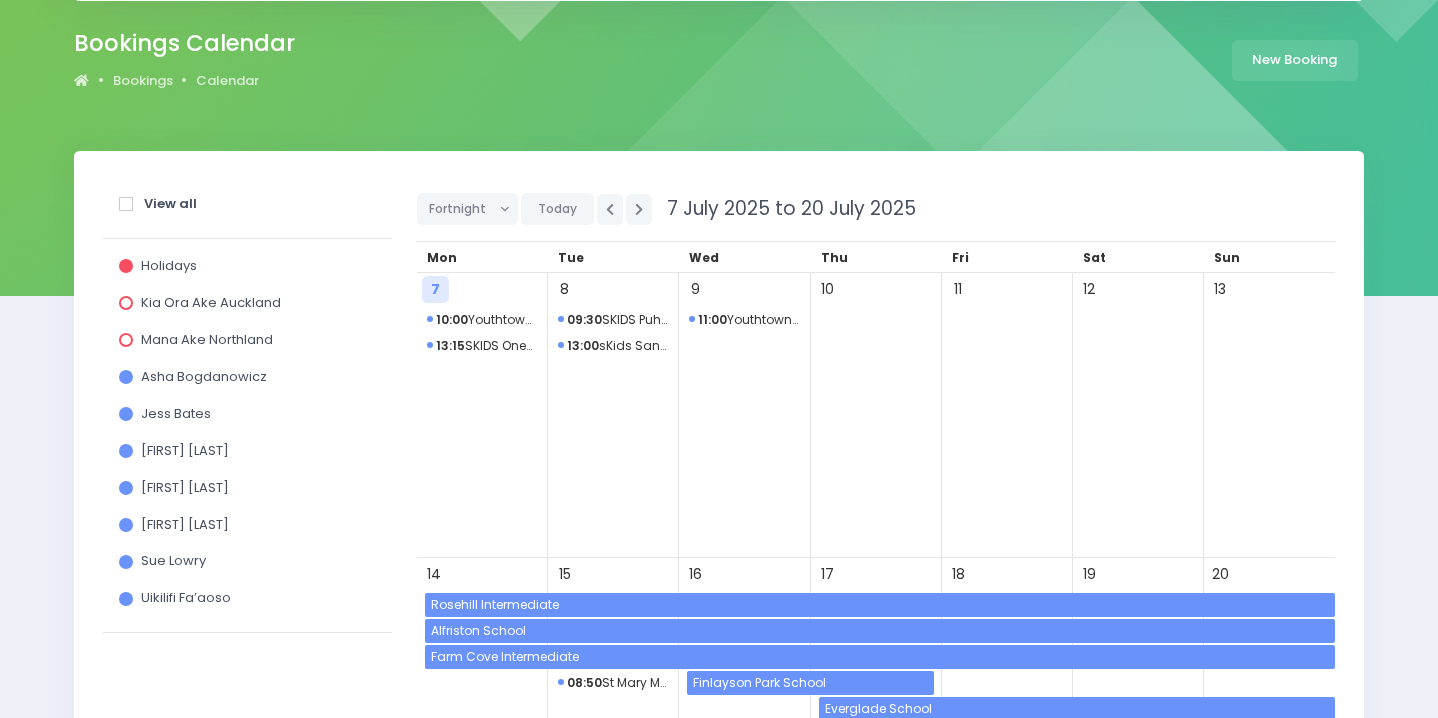 click on "Holidays" at bounding box center (169, 265) 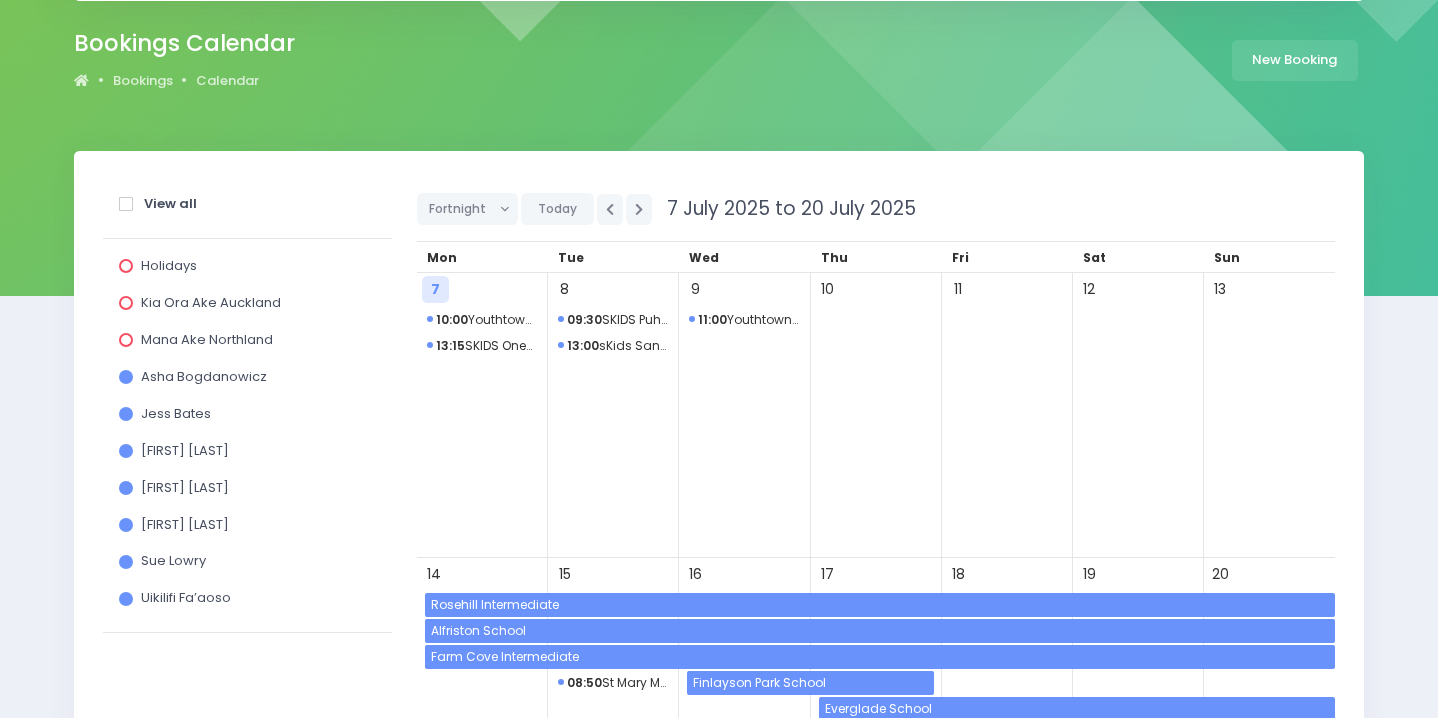 click on "Jess Bates" at bounding box center [169, 265] 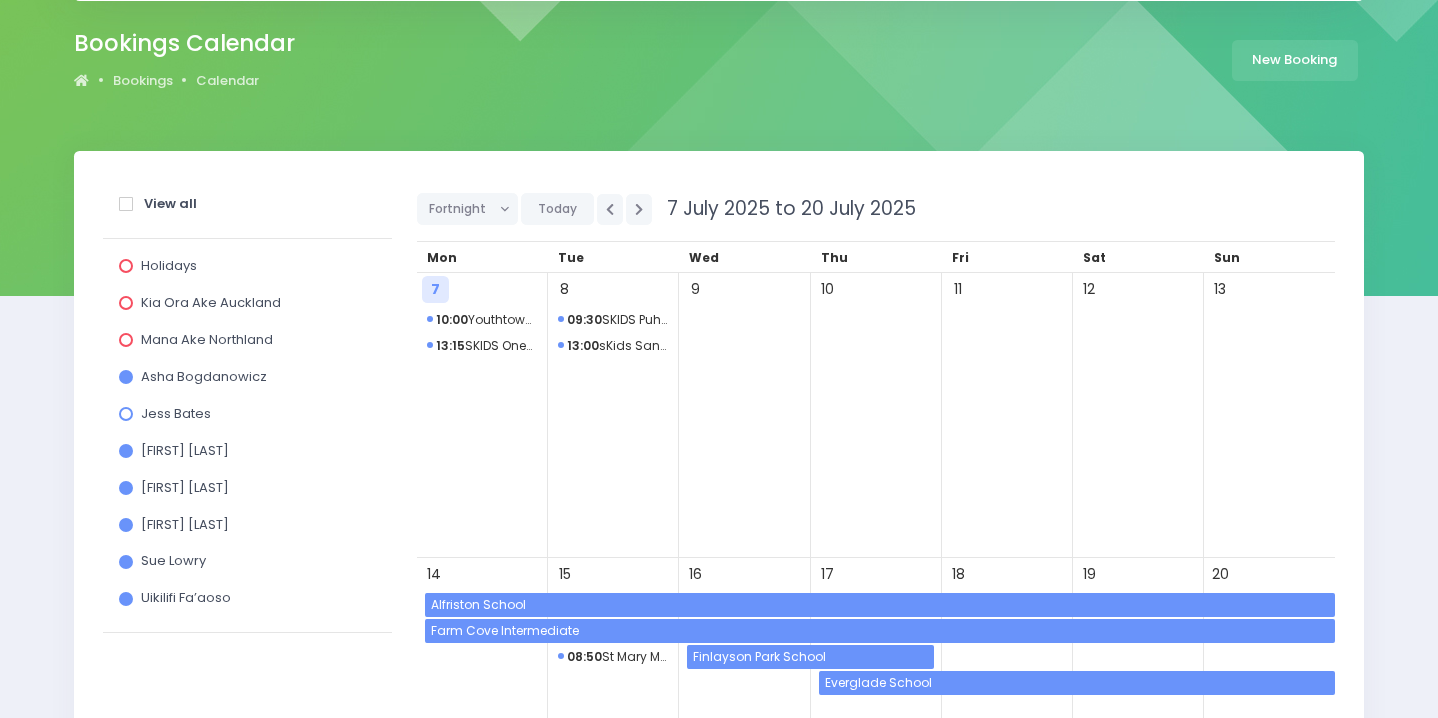click on "[FIRST] [LAST]" at bounding box center [169, 265] 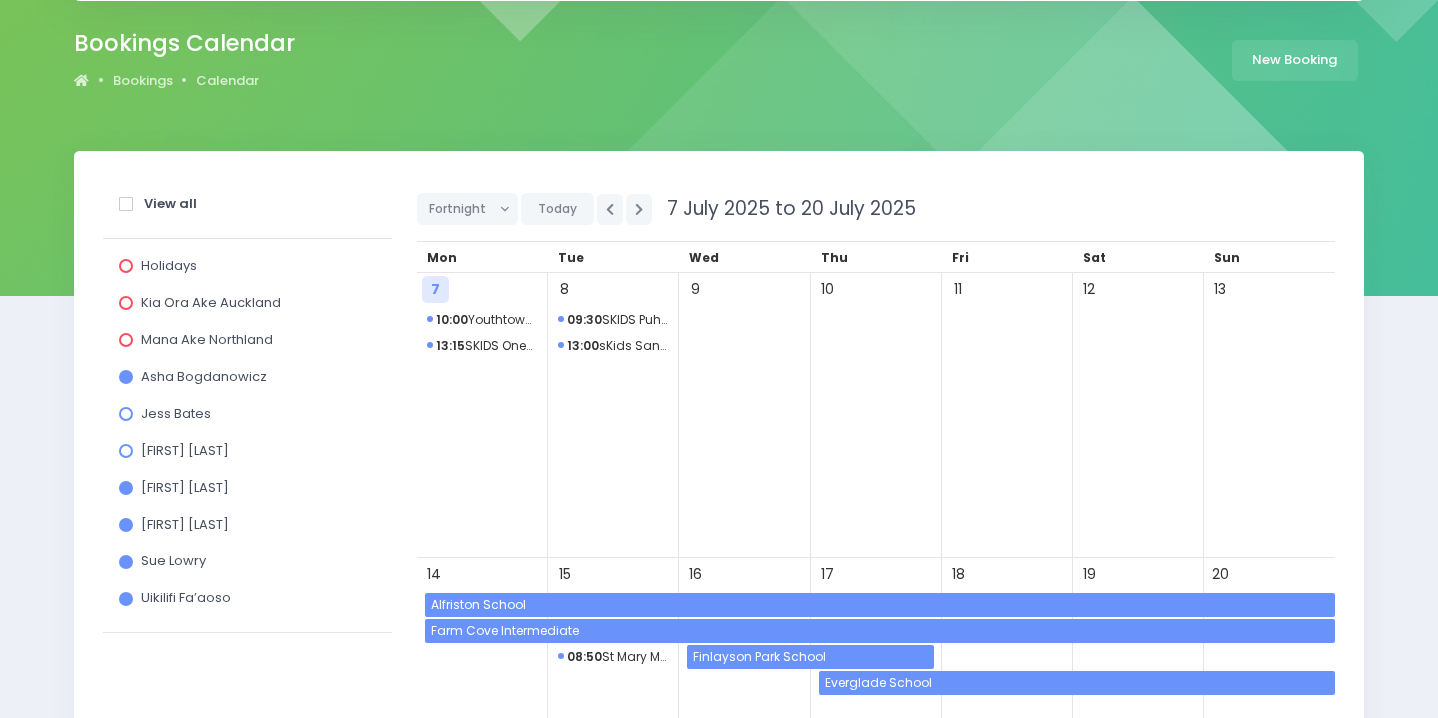 click on "[FIRST] [LAST]" at bounding box center [169, 265] 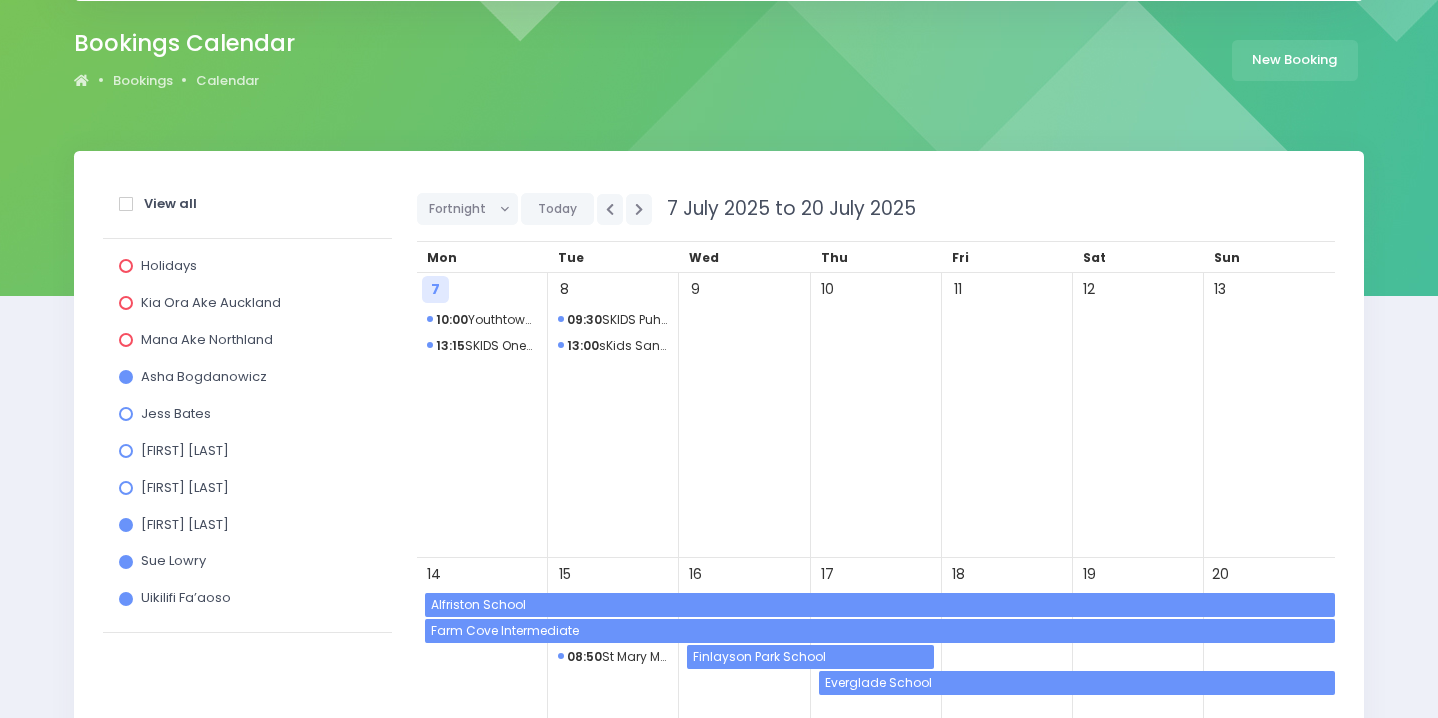 click on "[FIRST] [LAST]" at bounding box center [169, 265] 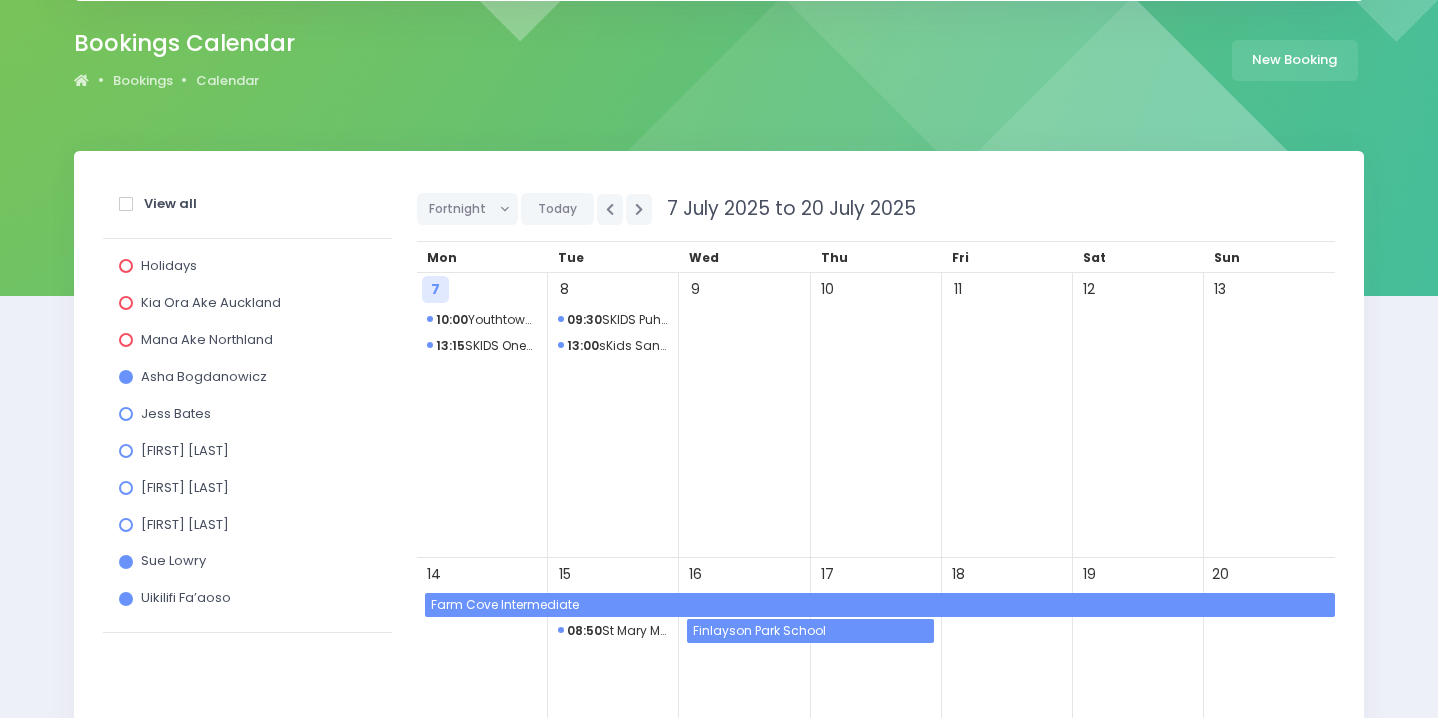 click on "Sue Lowry" at bounding box center (169, 265) 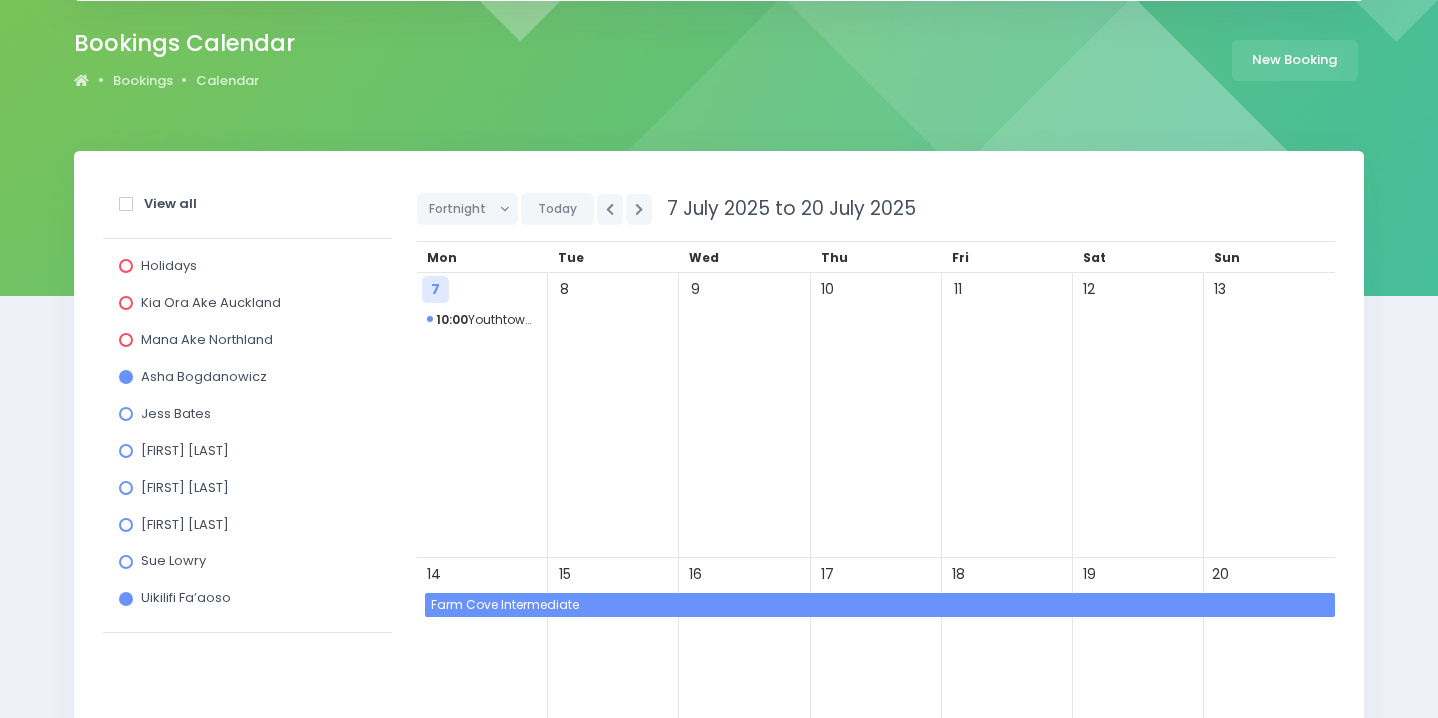 click on "Uikilifi Fa’aoso" at bounding box center [169, 265] 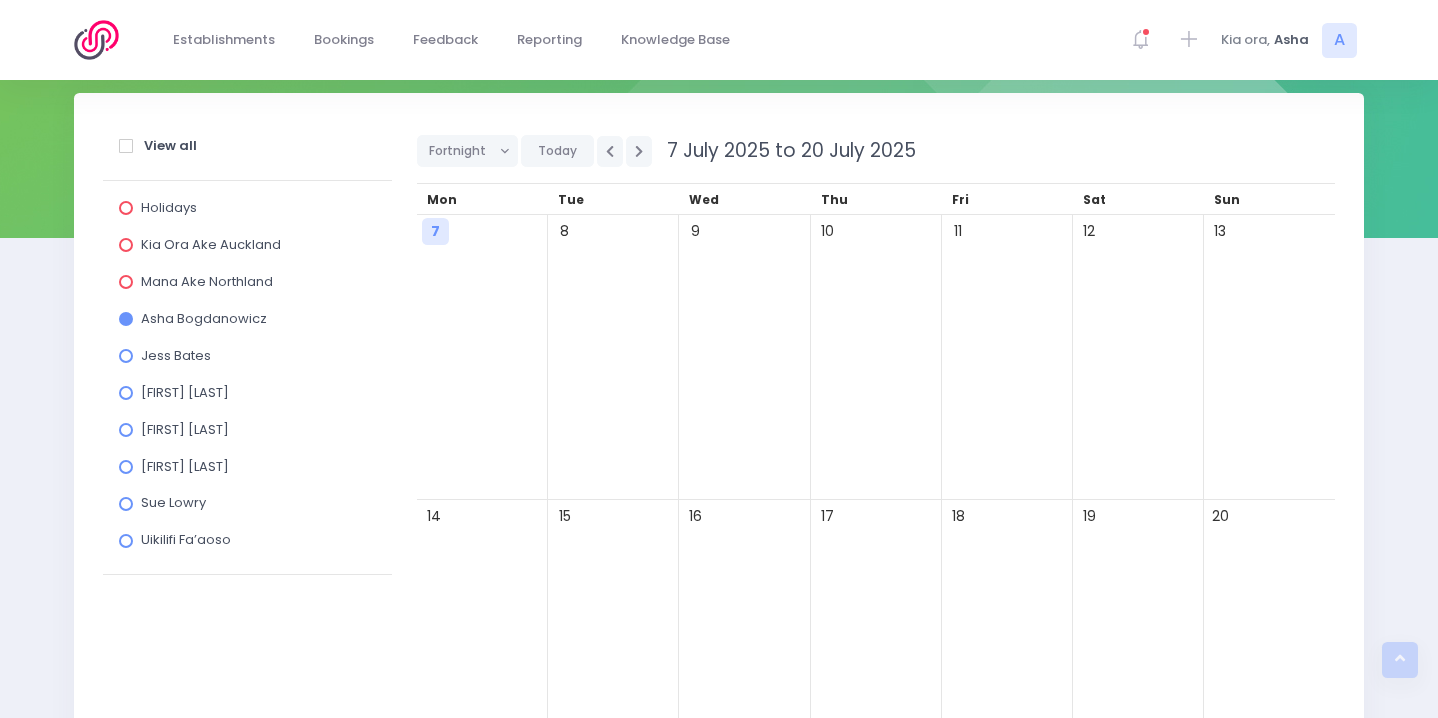 scroll, scrollTop: 94, scrollLeft: 0, axis: vertical 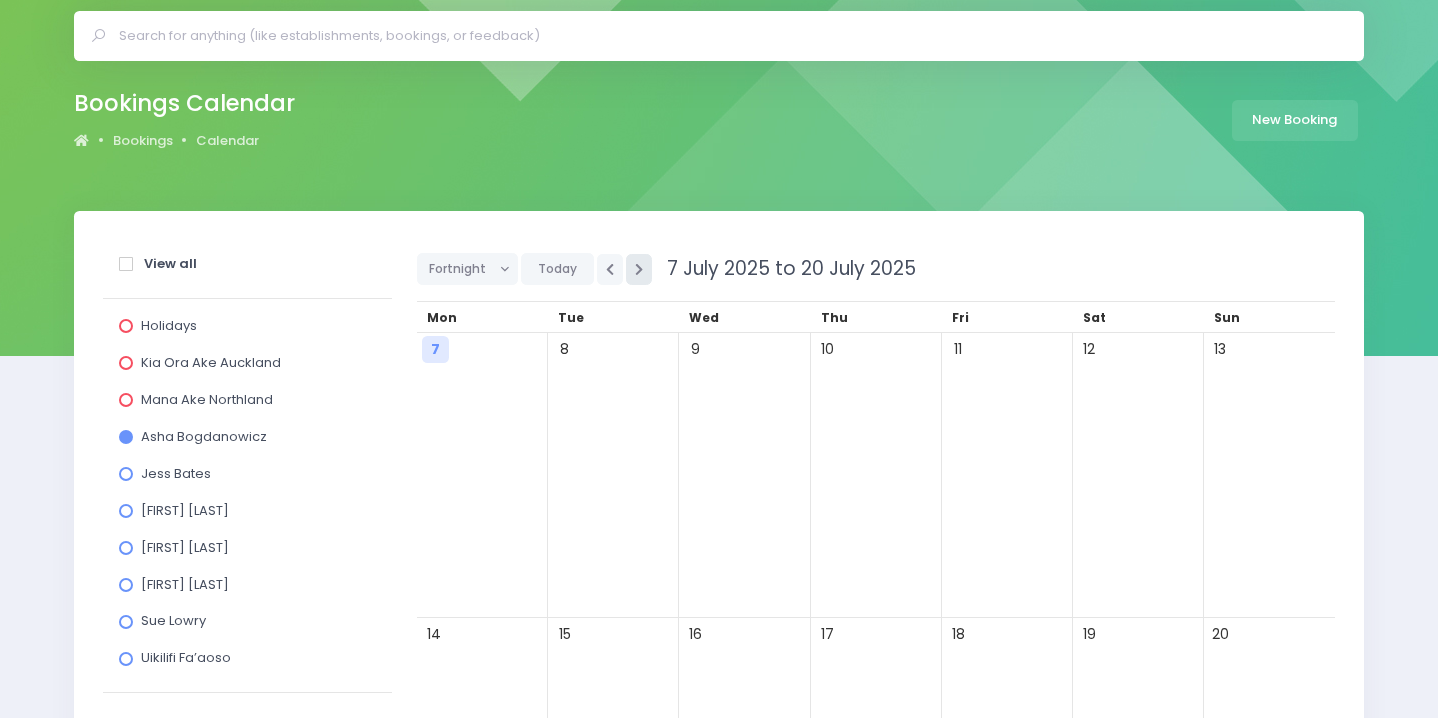 click at bounding box center [639, 269] 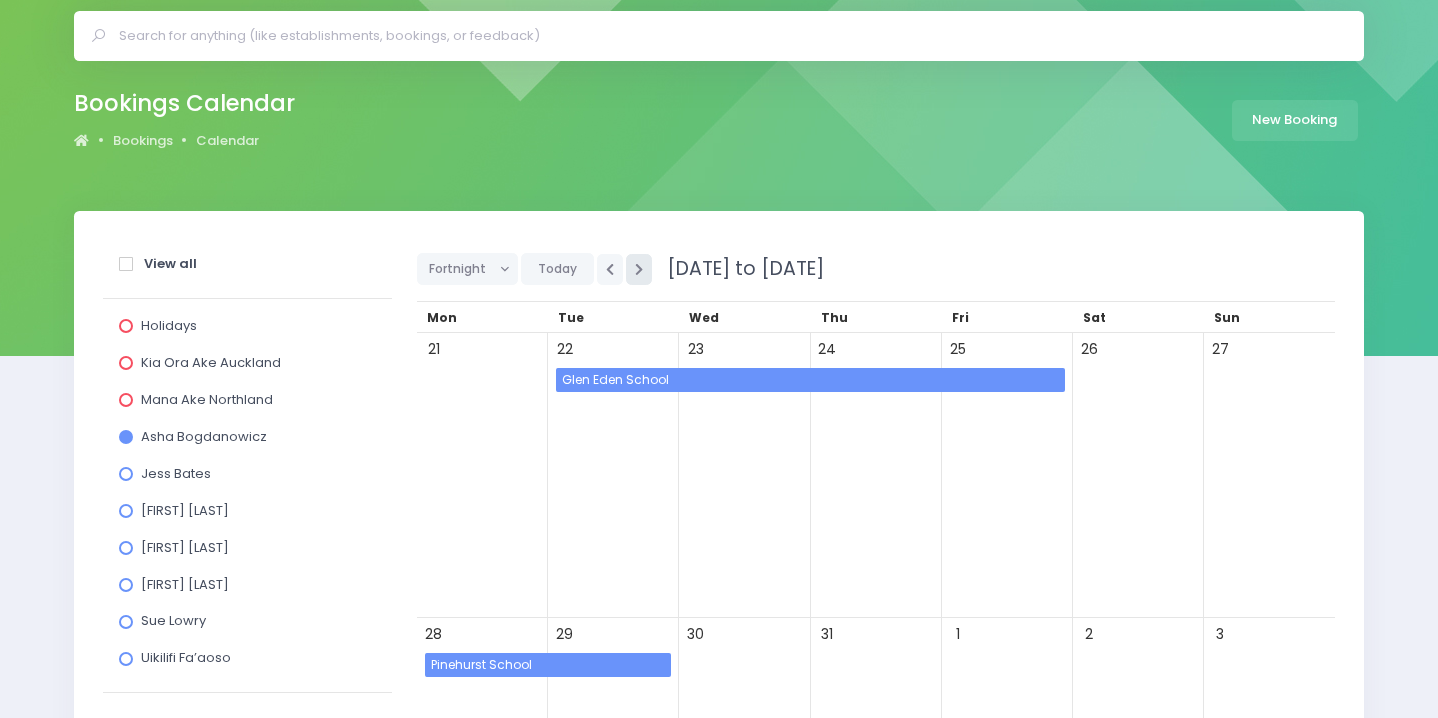 click at bounding box center [639, 269] 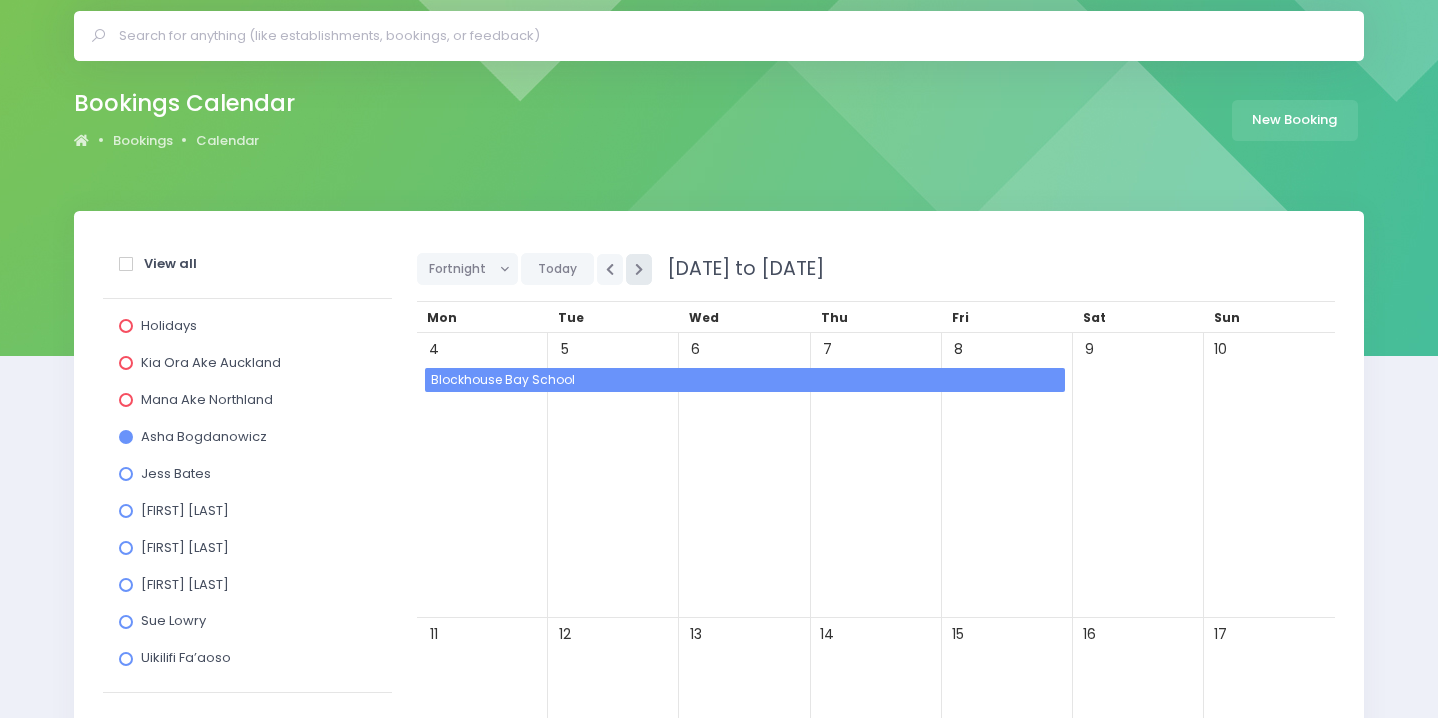 click at bounding box center (639, 269) 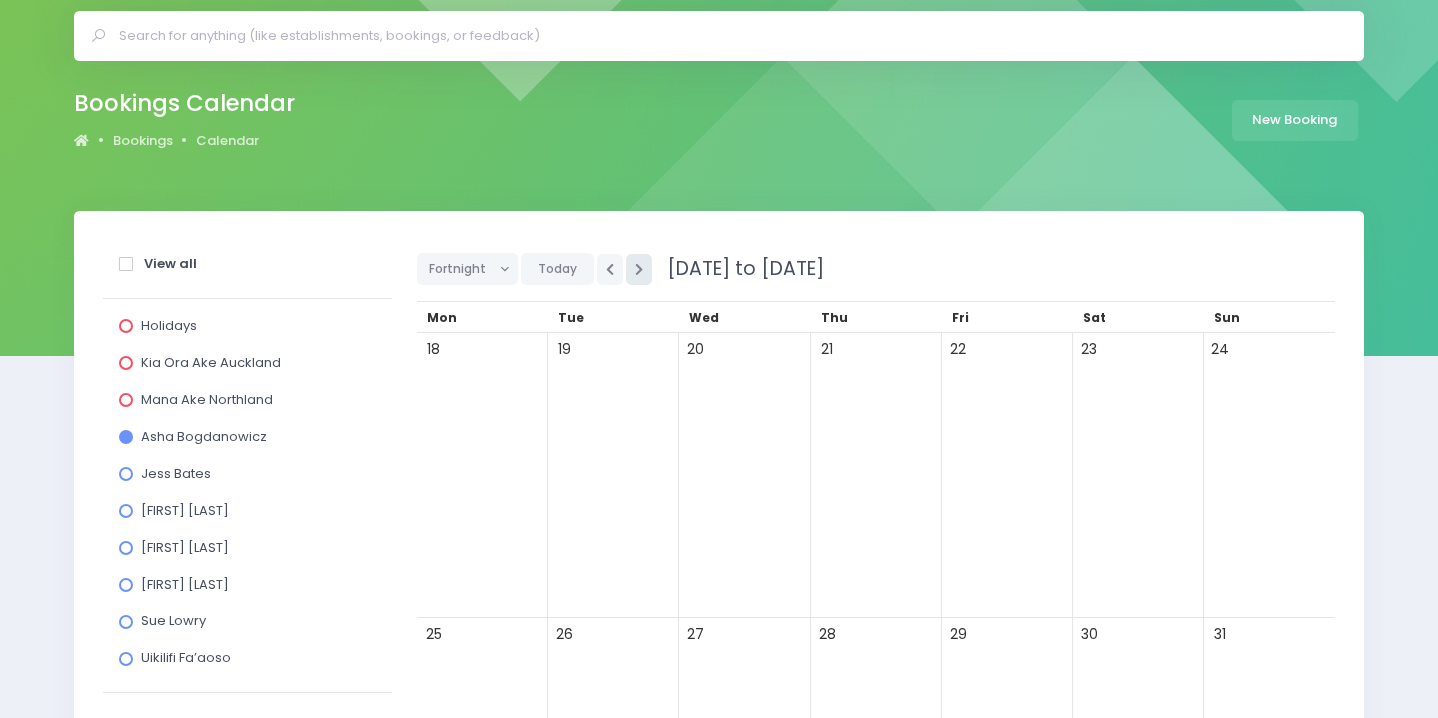 click at bounding box center [639, 269] 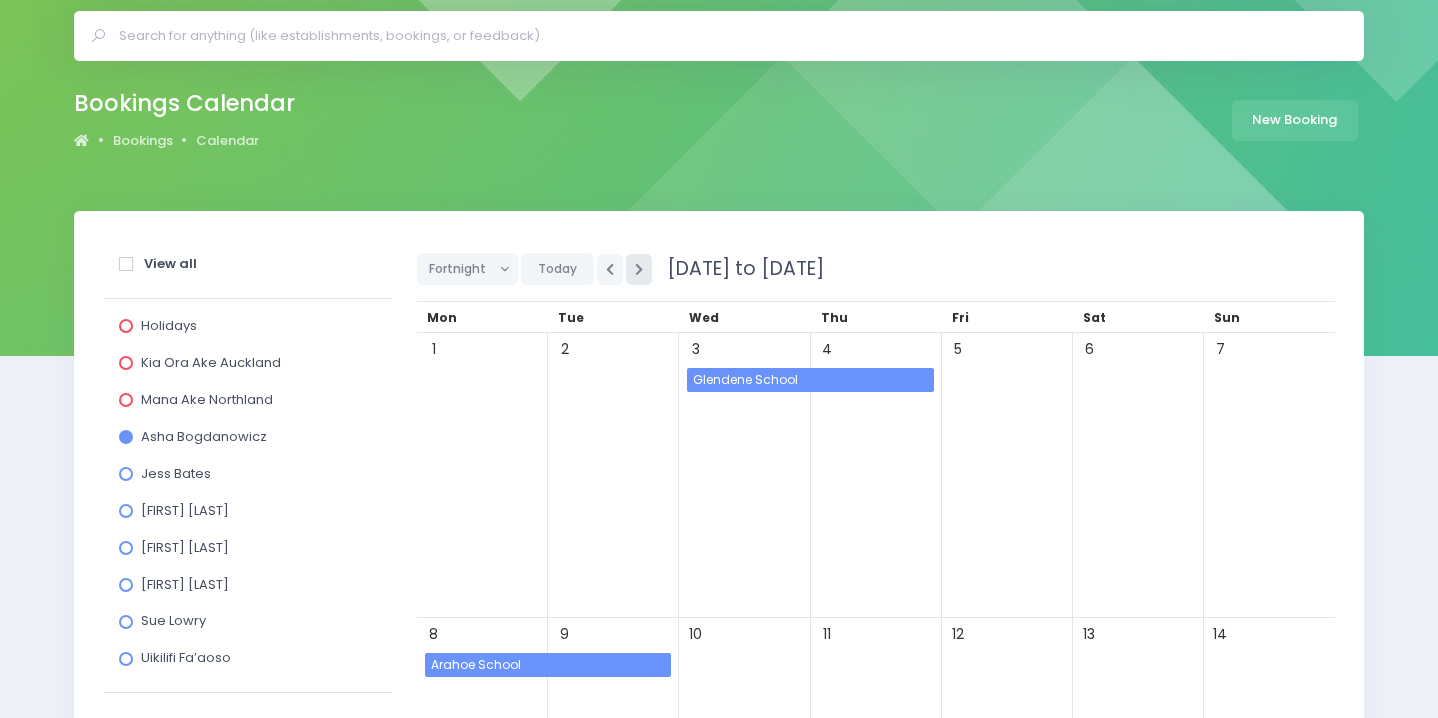 click at bounding box center [639, 269] 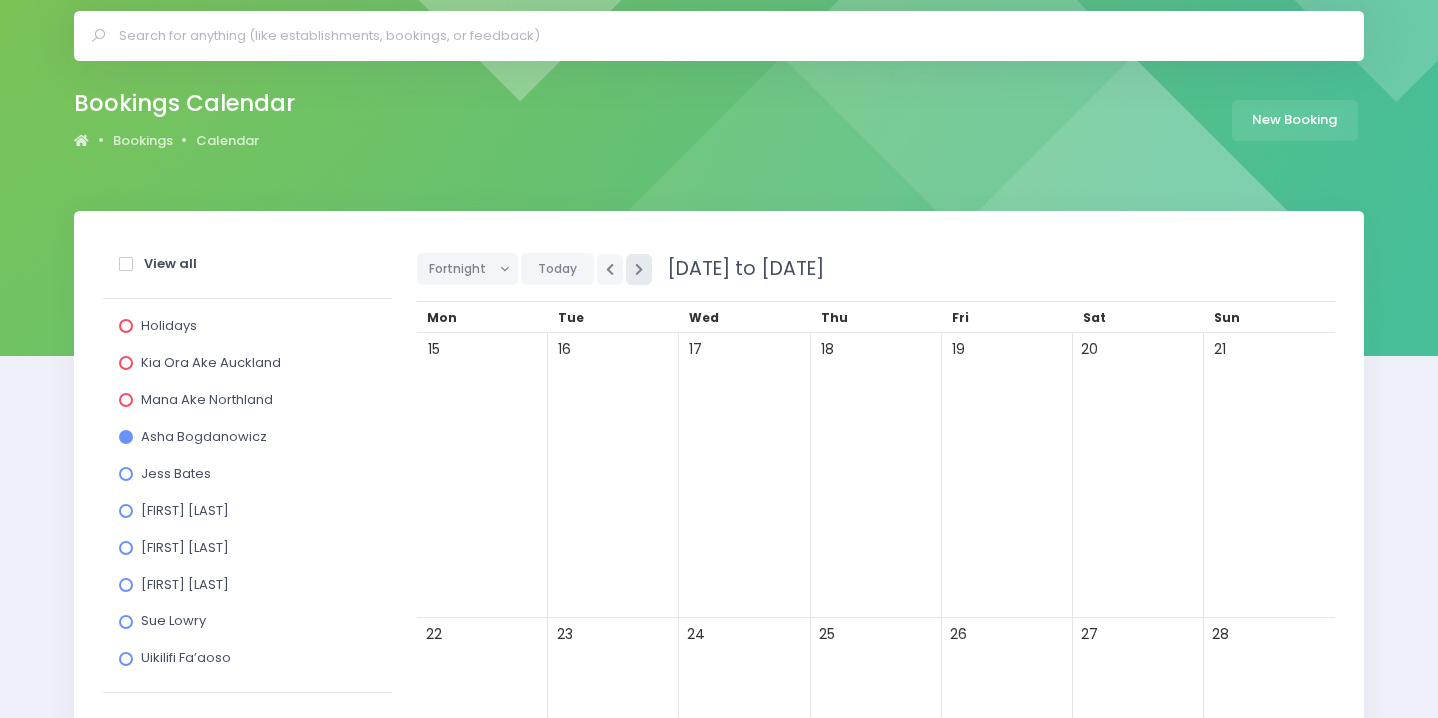 click at bounding box center (639, 269) 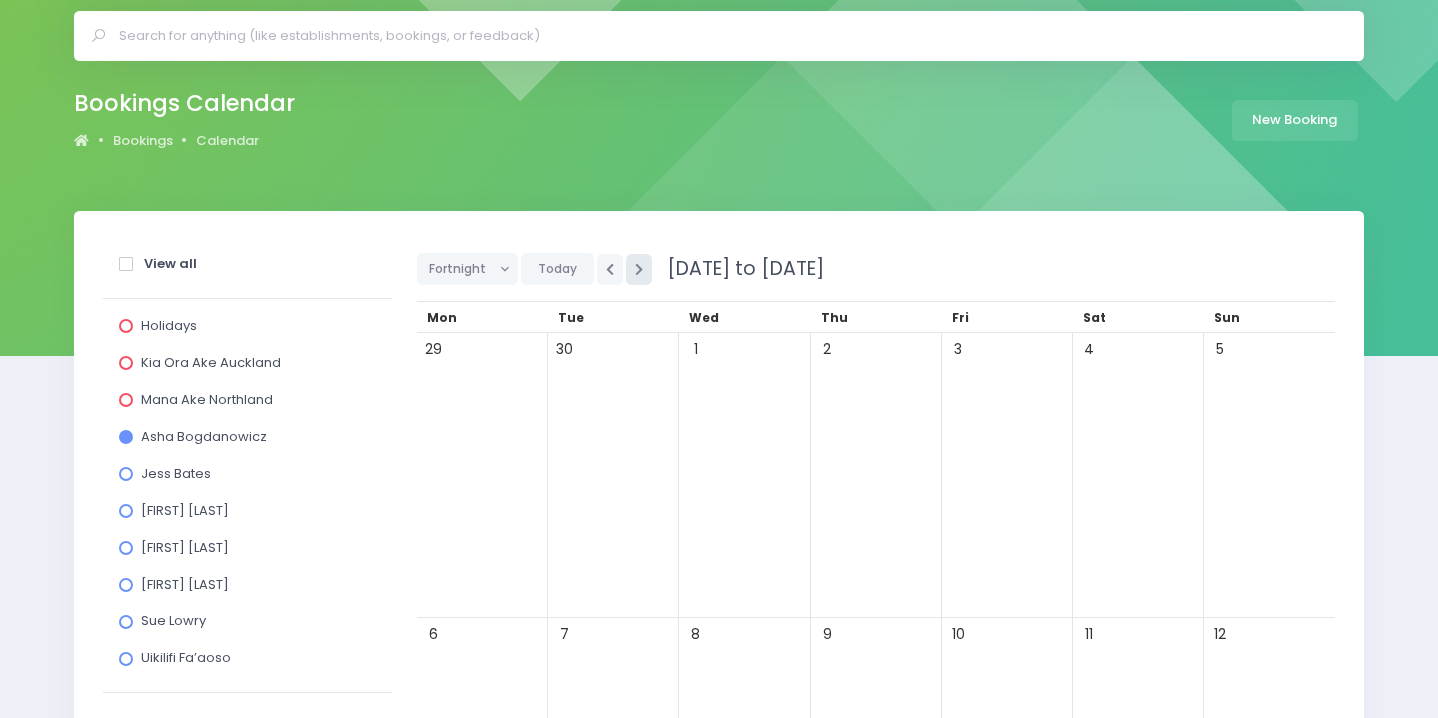 click at bounding box center (639, 269) 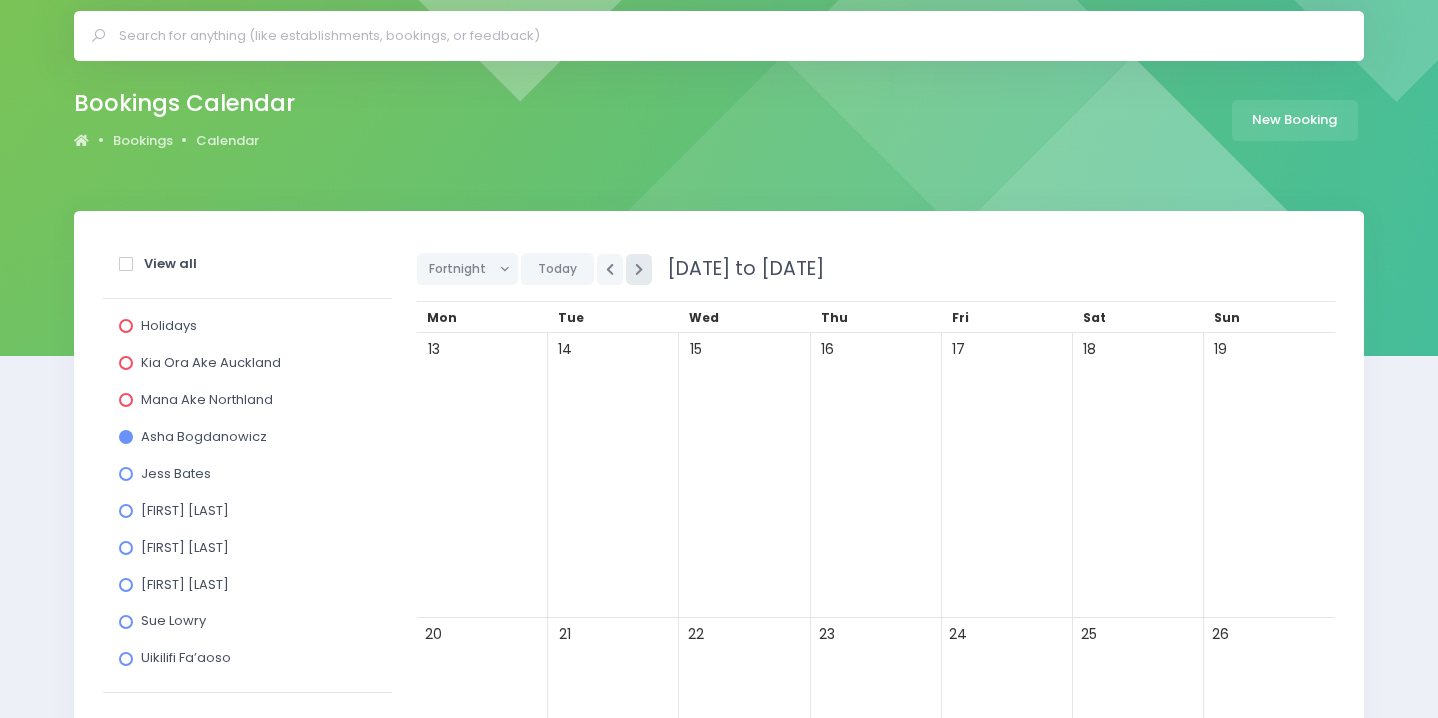 click at bounding box center (639, 269) 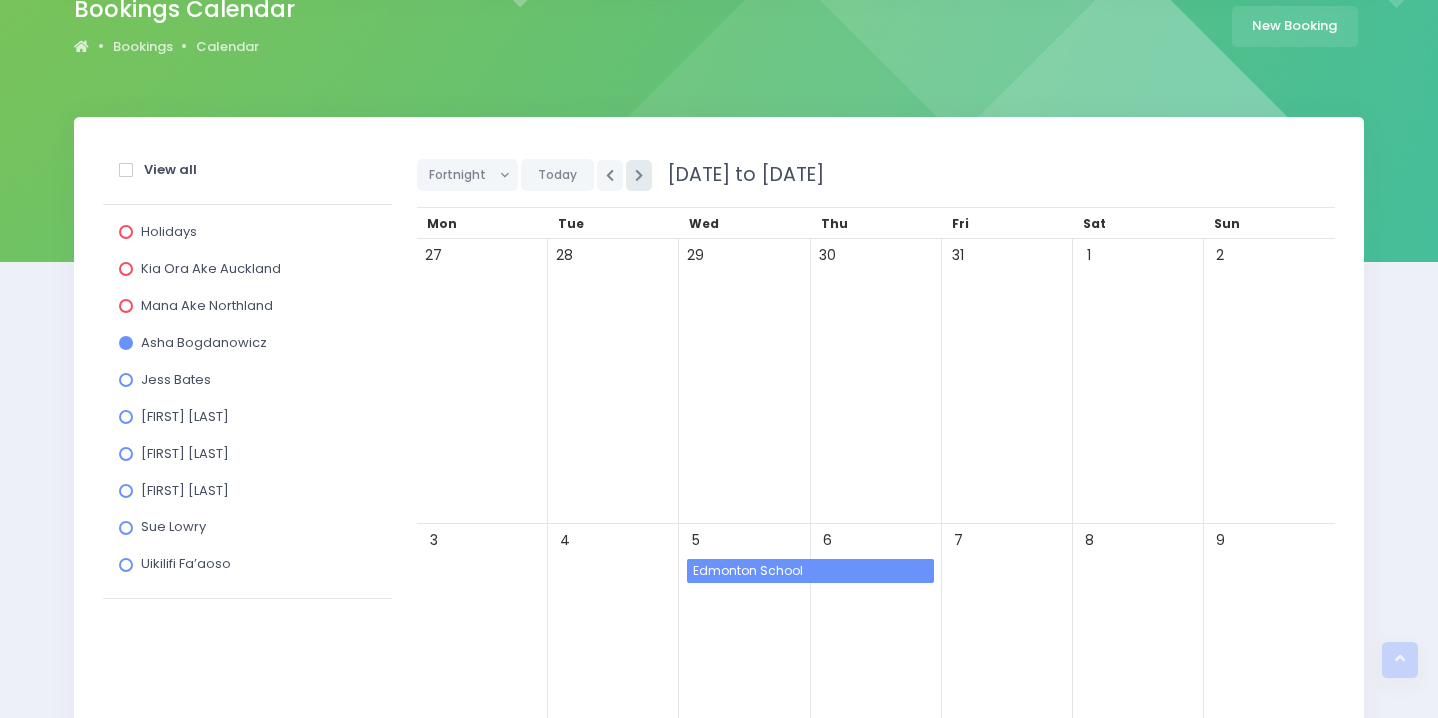 scroll, scrollTop: 175, scrollLeft: 0, axis: vertical 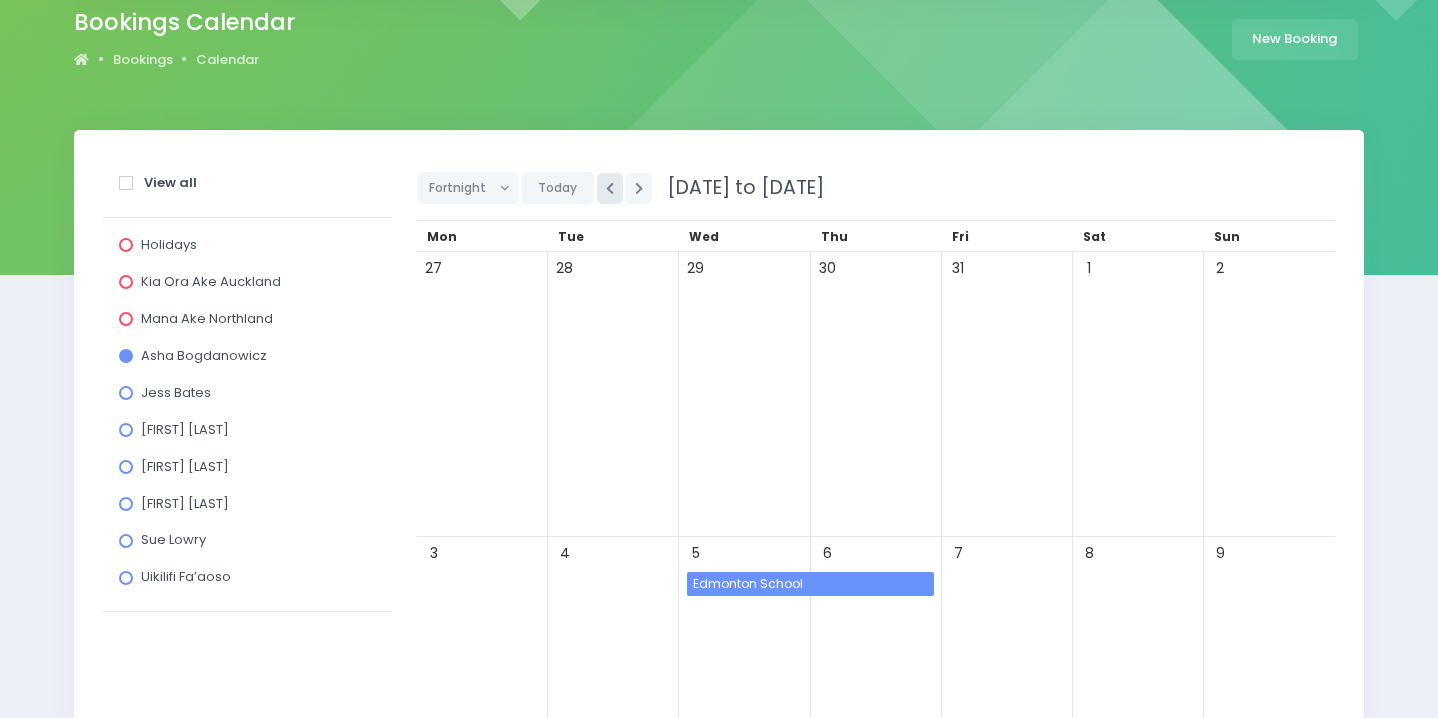 click at bounding box center (610, 188) 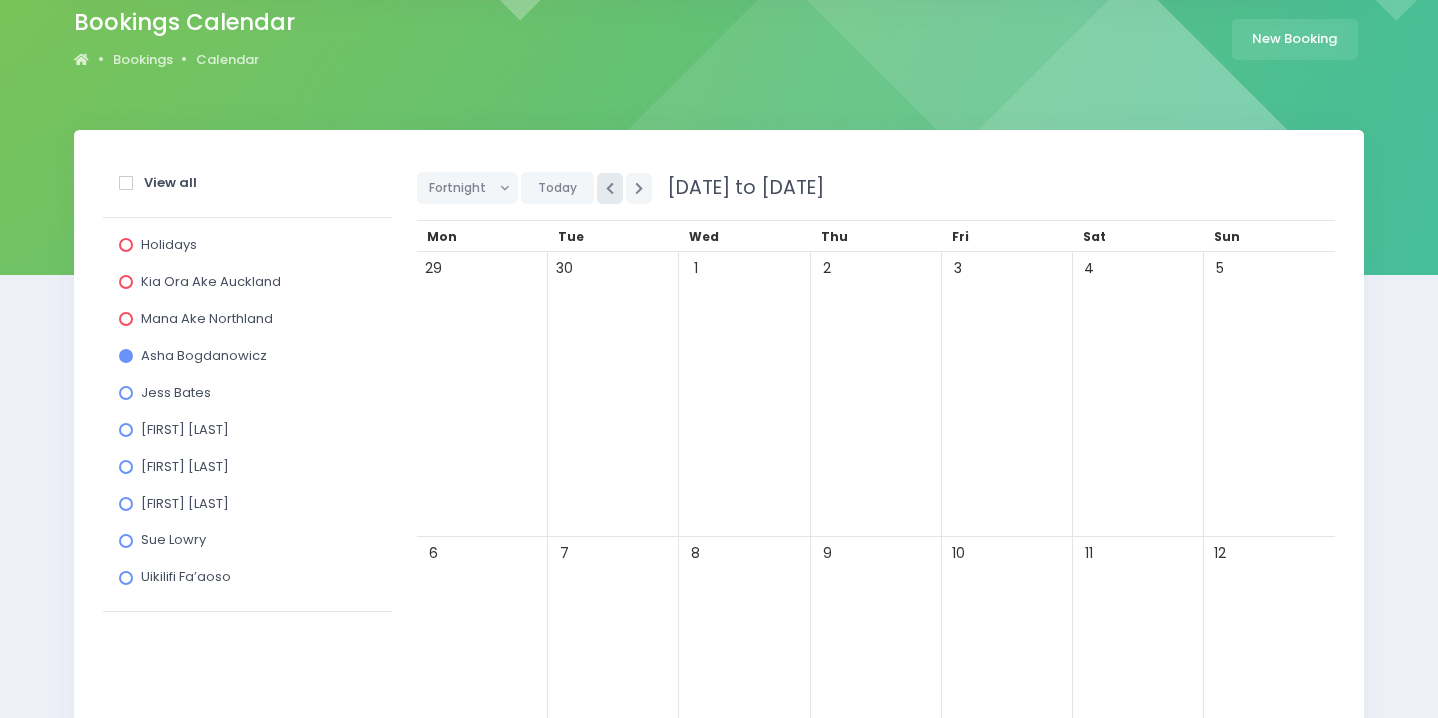 click at bounding box center (610, 188) 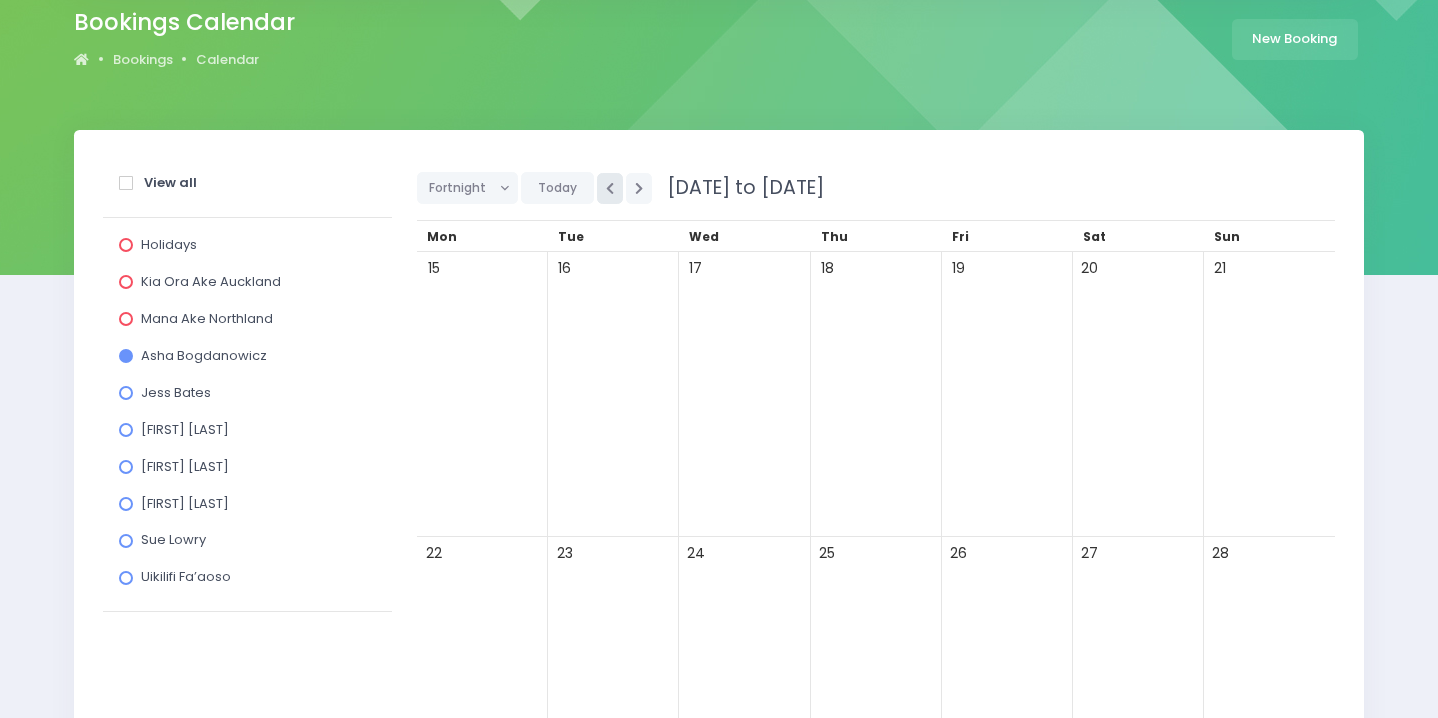 click at bounding box center (610, 188) 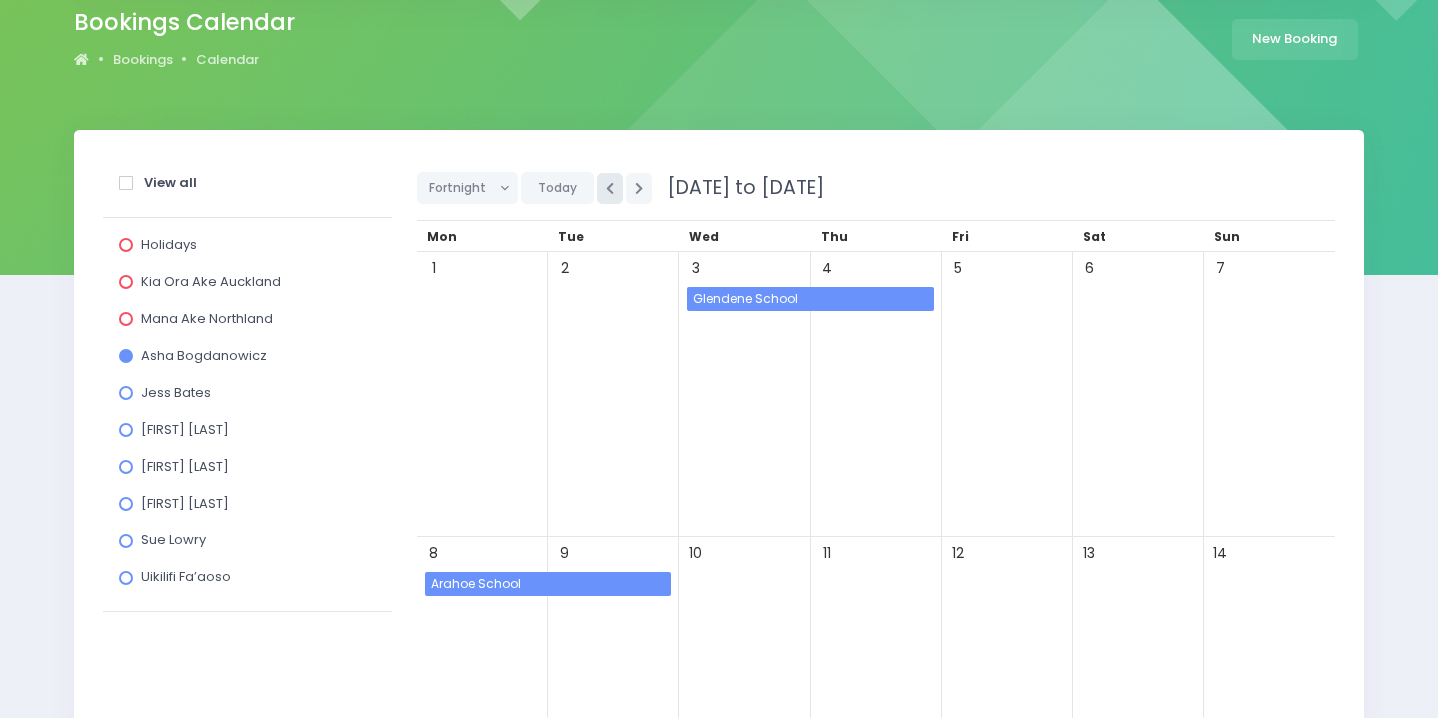 click at bounding box center (610, 188) 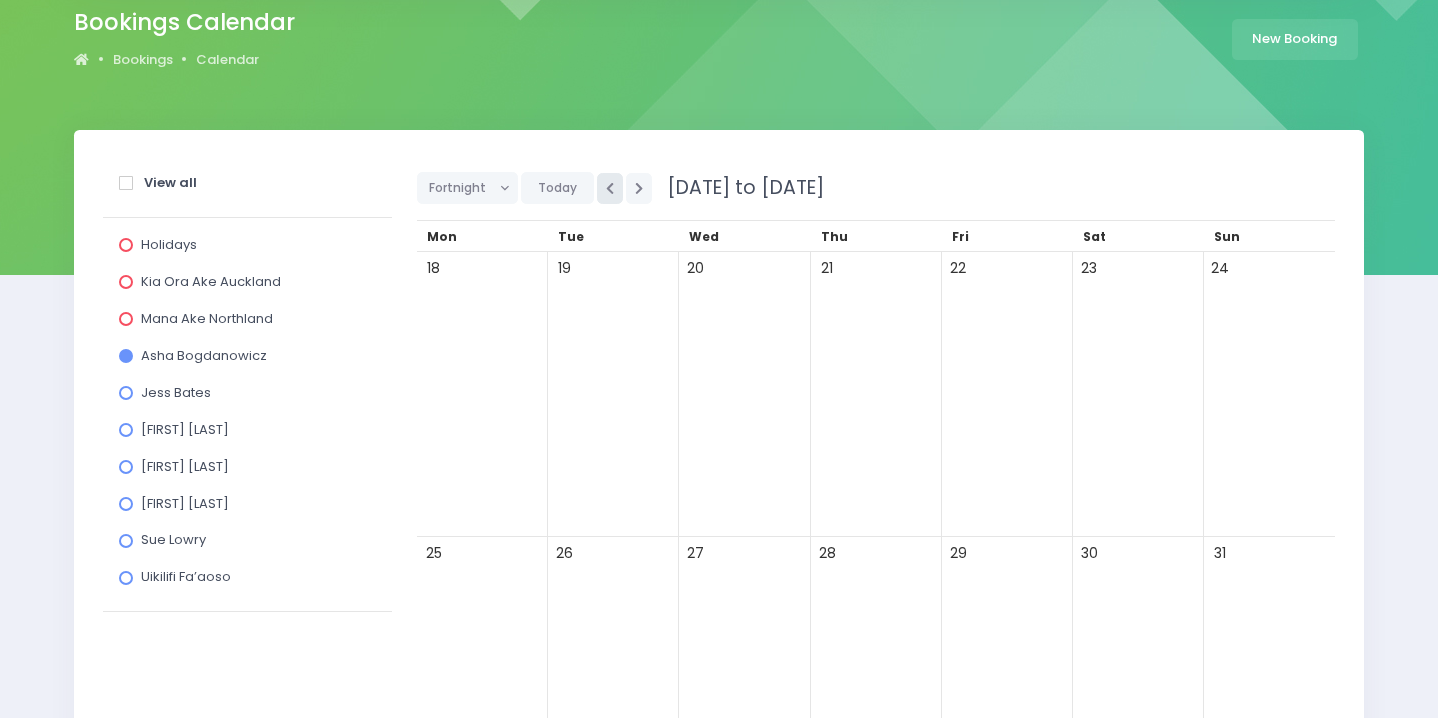 click at bounding box center [610, 188] 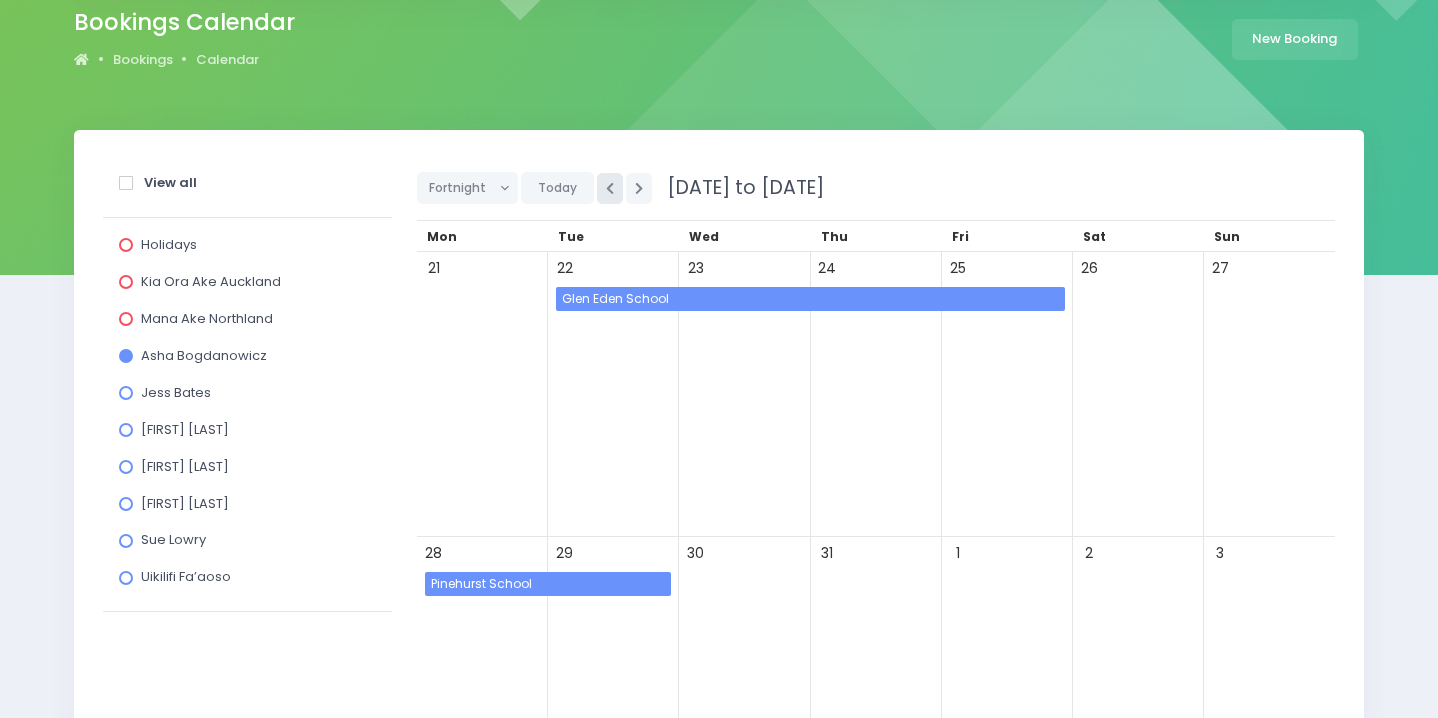 click at bounding box center (610, 188) 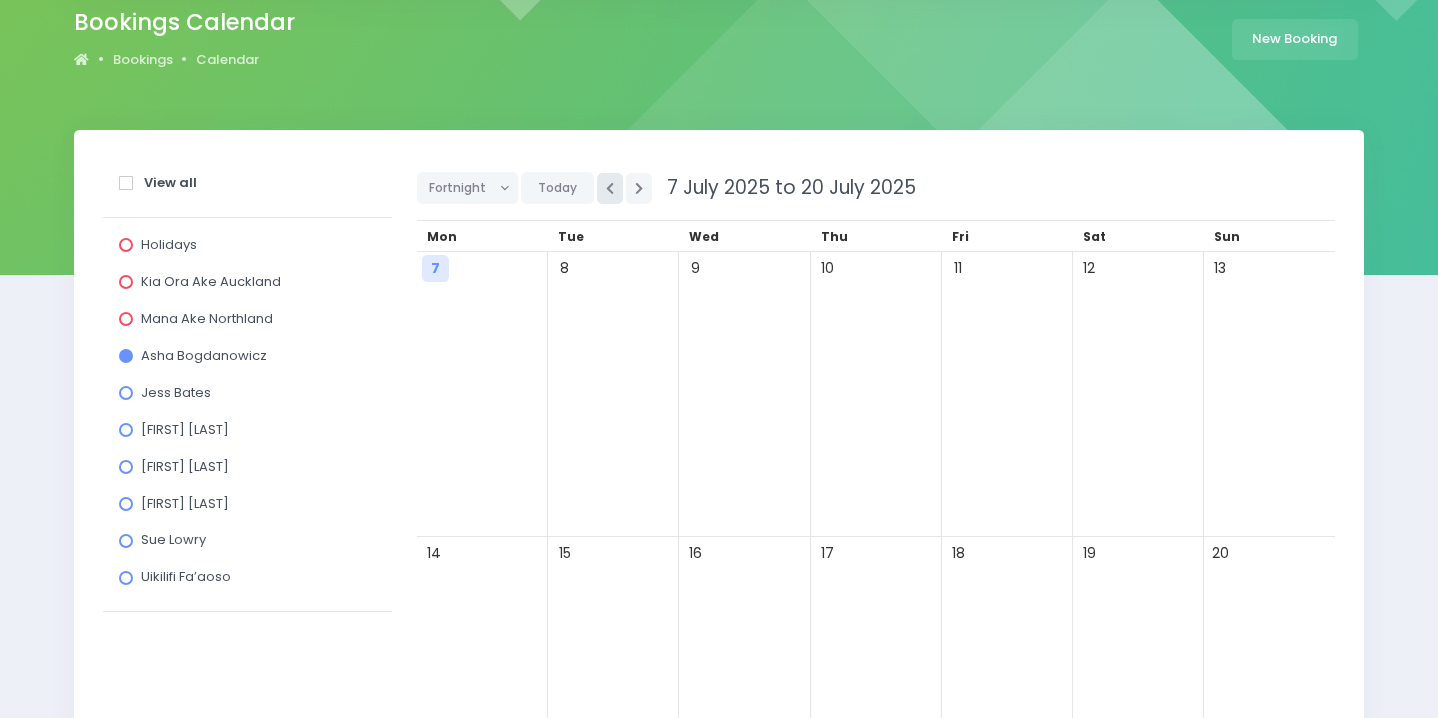 click at bounding box center [610, 188] 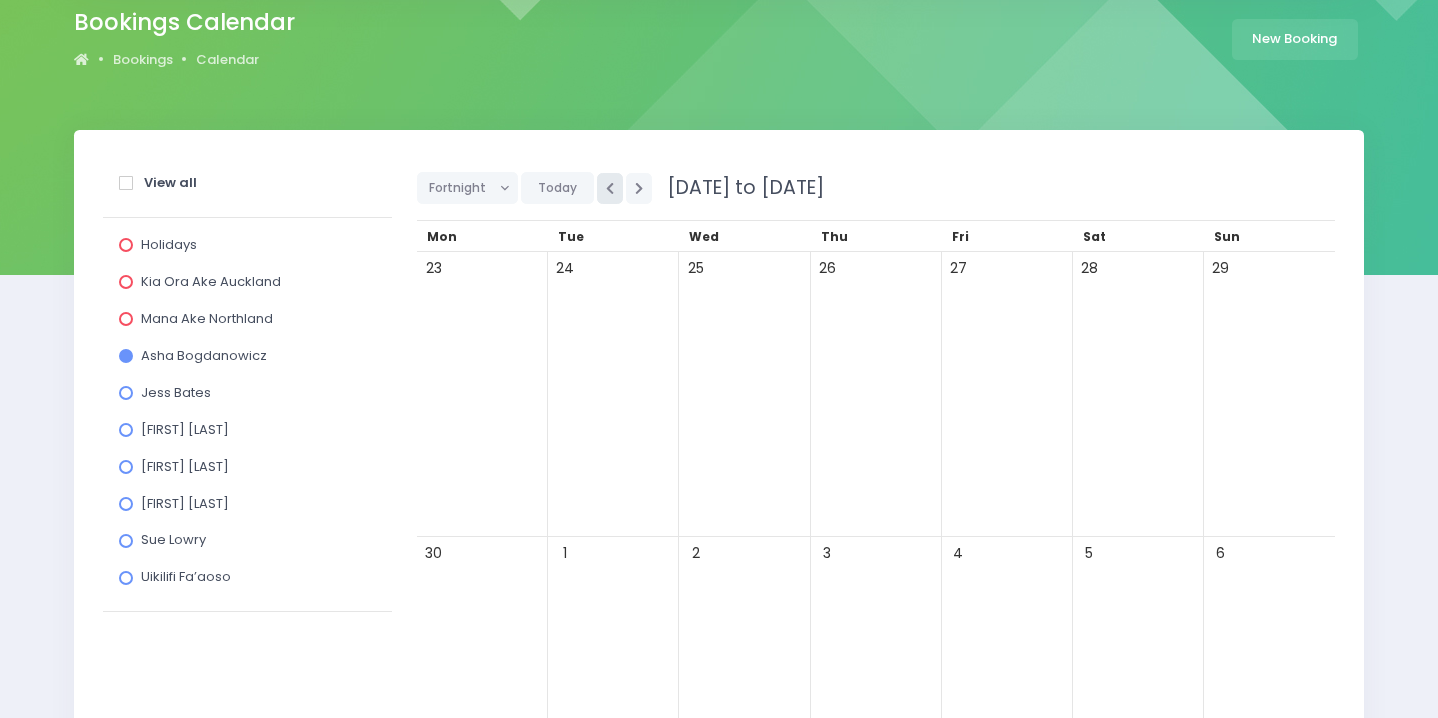 click at bounding box center [610, 188] 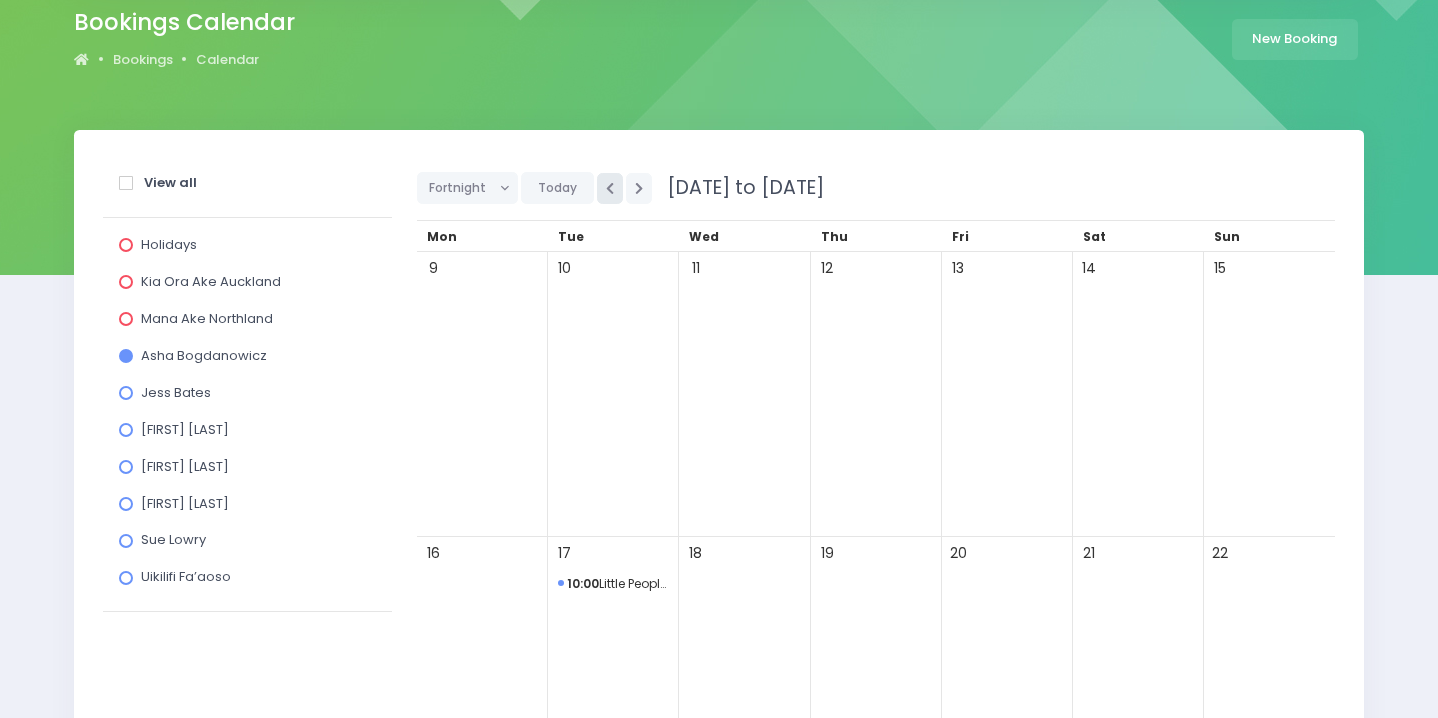 click at bounding box center (610, 188) 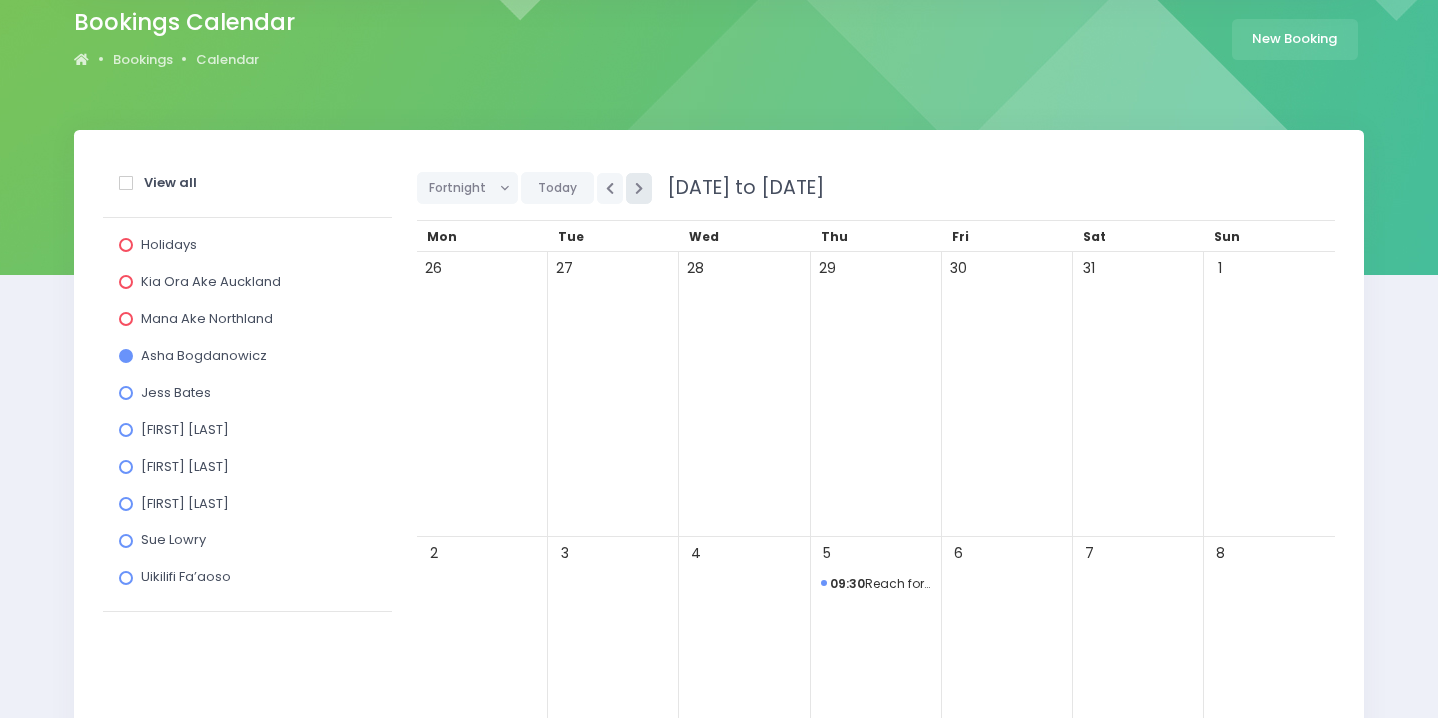 click at bounding box center [639, 188] 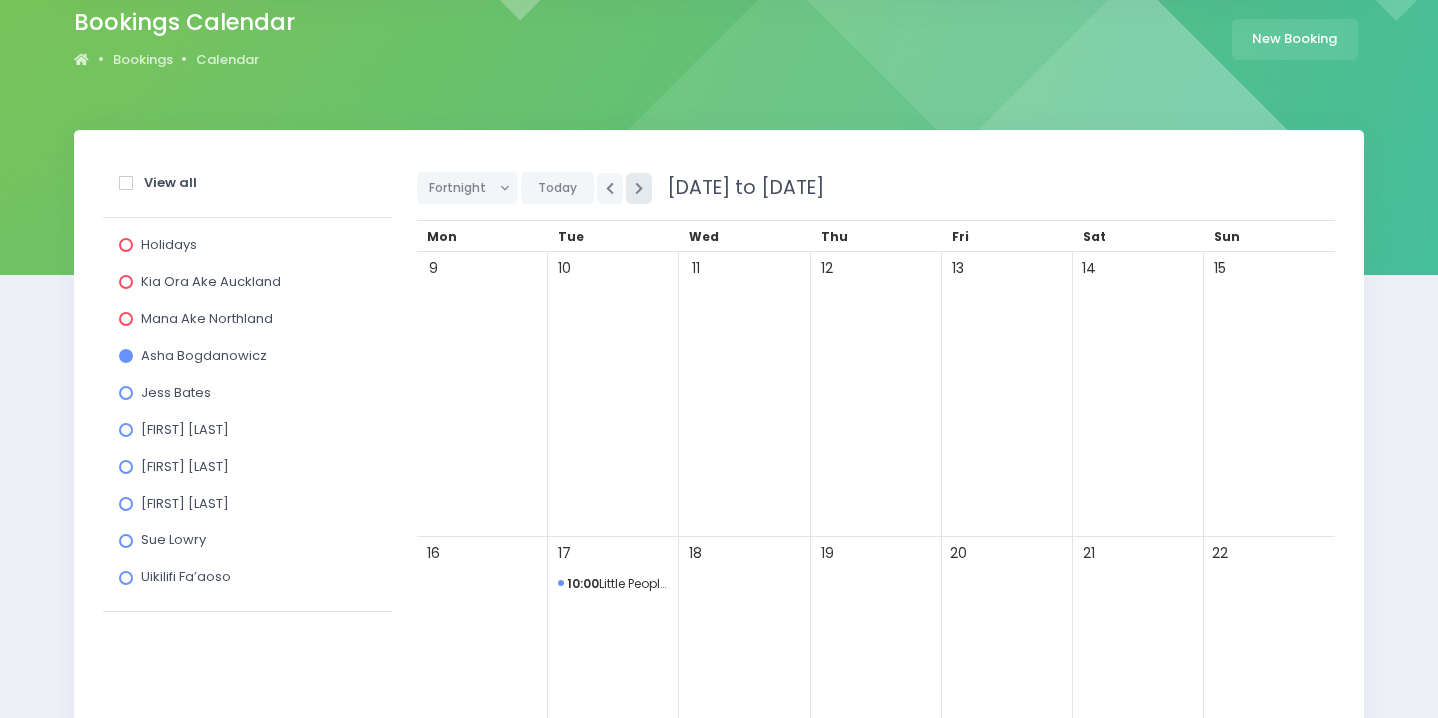 click at bounding box center (639, 188) 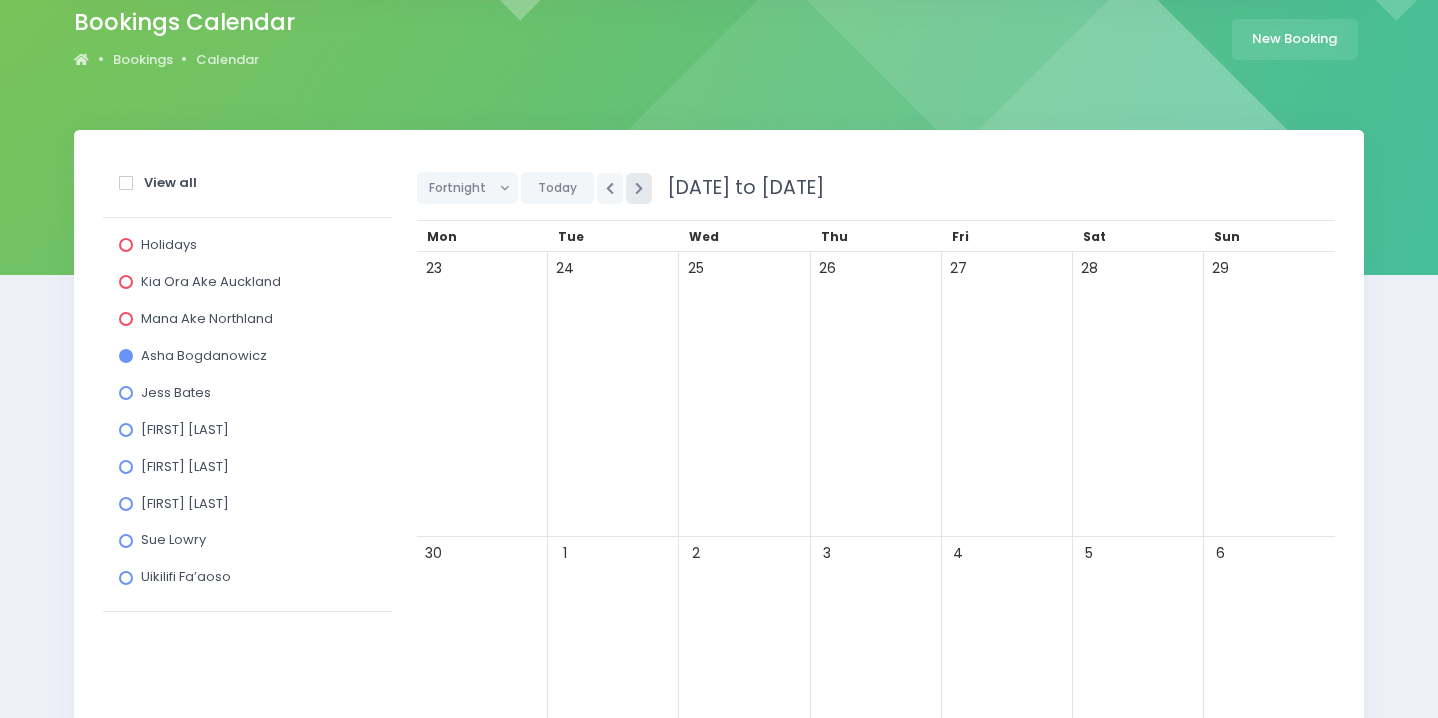 click at bounding box center [639, 188] 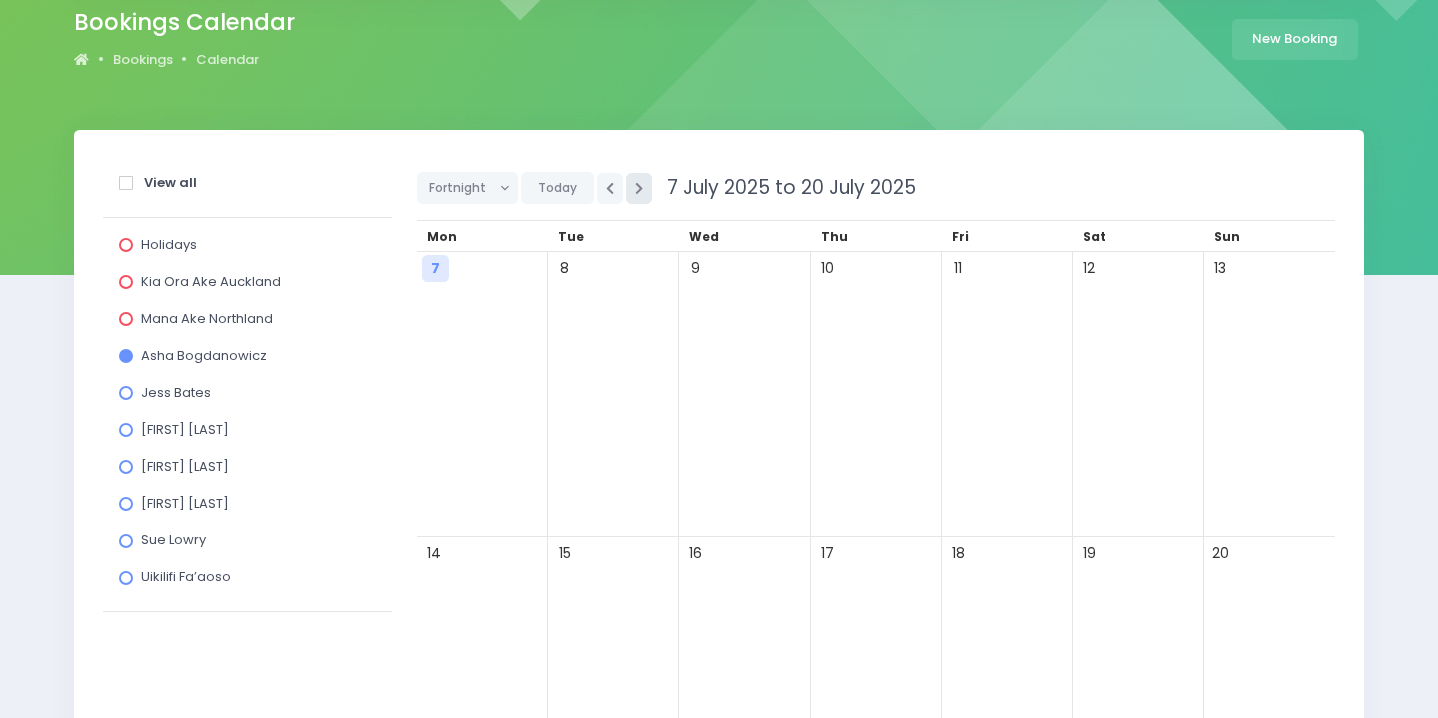 click at bounding box center (639, 188) 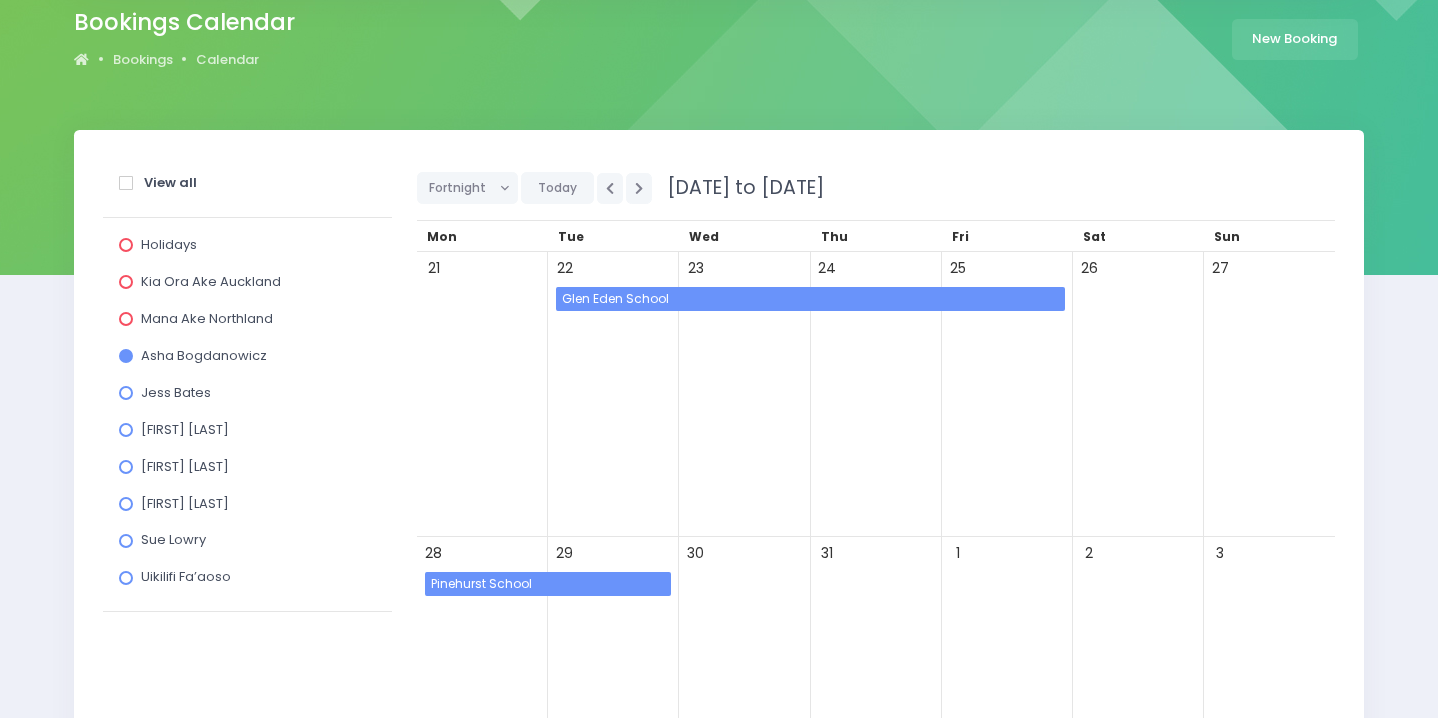 click on "Jess Bates" at bounding box center (169, 244) 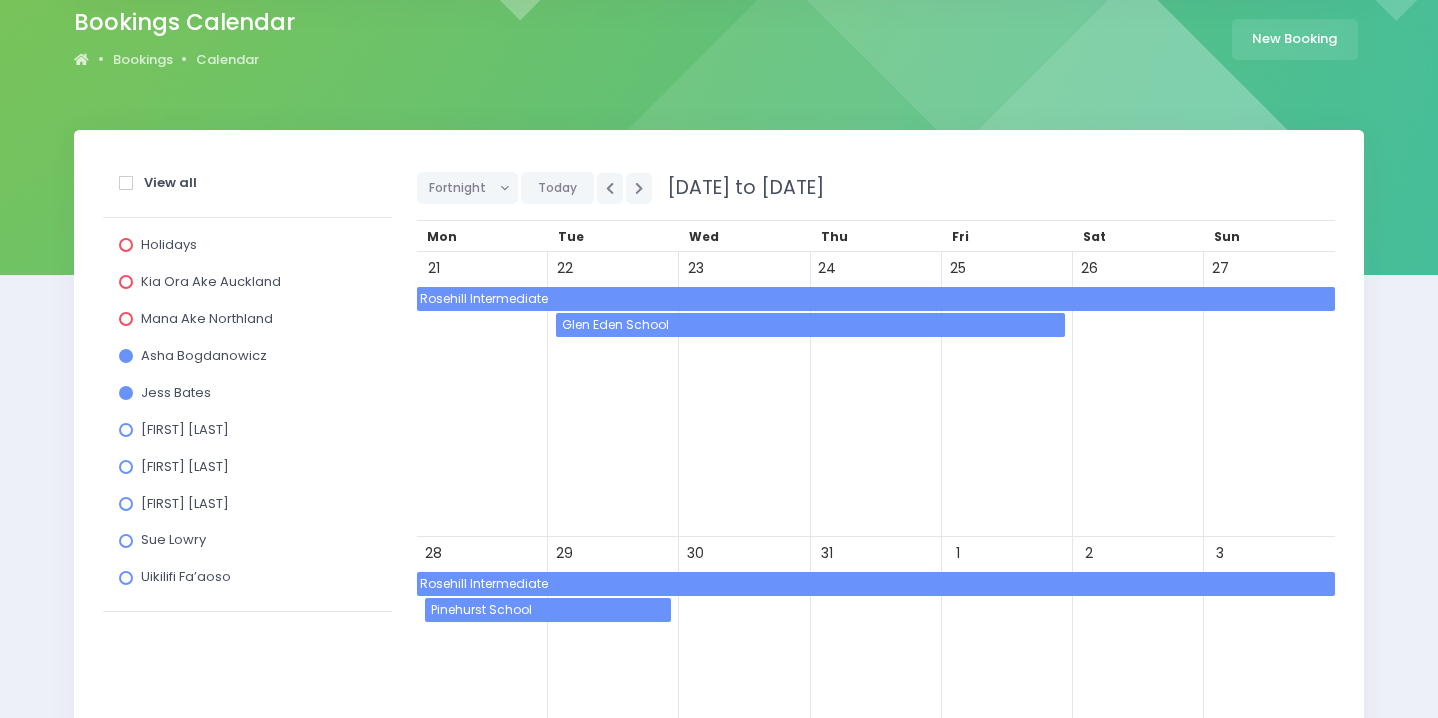 click on "[FIRST] [LAST]" at bounding box center [169, 244] 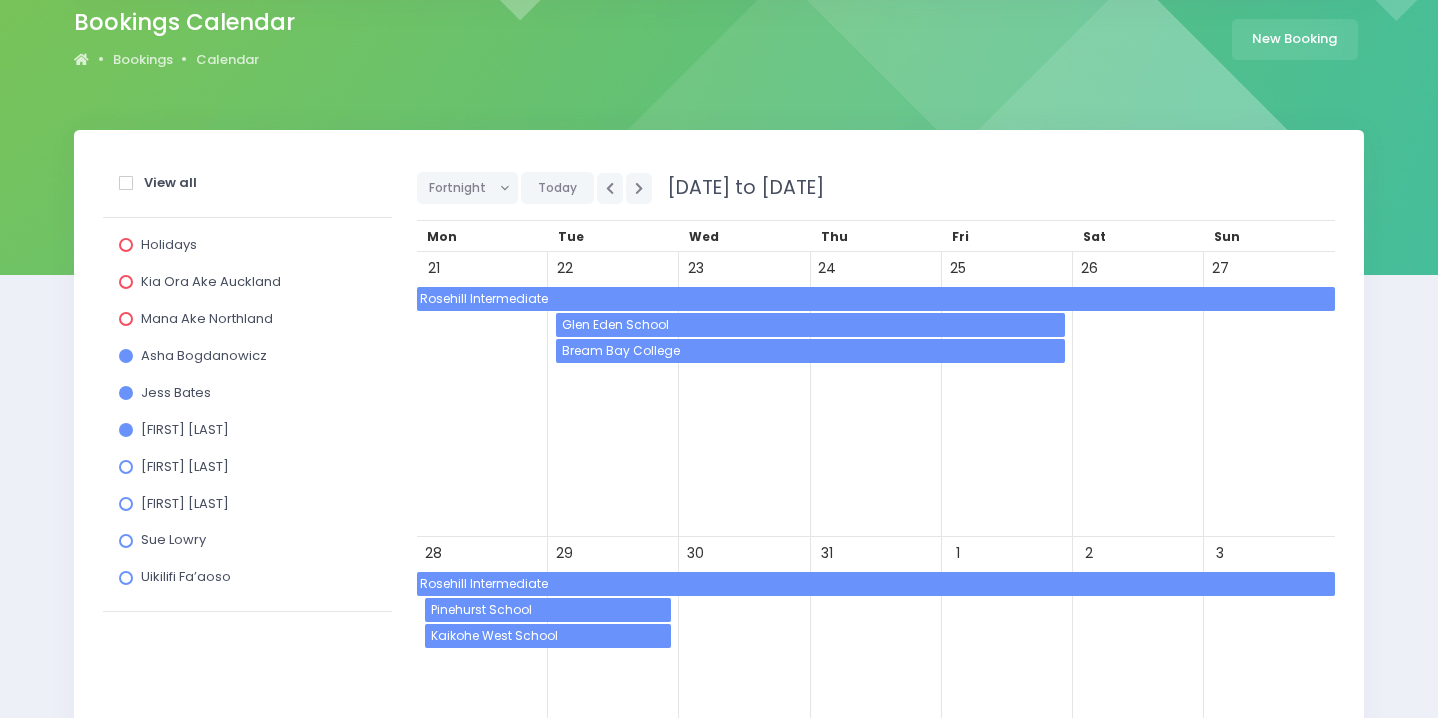 click on "[FIRST] [LAST]" at bounding box center [169, 244] 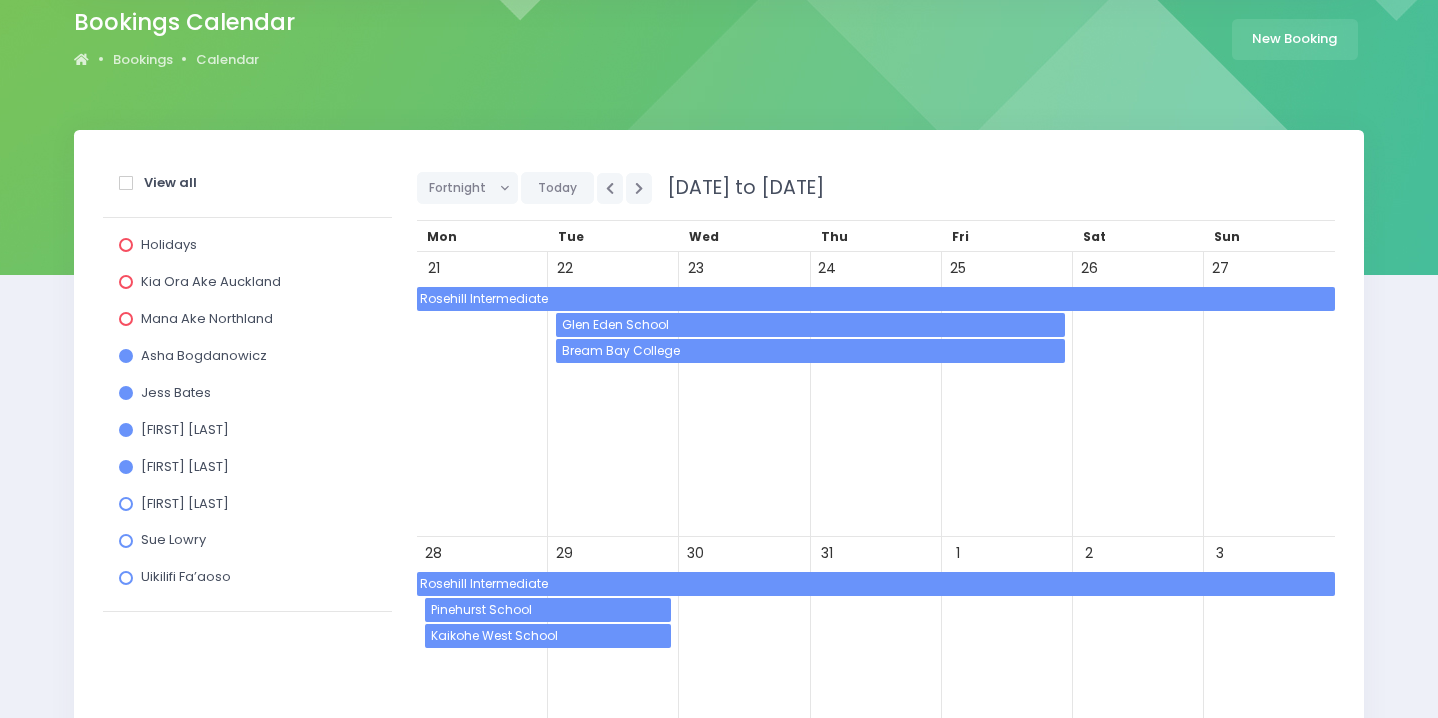 click on "[FIRST] [LAST]" at bounding box center [247, 507] 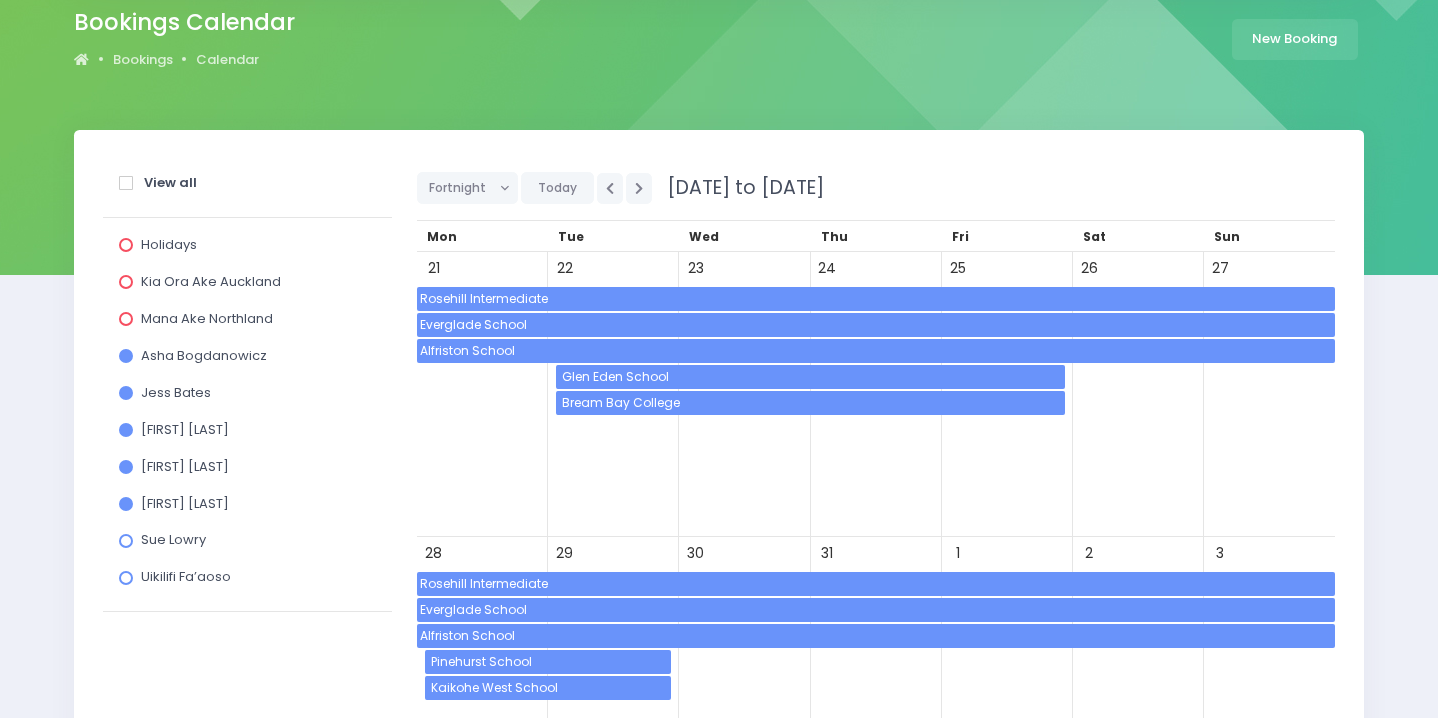 click on "Sue Lowry" at bounding box center [169, 244] 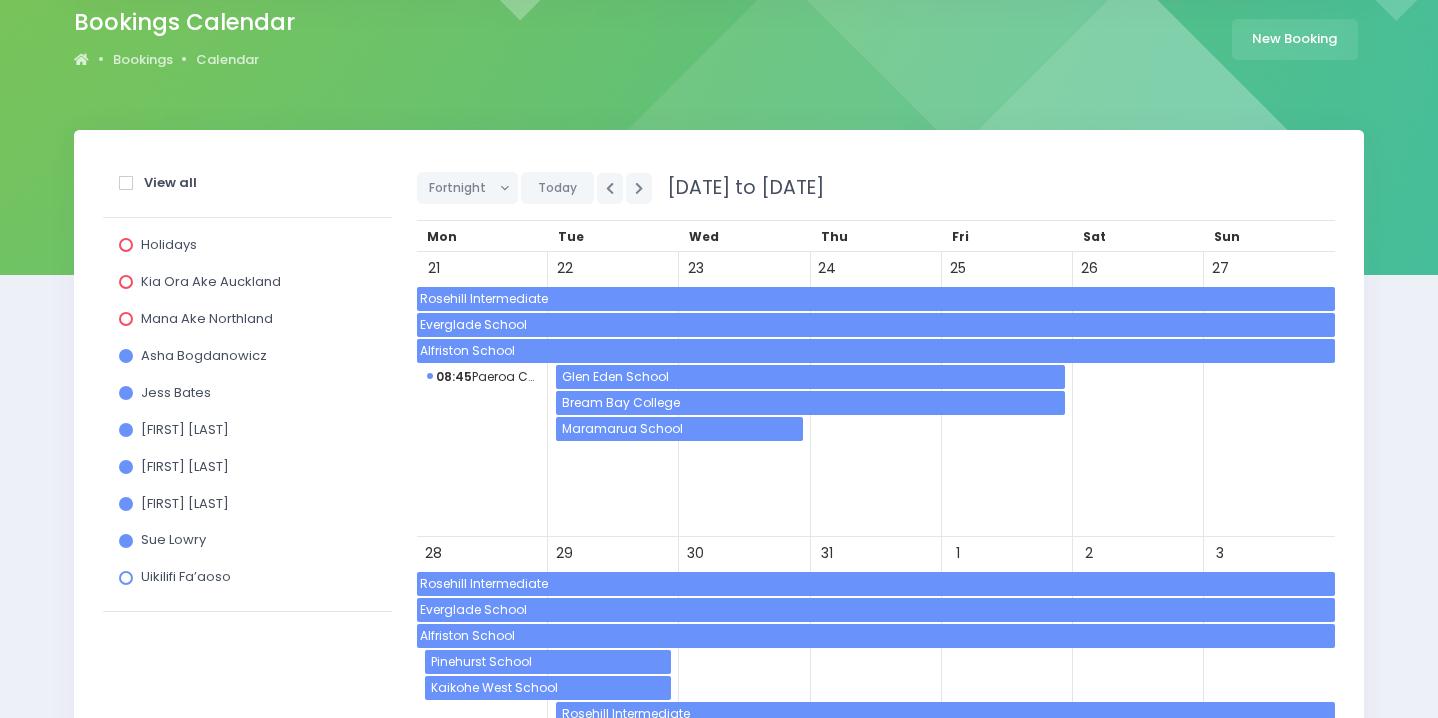 click on "Uikilifi Fa’aoso" at bounding box center (169, 244) 